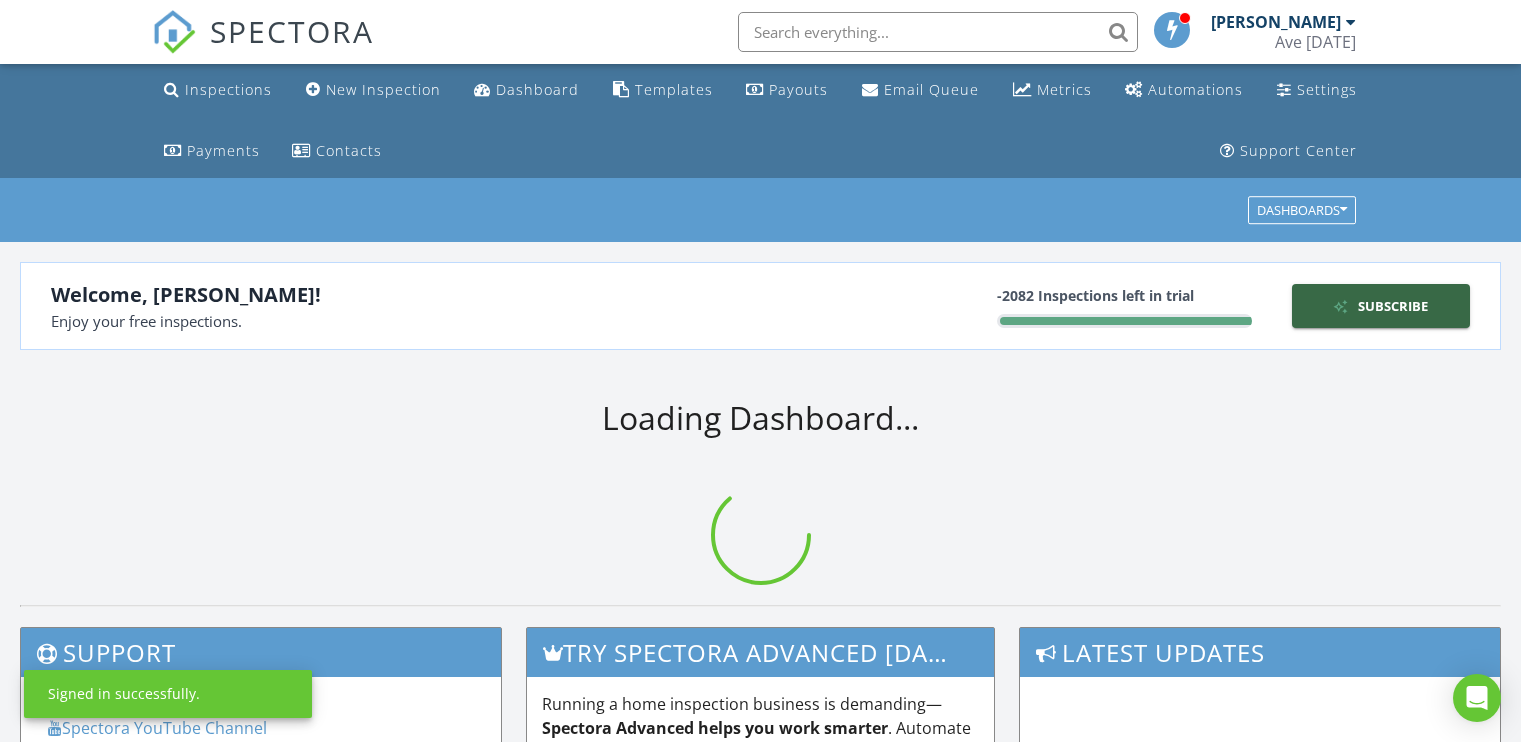 scroll, scrollTop: 0, scrollLeft: 0, axis: both 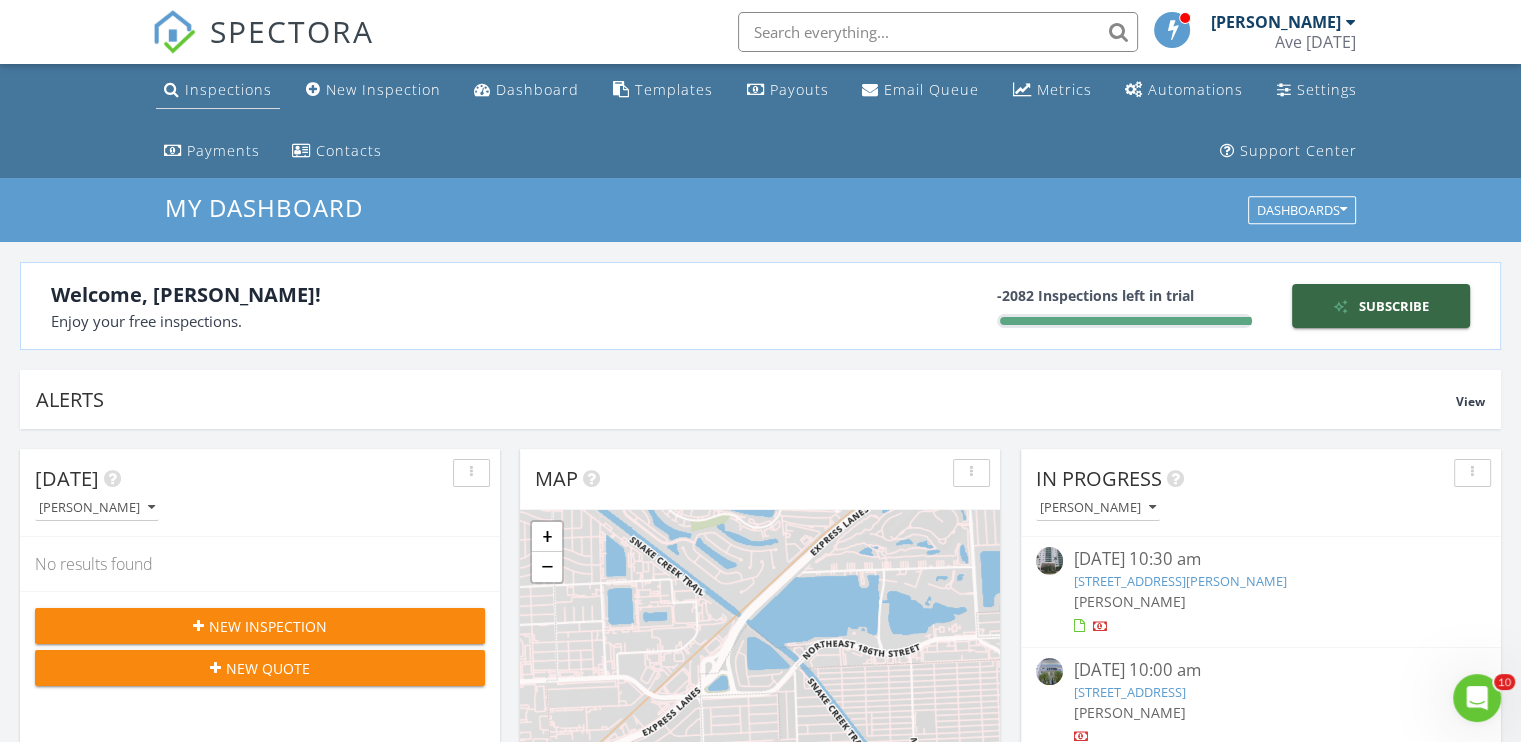 click on "Inspections" at bounding box center [228, 89] 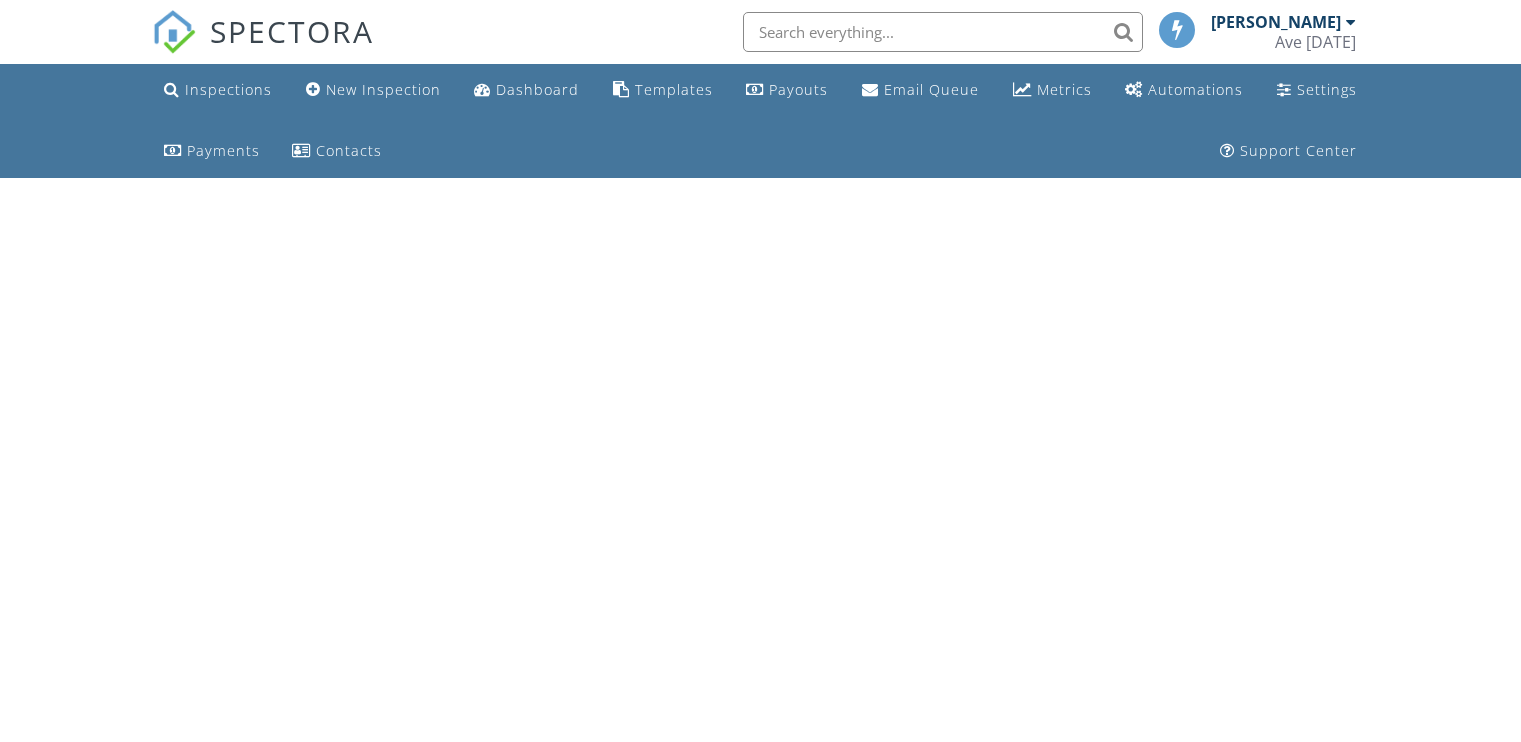 scroll, scrollTop: 0, scrollLeft: 0, axis: both 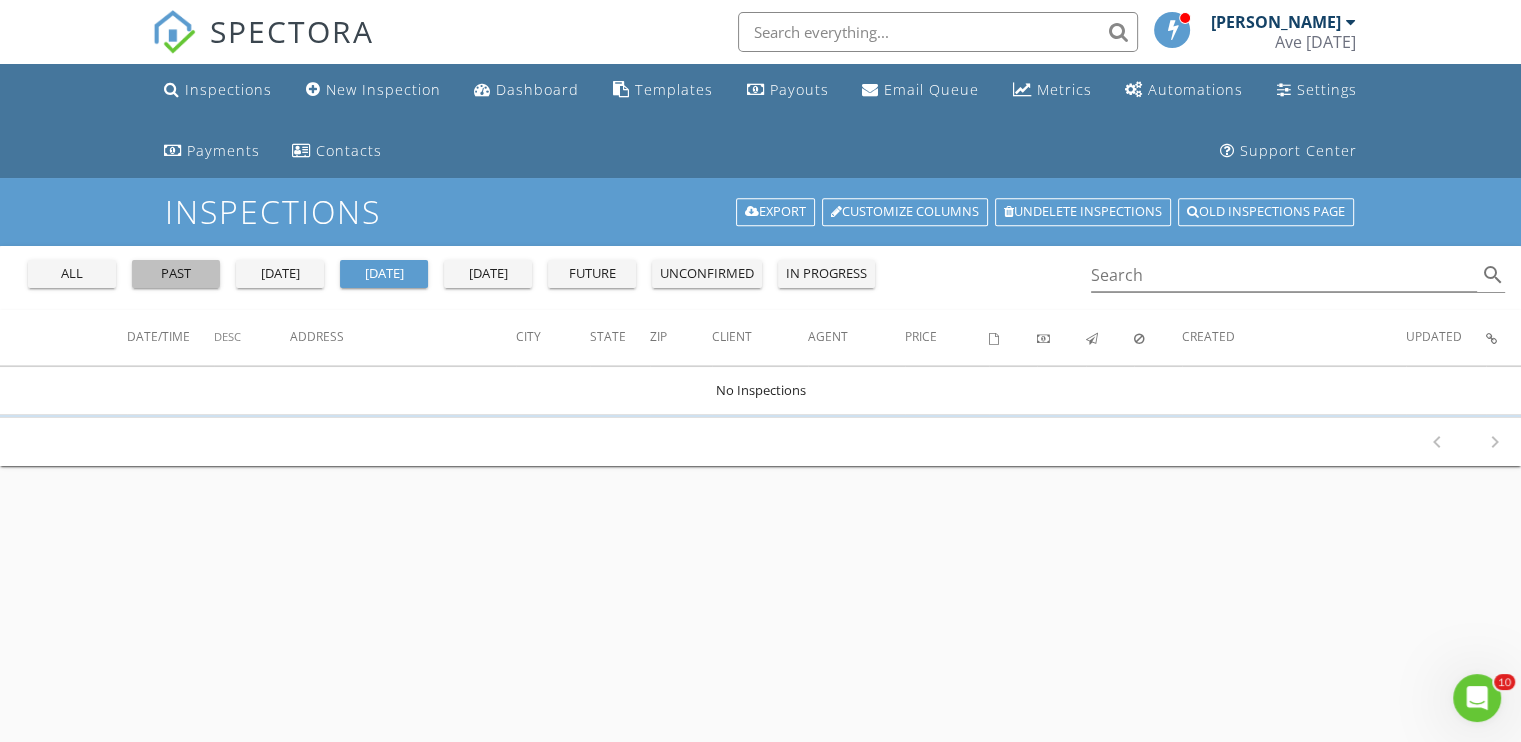 click on "past" at bounding box center [176, 274] 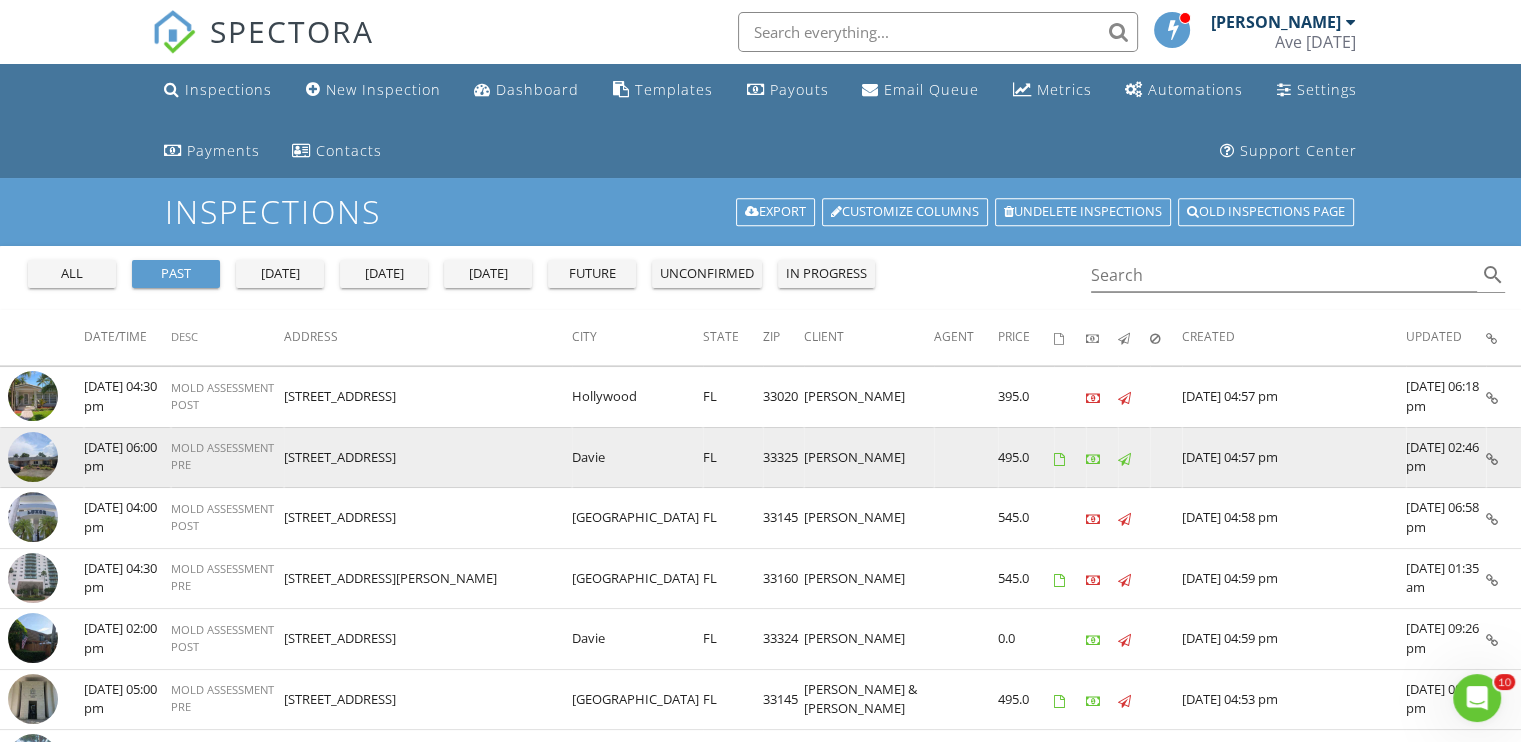 click at bounding box center [33, 457] 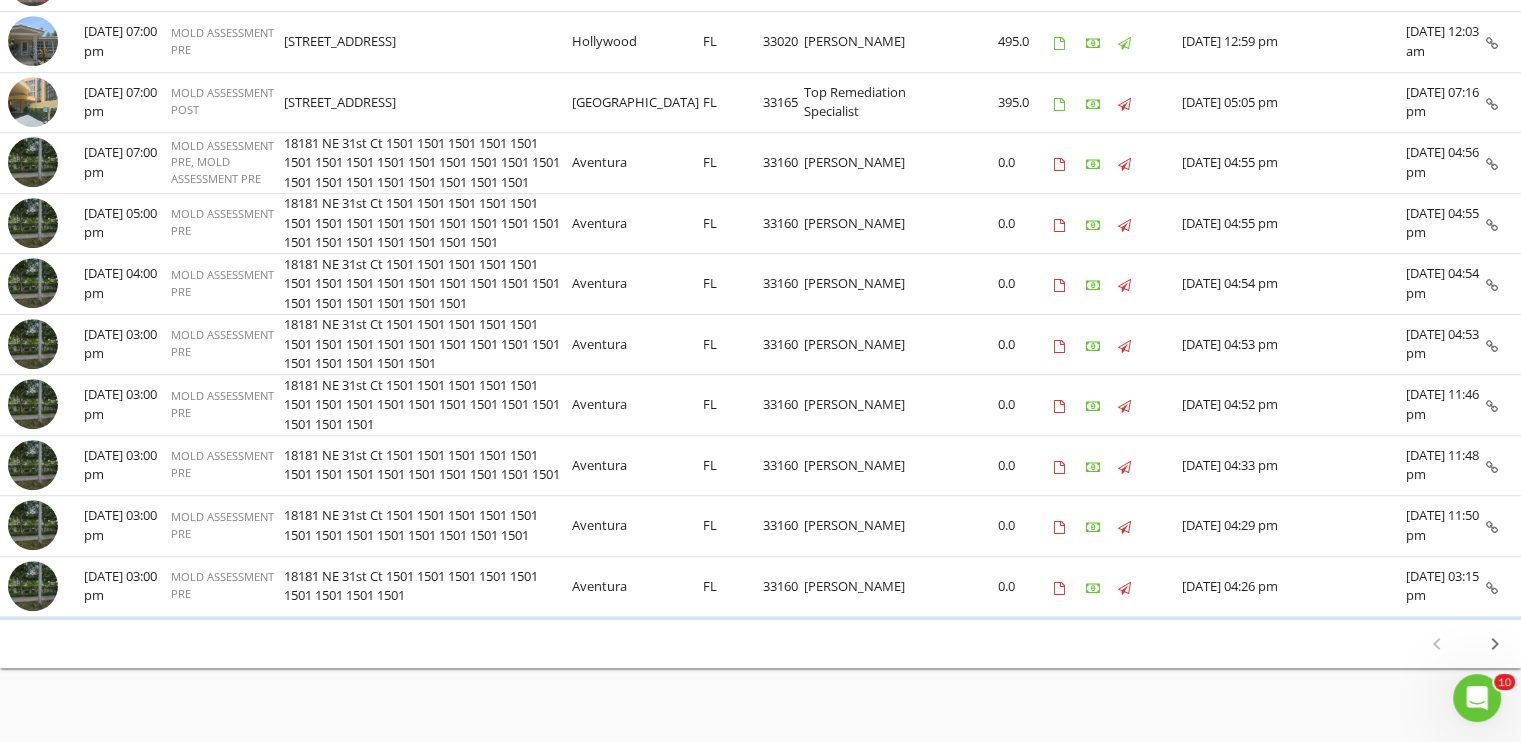 scroll, scrollTop: 1250, scrollLeft: 0, axis: vertical 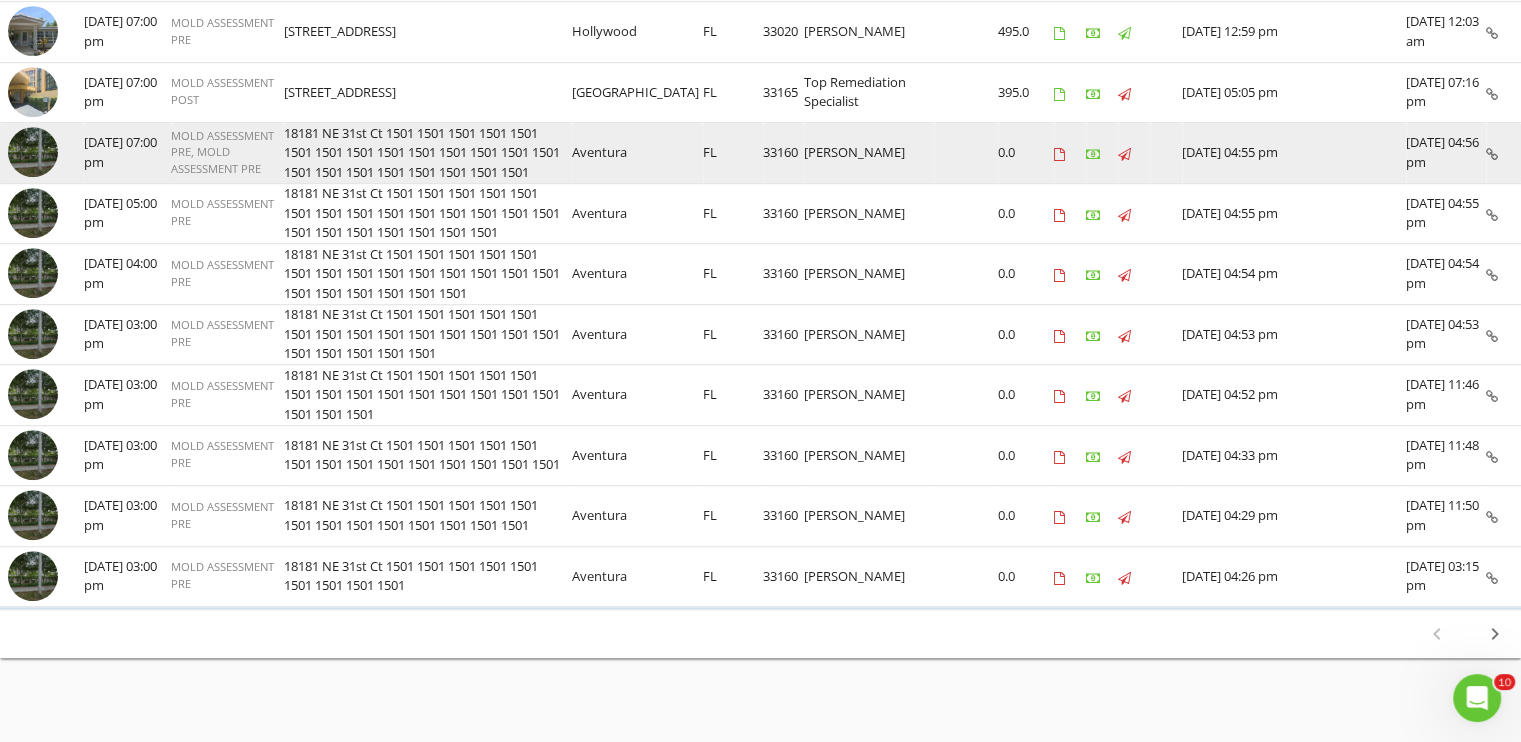 click at bounding box center [33, 152] 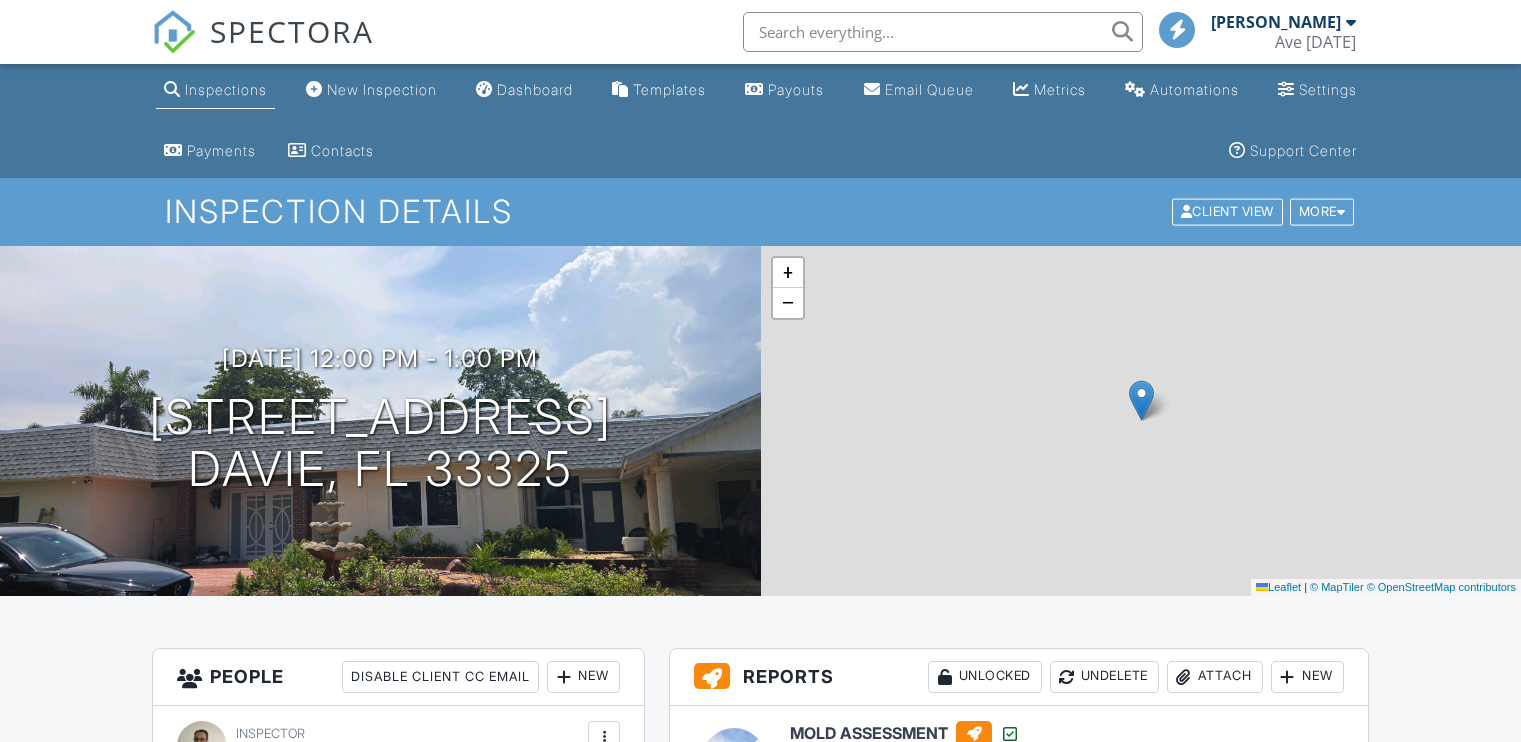scroll, scrollTop: 0, scrollLeft: 0, axis: both 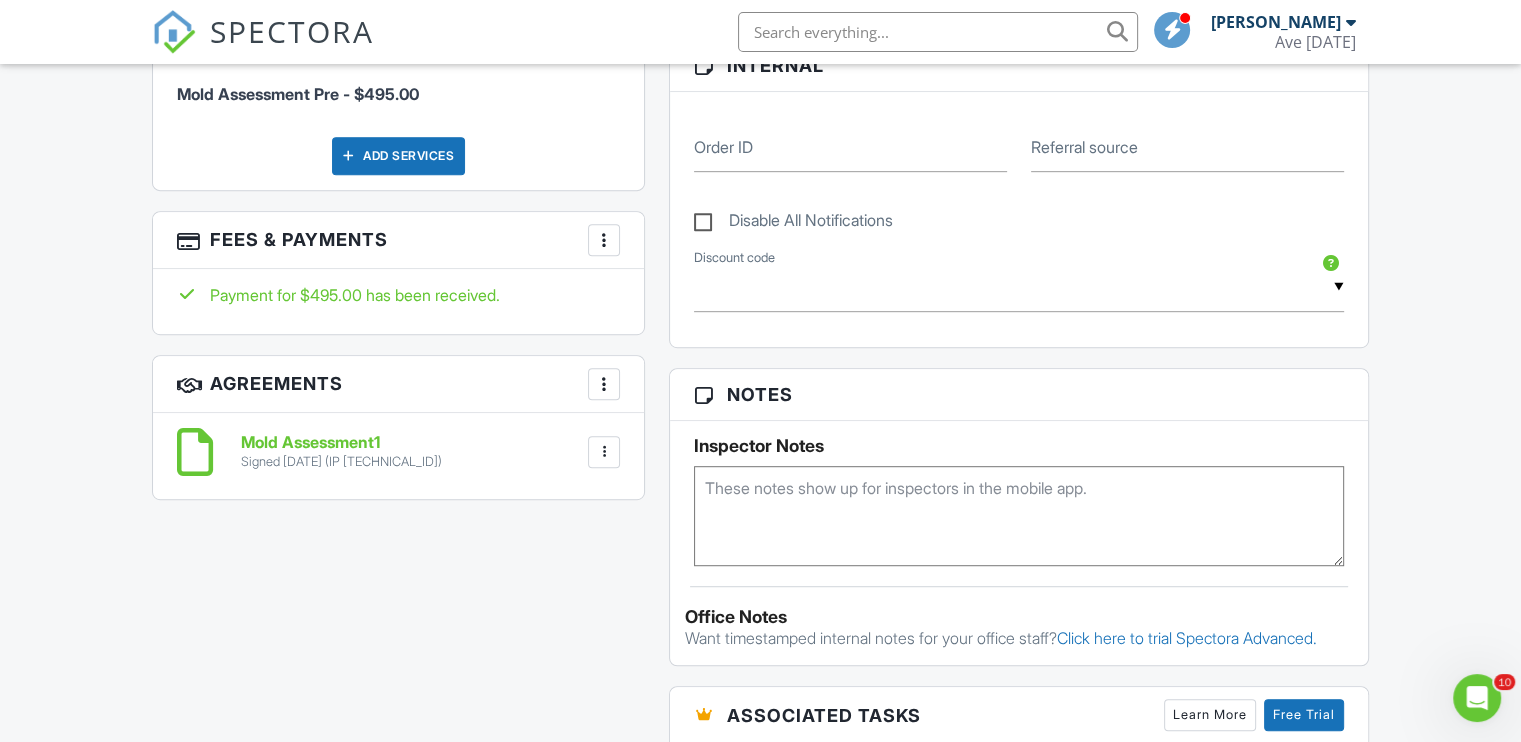 click at bounding box center [604, 240] 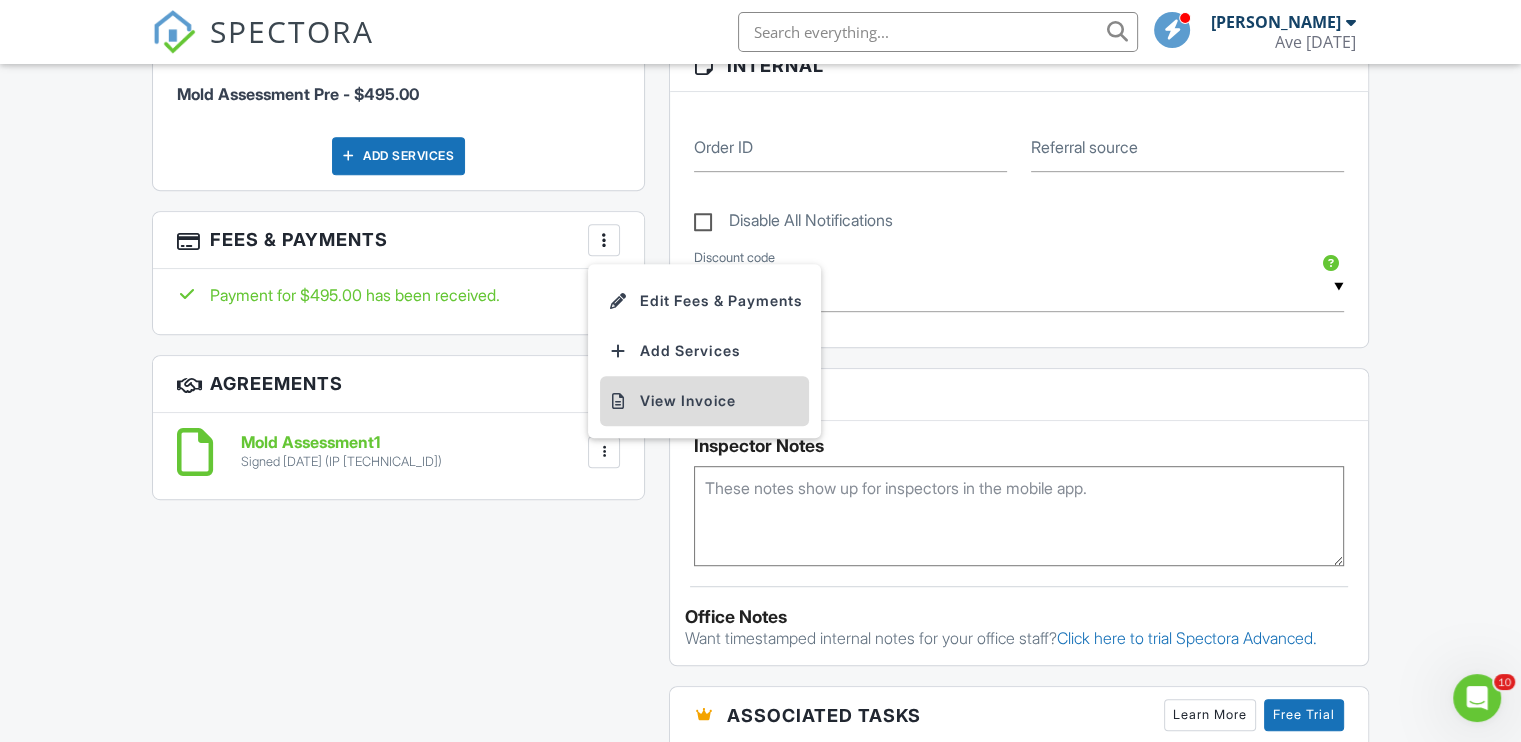 click on "View Invoice" at bounding box center (704, 401) 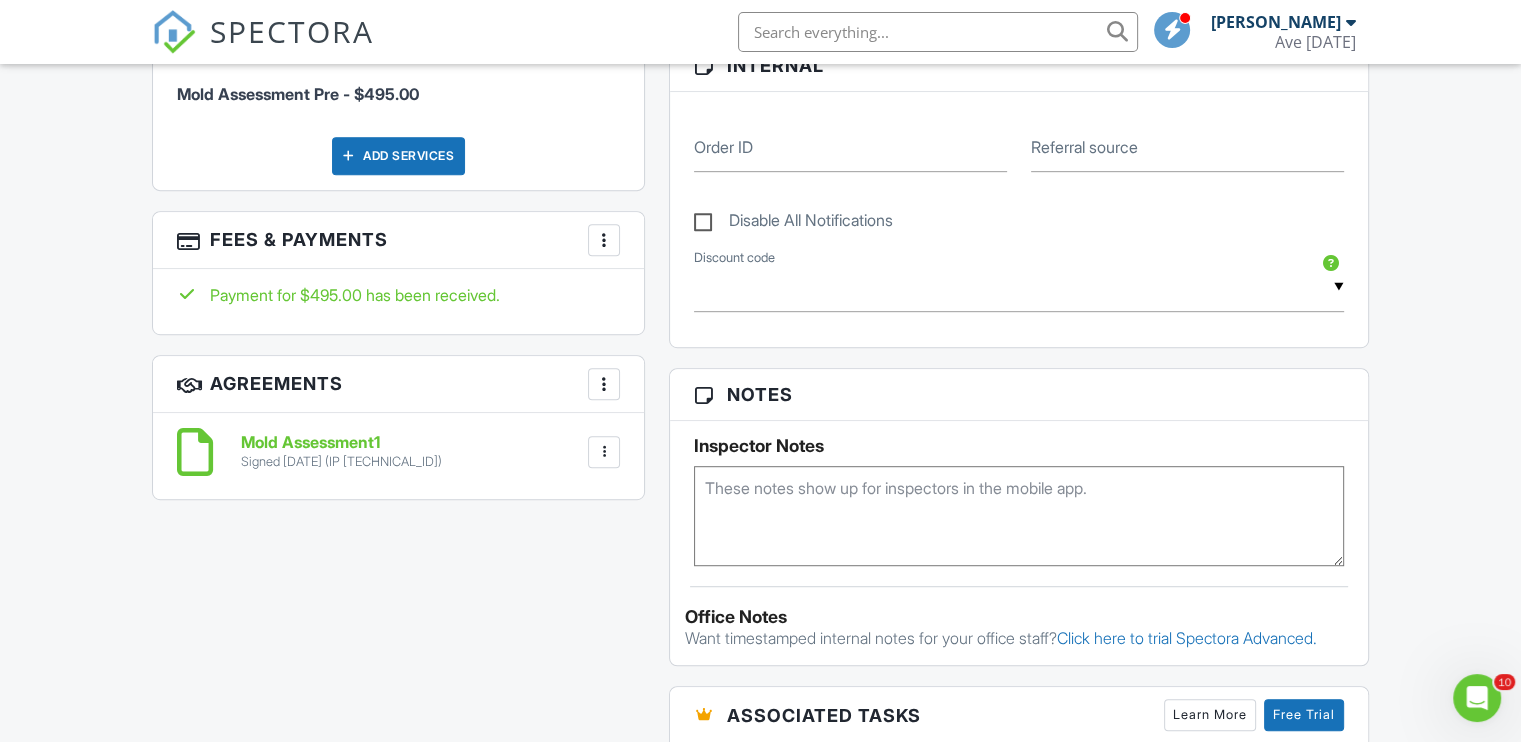scroll, scrollTop: 0, scrollLeft: 0, axis: both 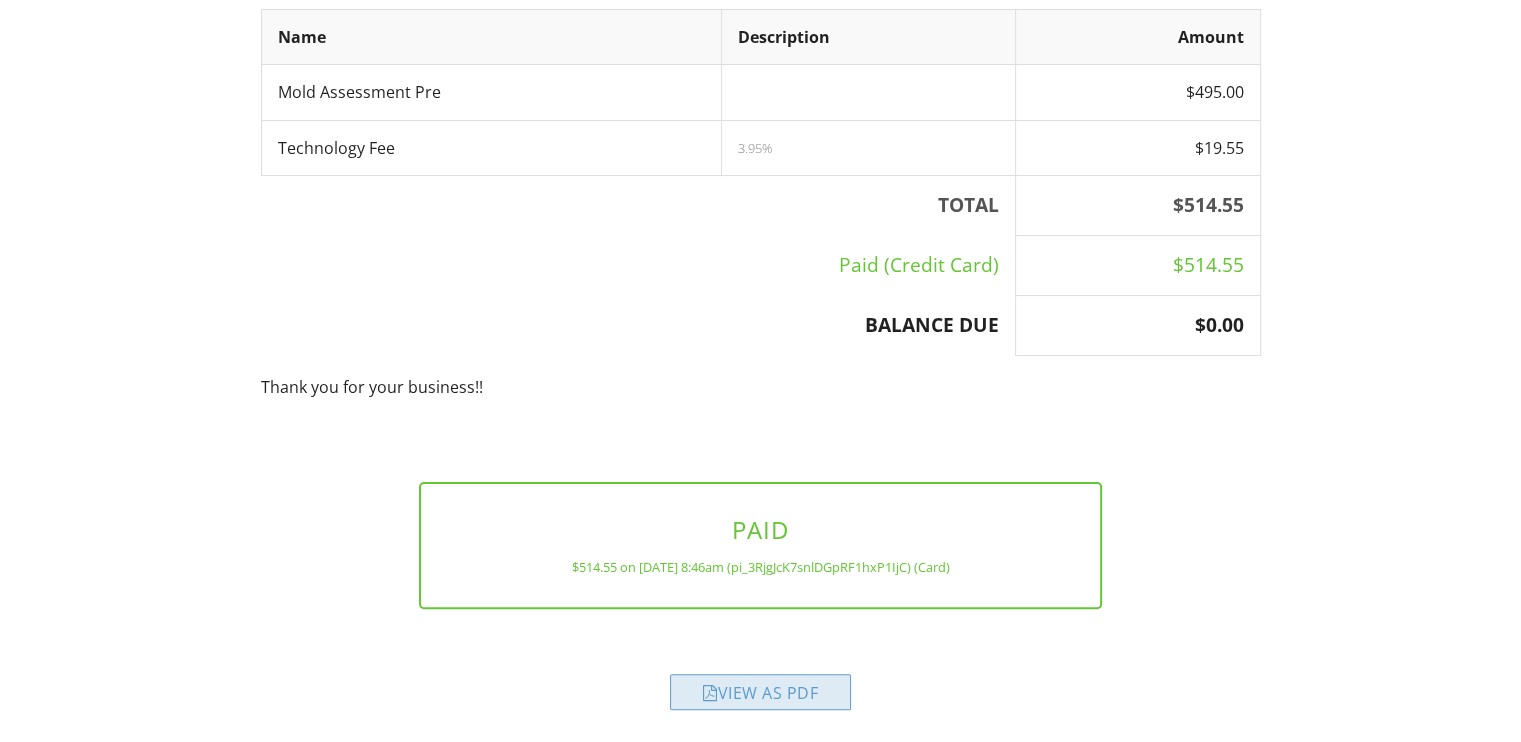 click on "View as PDF" at bounding box center (760, 692) 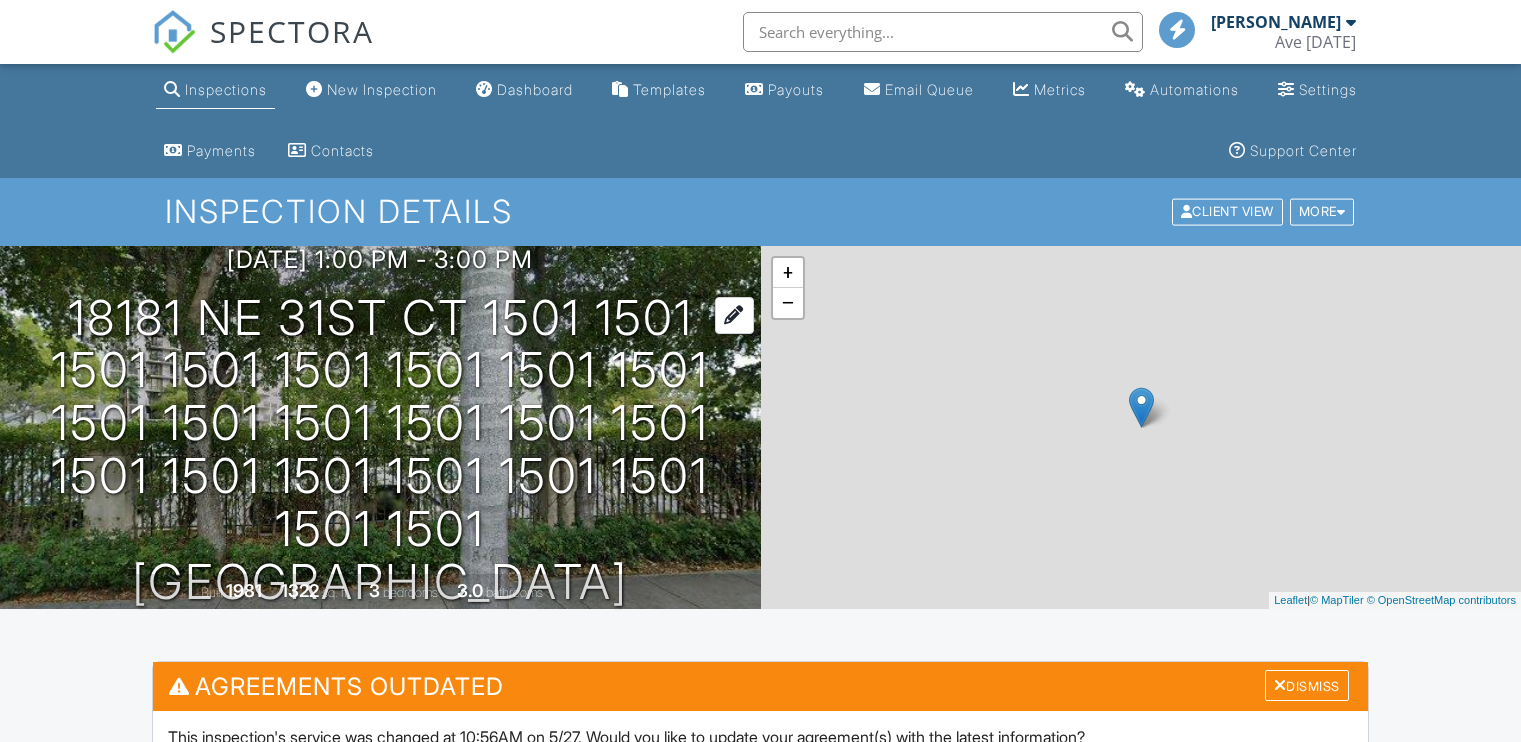 scroll, scrollTop: 0, scrollLeft: 0, axis: both 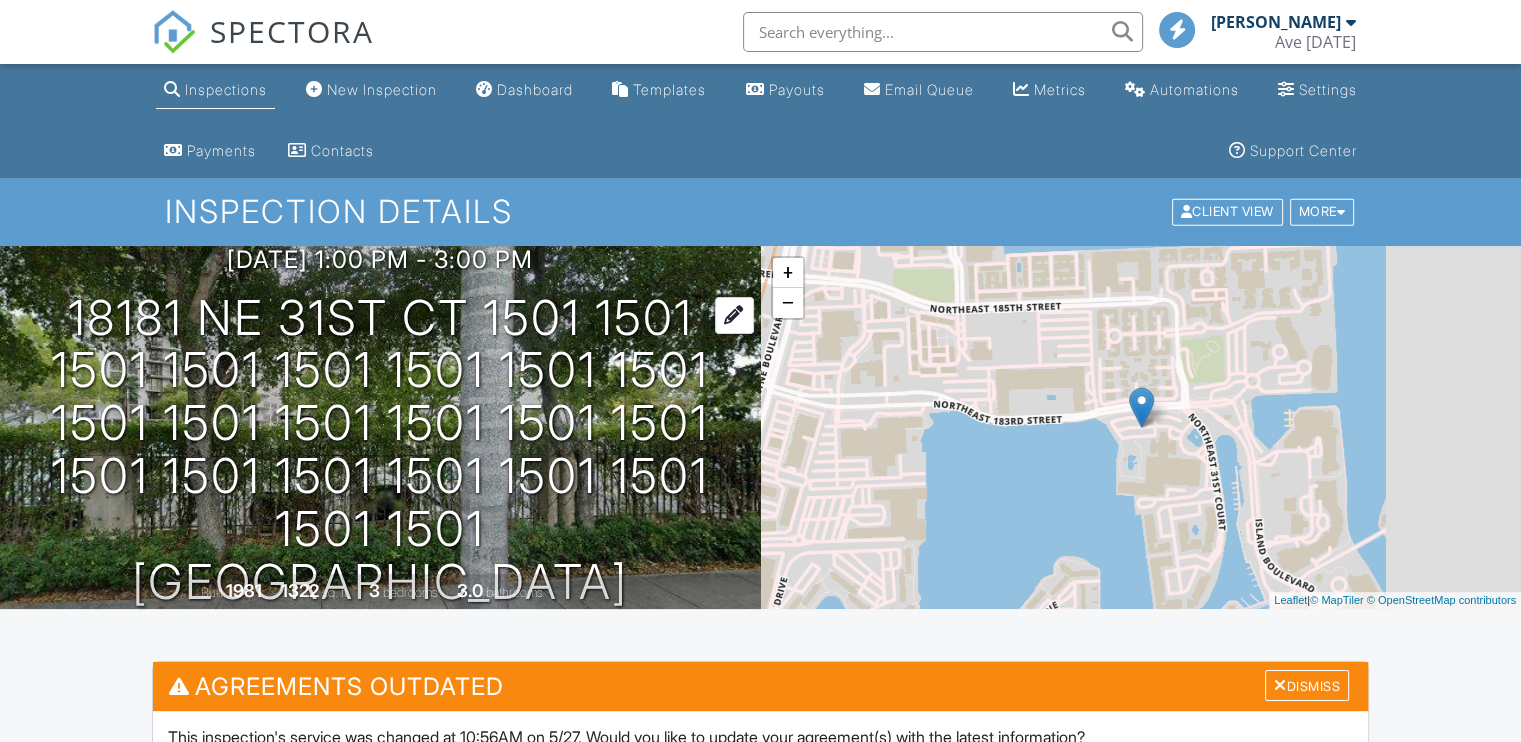 click on "18181 NE 31st Ct 1501 1501 1501 1501 1501 1501 1501 1501 1501 1501 1501 1501 1501 1501 1501 1501 1501 1501 1501 1501 1501 1501
[GEOGRAPHIC_DATA]" at bounding box center [380, 450] 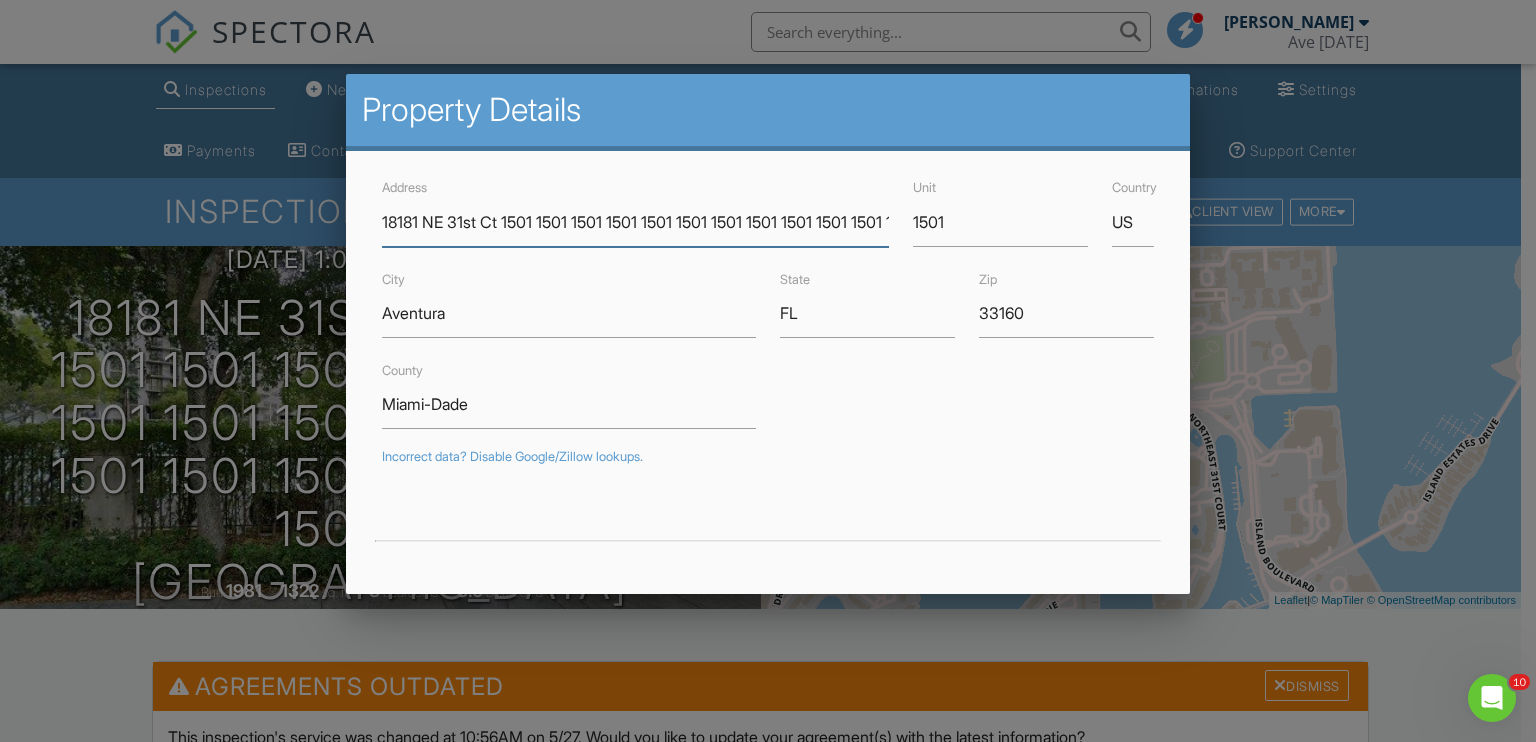 scroll, scrollTop: 0, scrollLeft: 0, axis: both 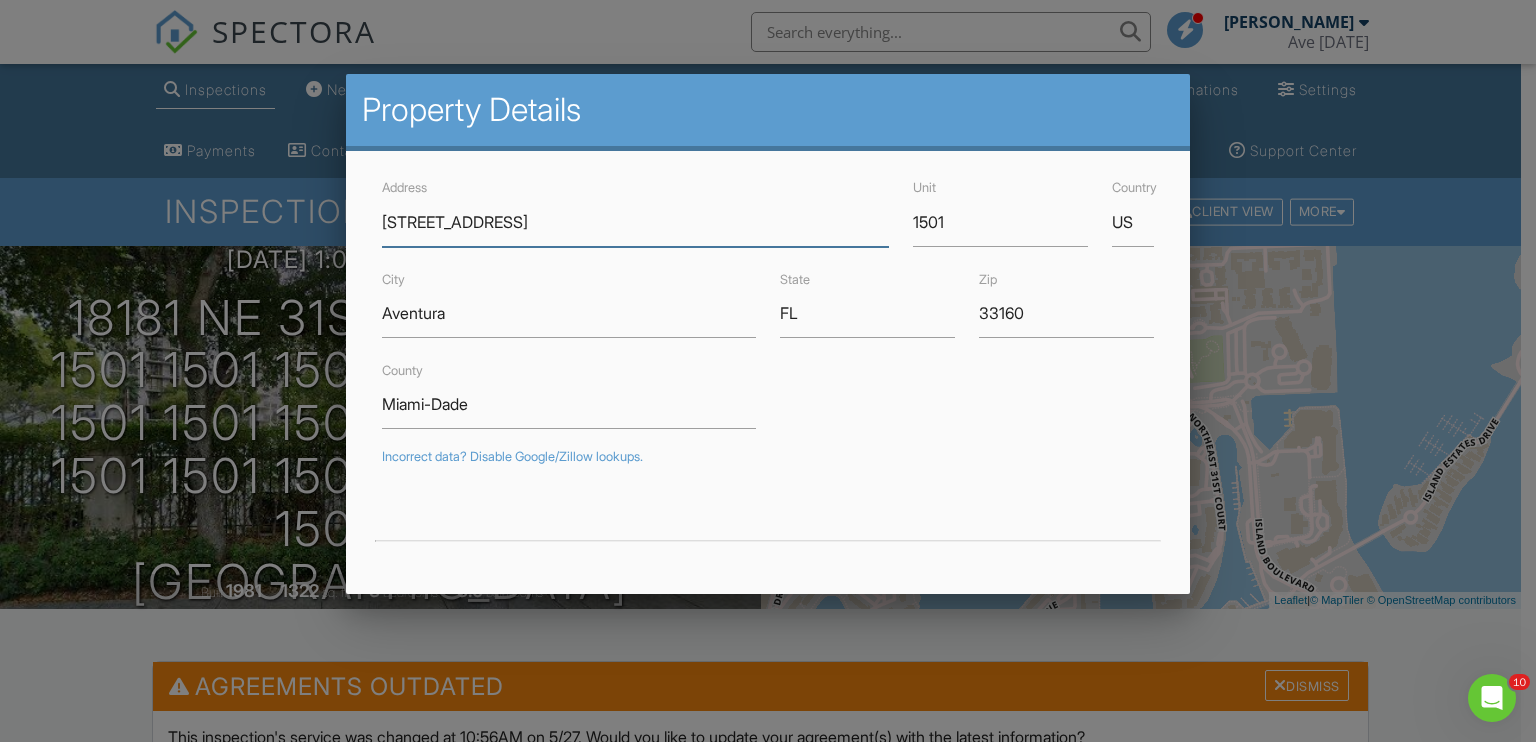type on "[STREET_ADDRESS]" 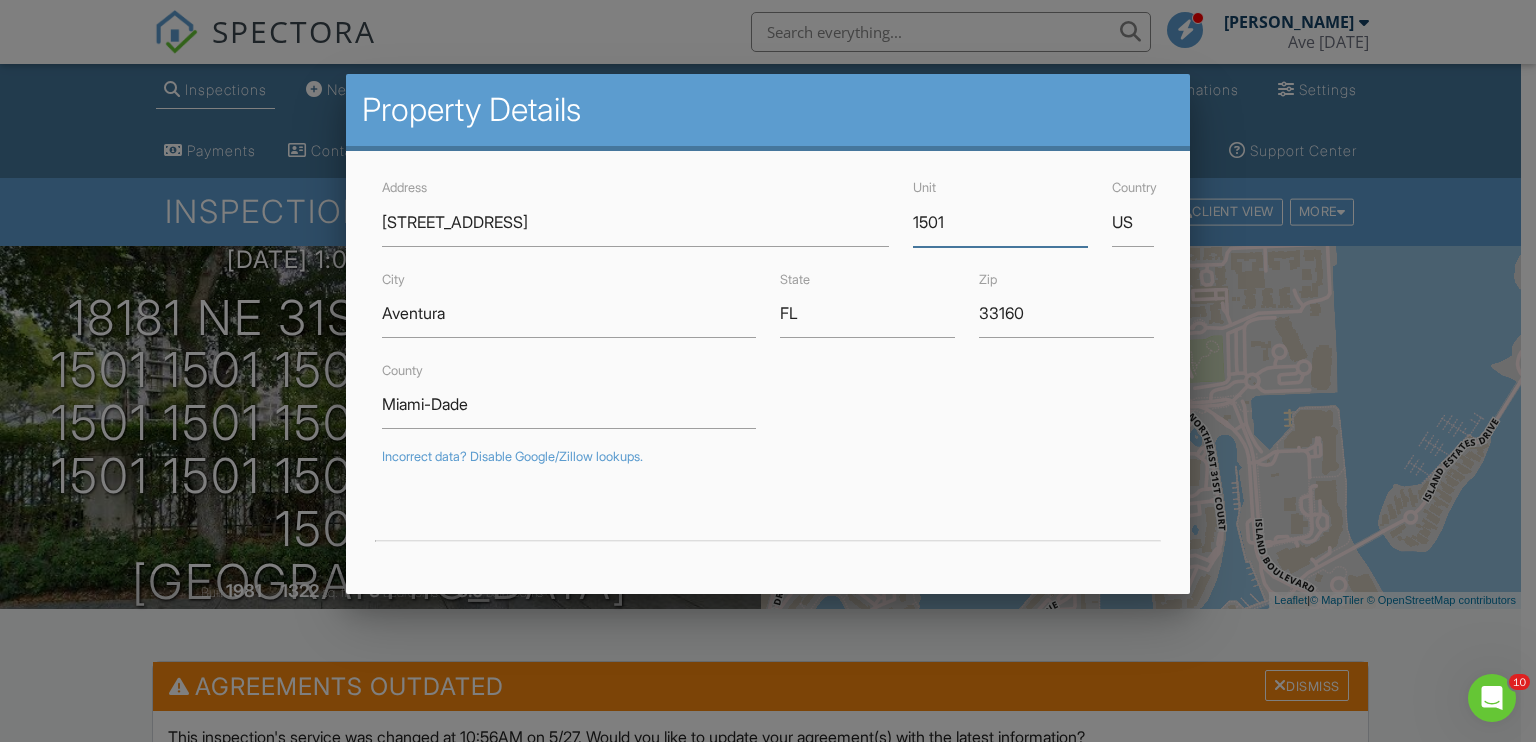 type 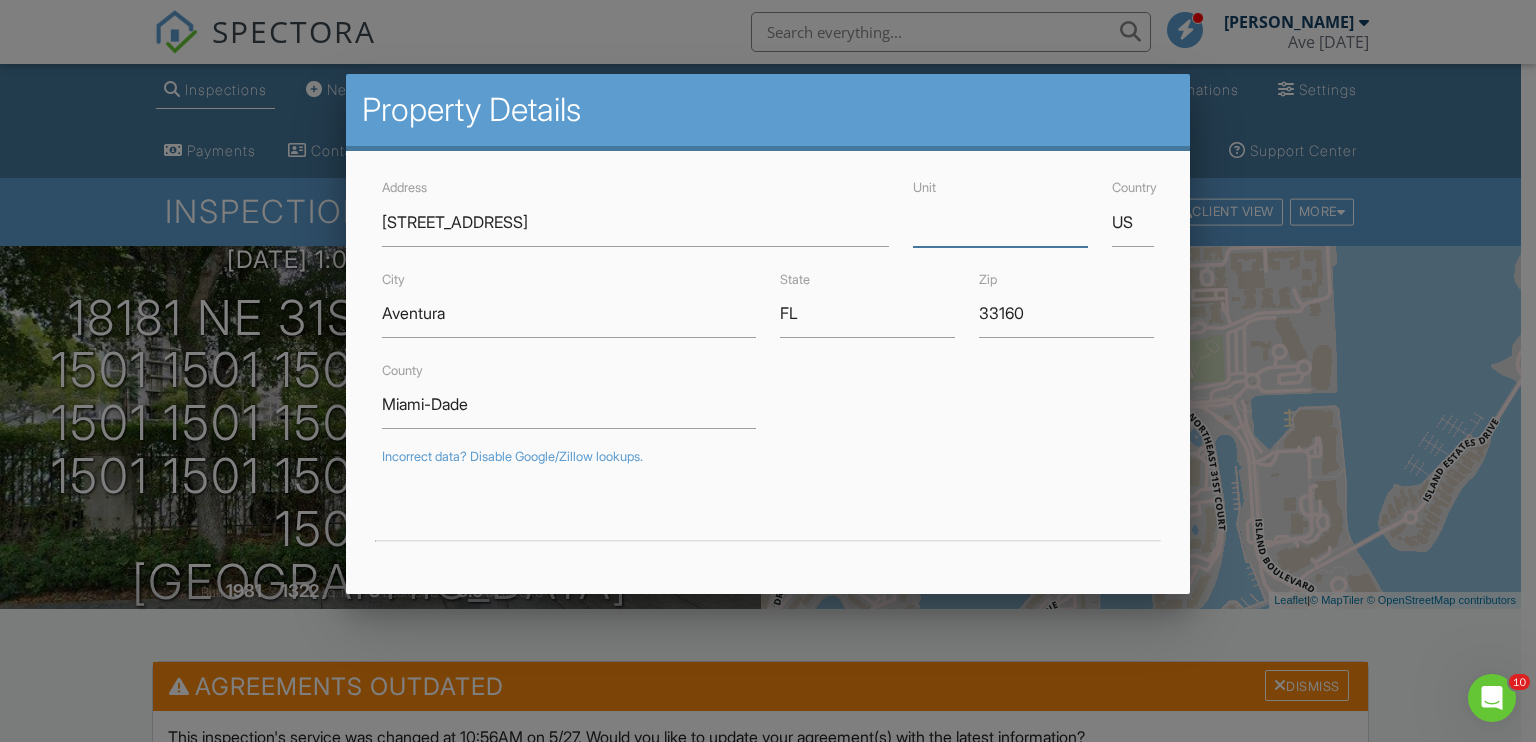 type on "25.9800737" 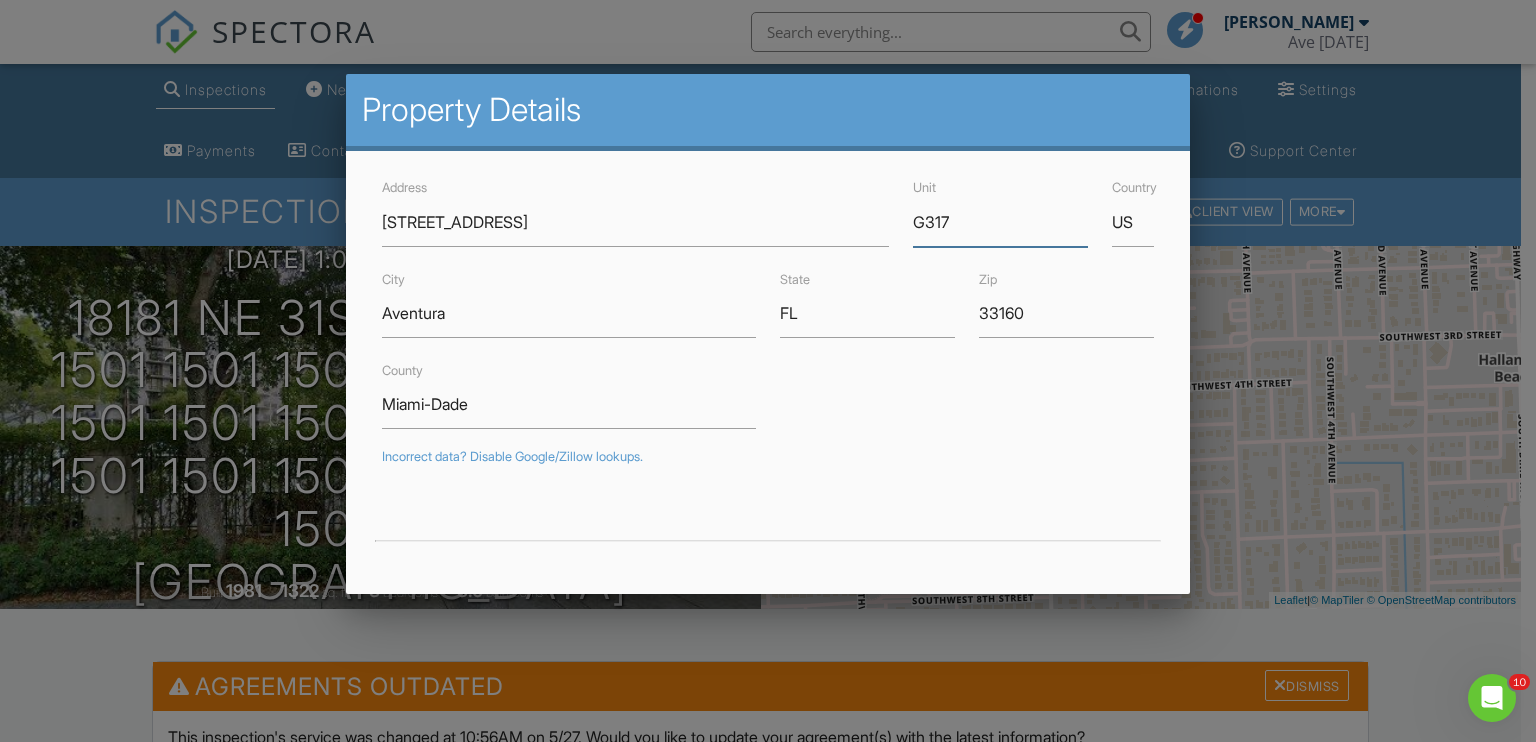 type on "G317" 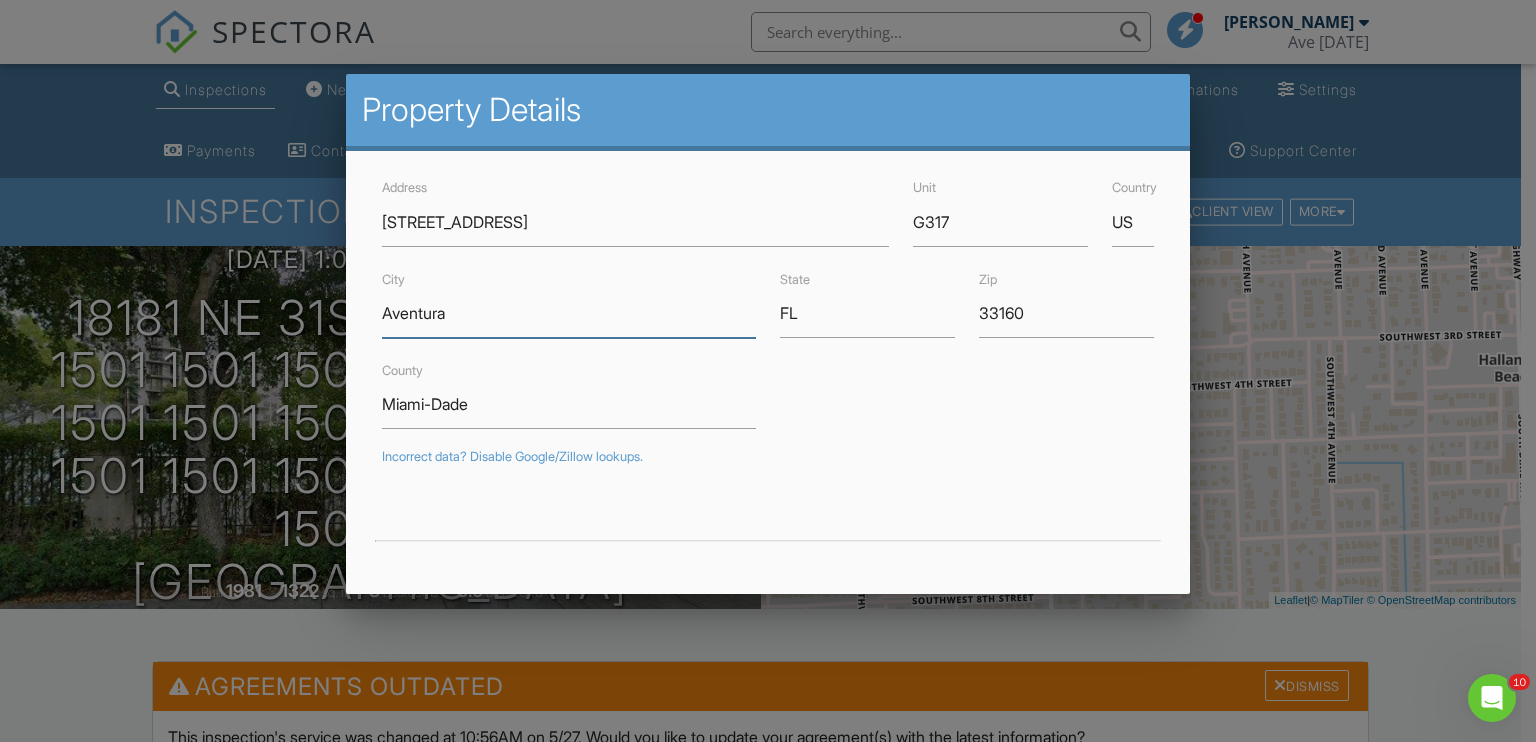 drag, startPoint x: 492, startPoint y: 312, endPoint x: 288, endPoint y: 304, distance: 204.1568 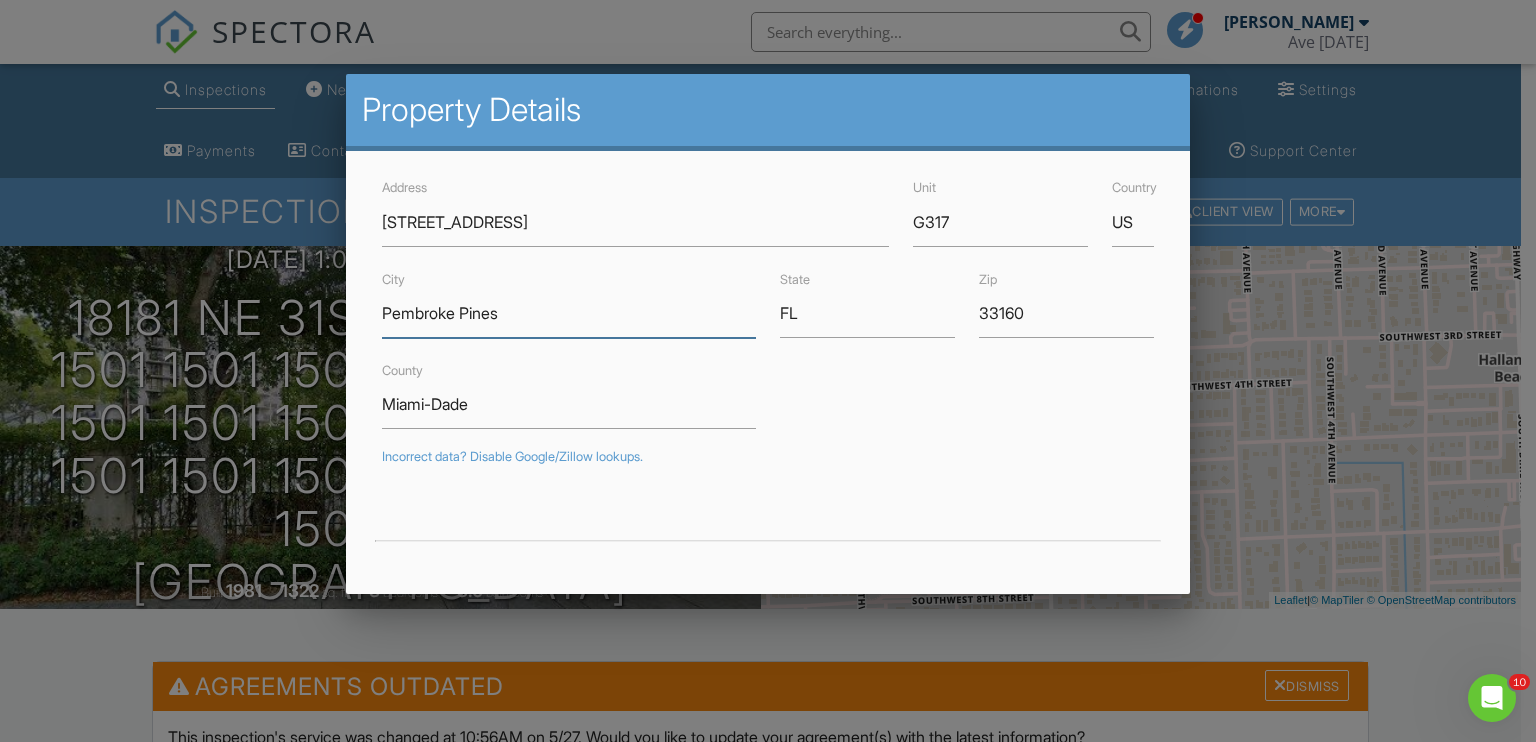 type on "Pembroke Pines" 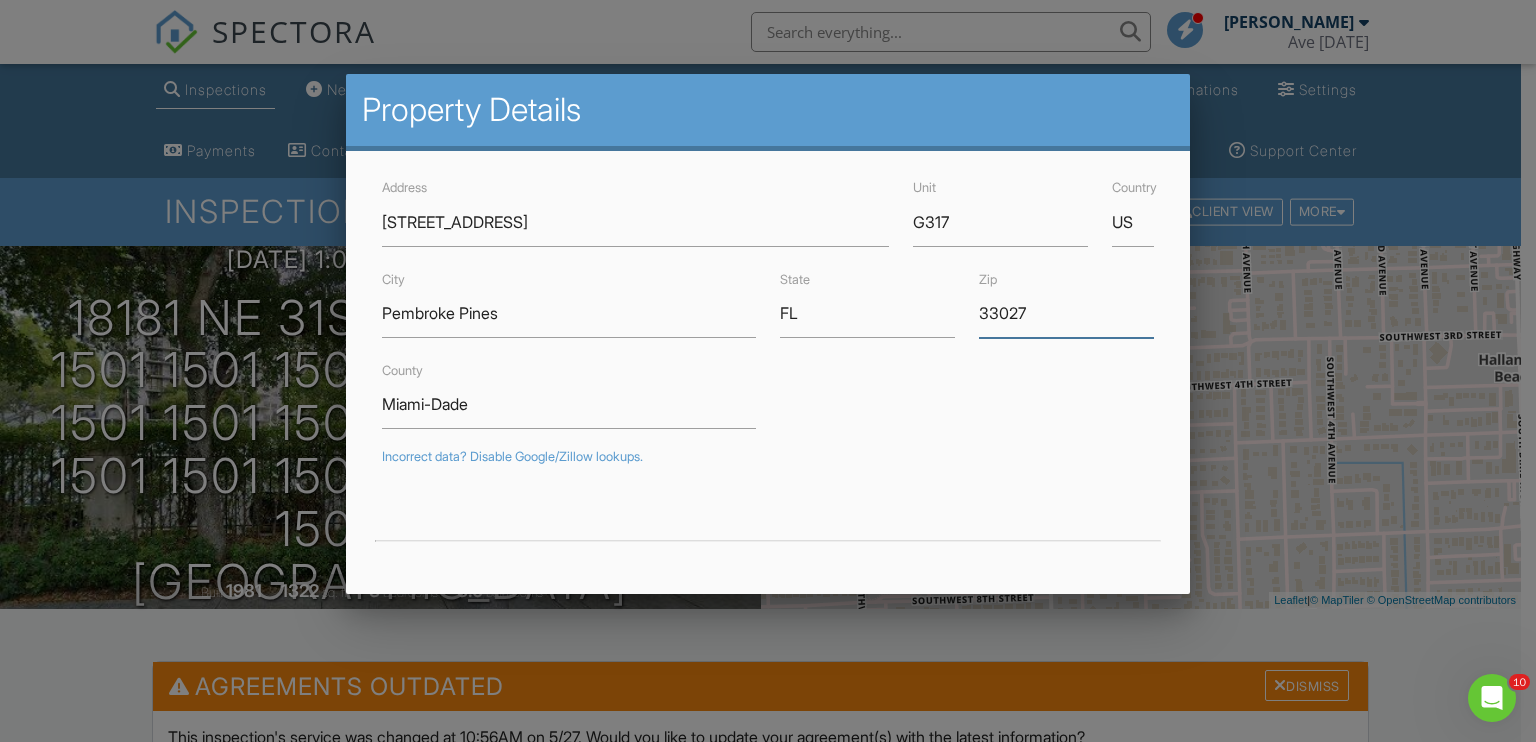 type on "33027" 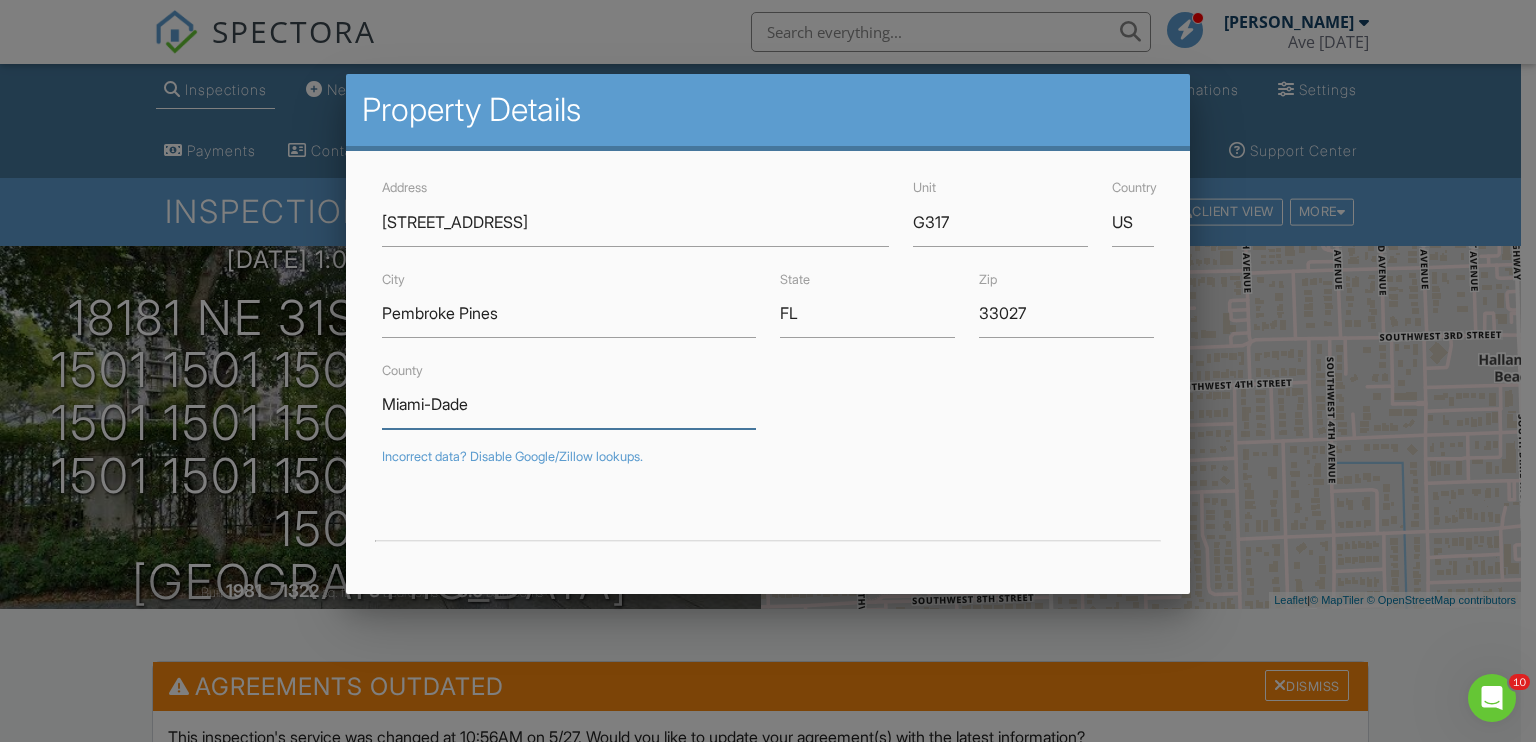 drag, startPoint x: 572, startPoint y: 399, endPoint x: 279, endPoint y: 383, distance: 293.43652 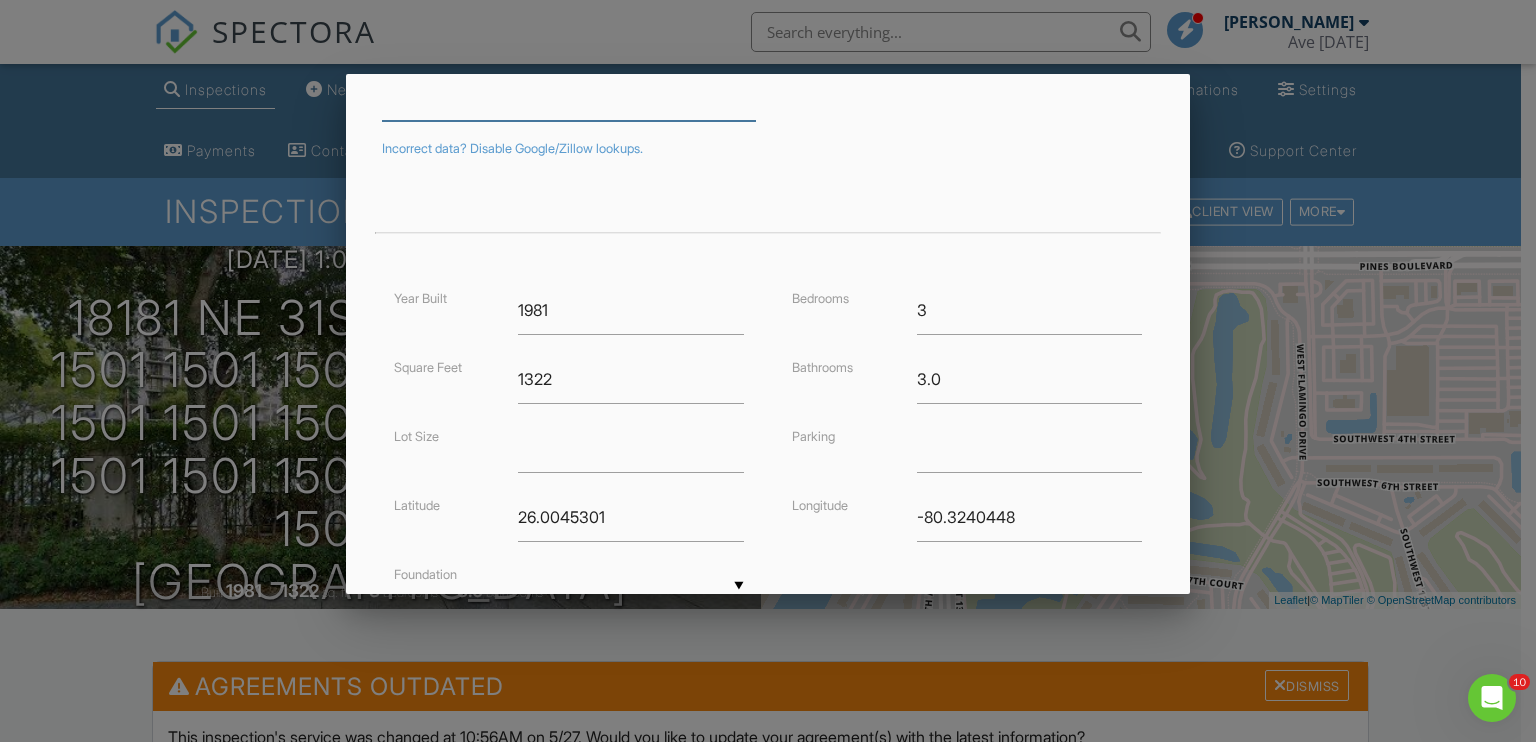 scroll, scrollTop: 312, scrollLeft: 0, axis: vertical 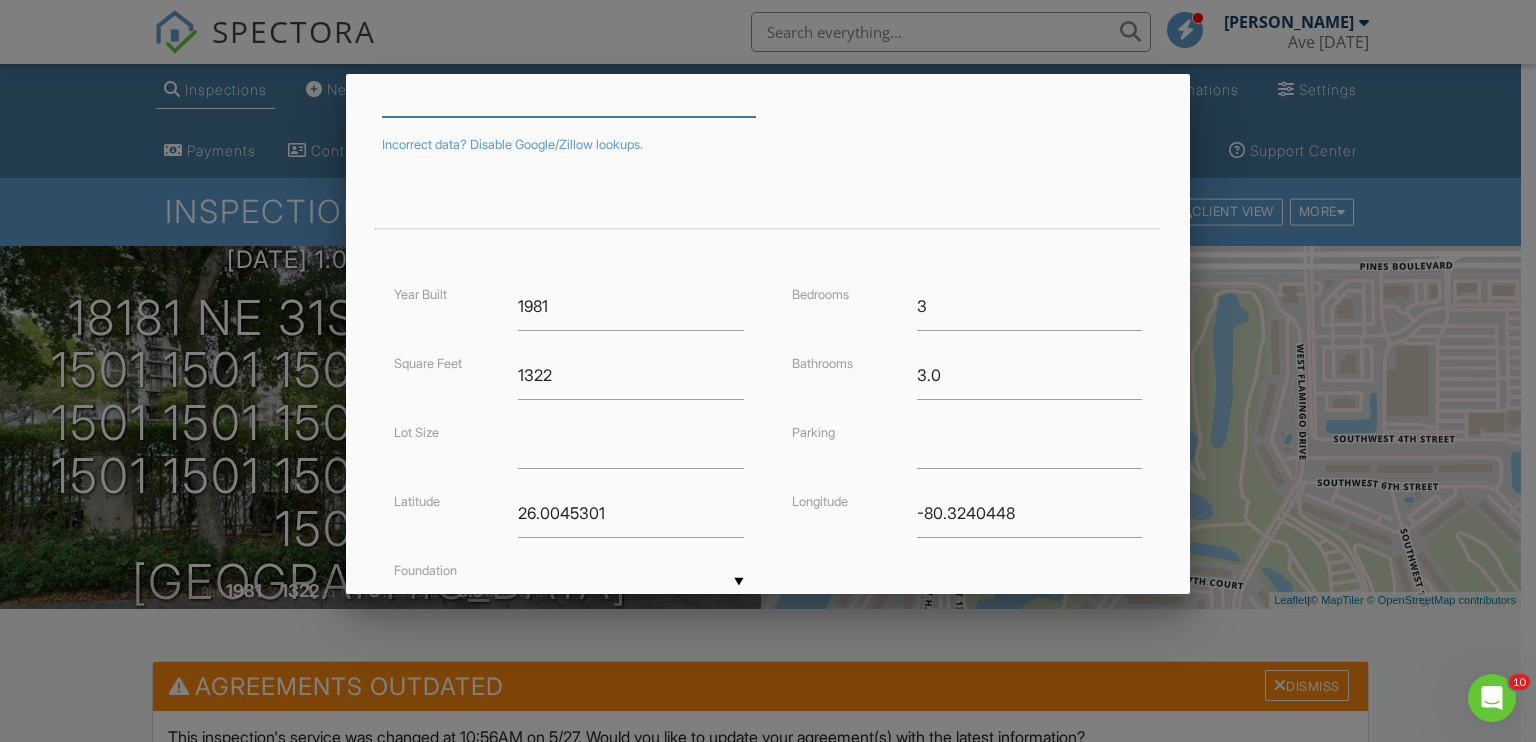 type 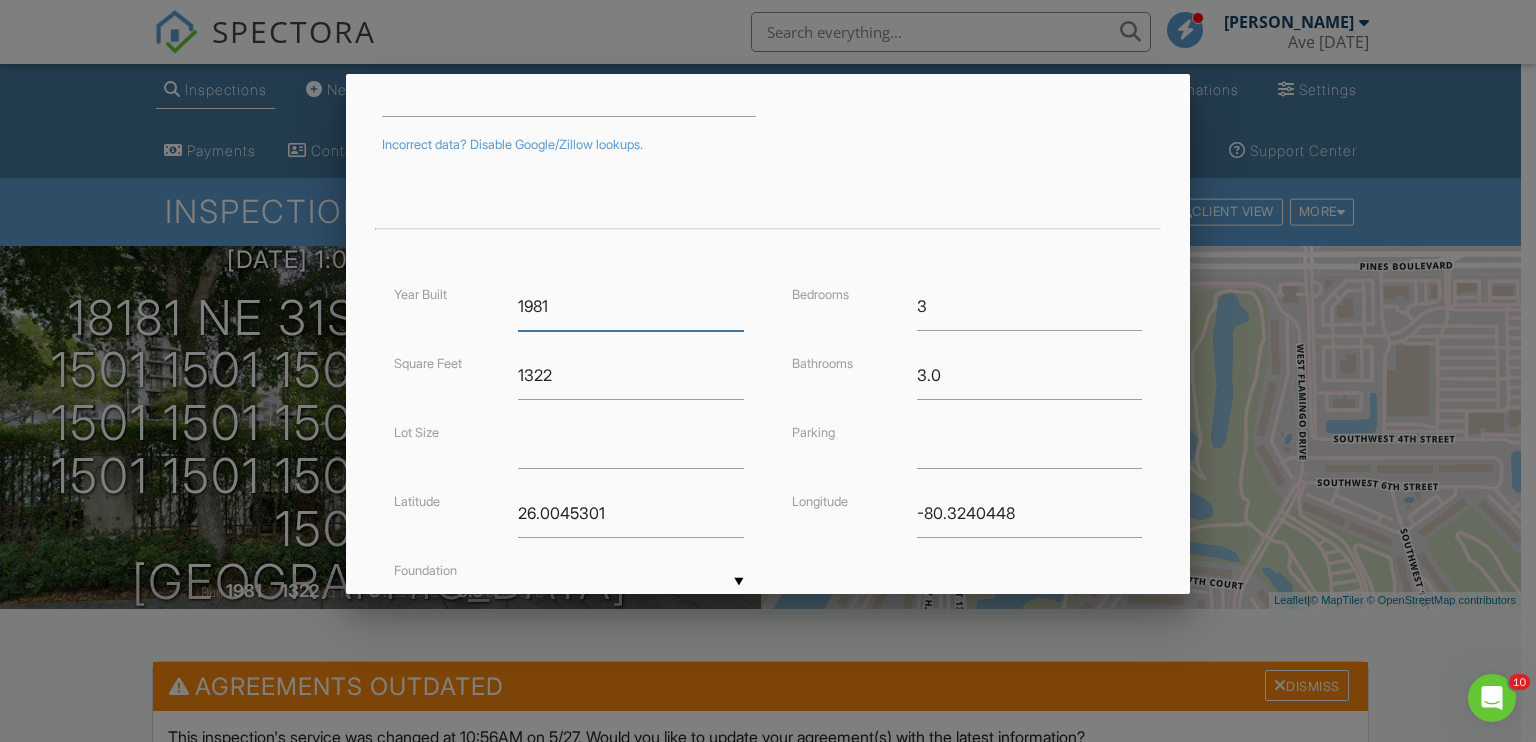 drag, startPoint x: 632, startPoint y: 303, endPoint x: 371, endPoint y: 293, distance: 261.1915 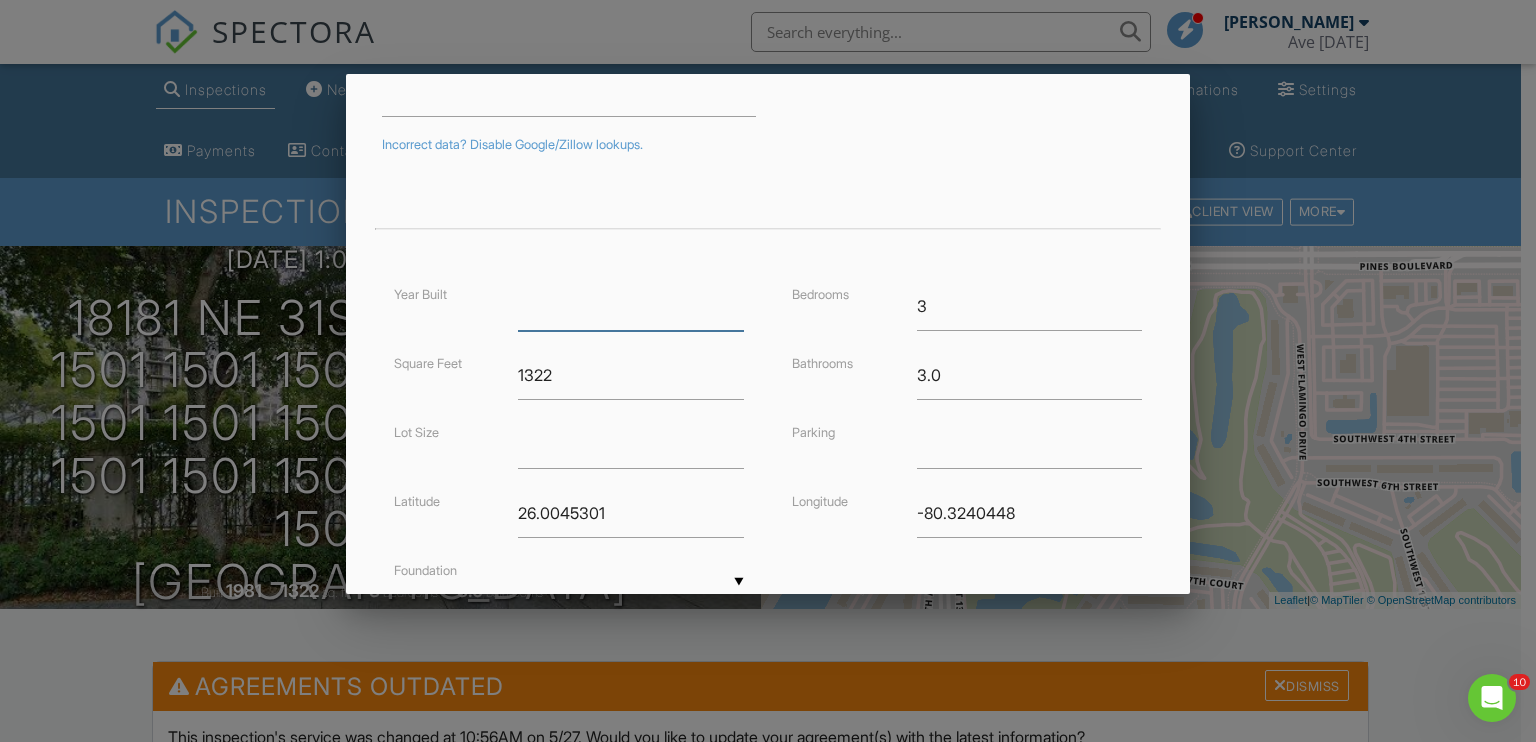 type 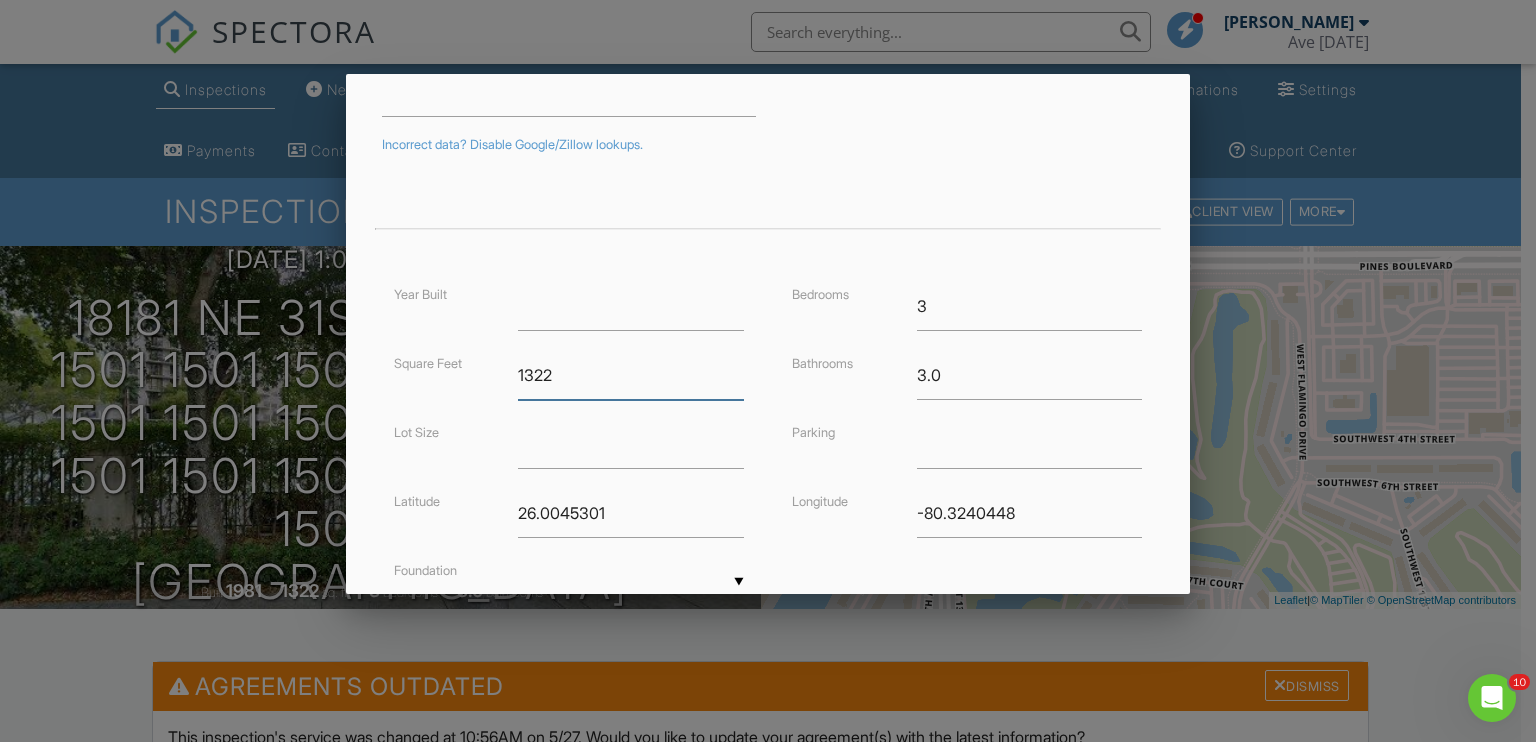 drag, startPoint x: 578, startPoint y: 361, endPoint x: 457, endPoint y: 362, distance: 121.004135 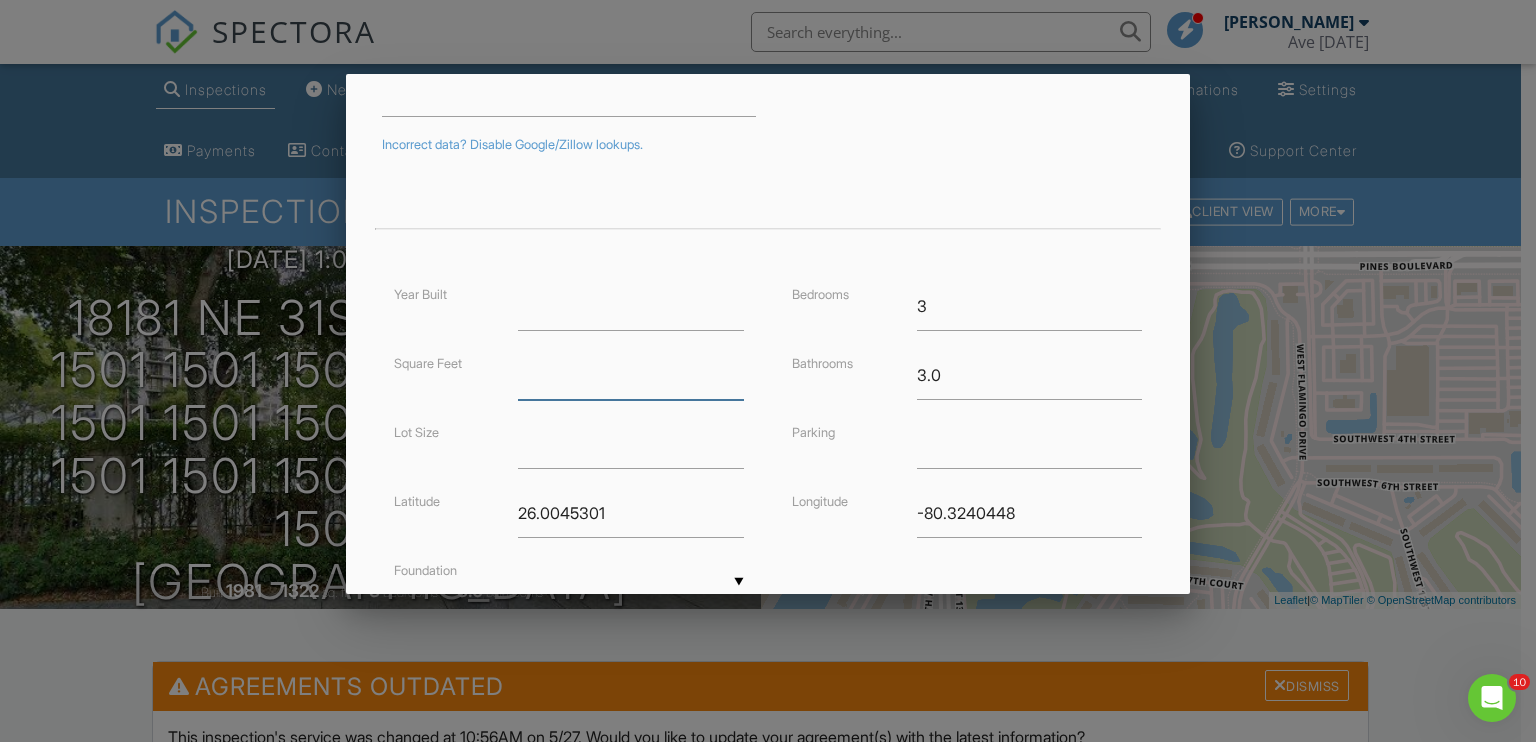 type 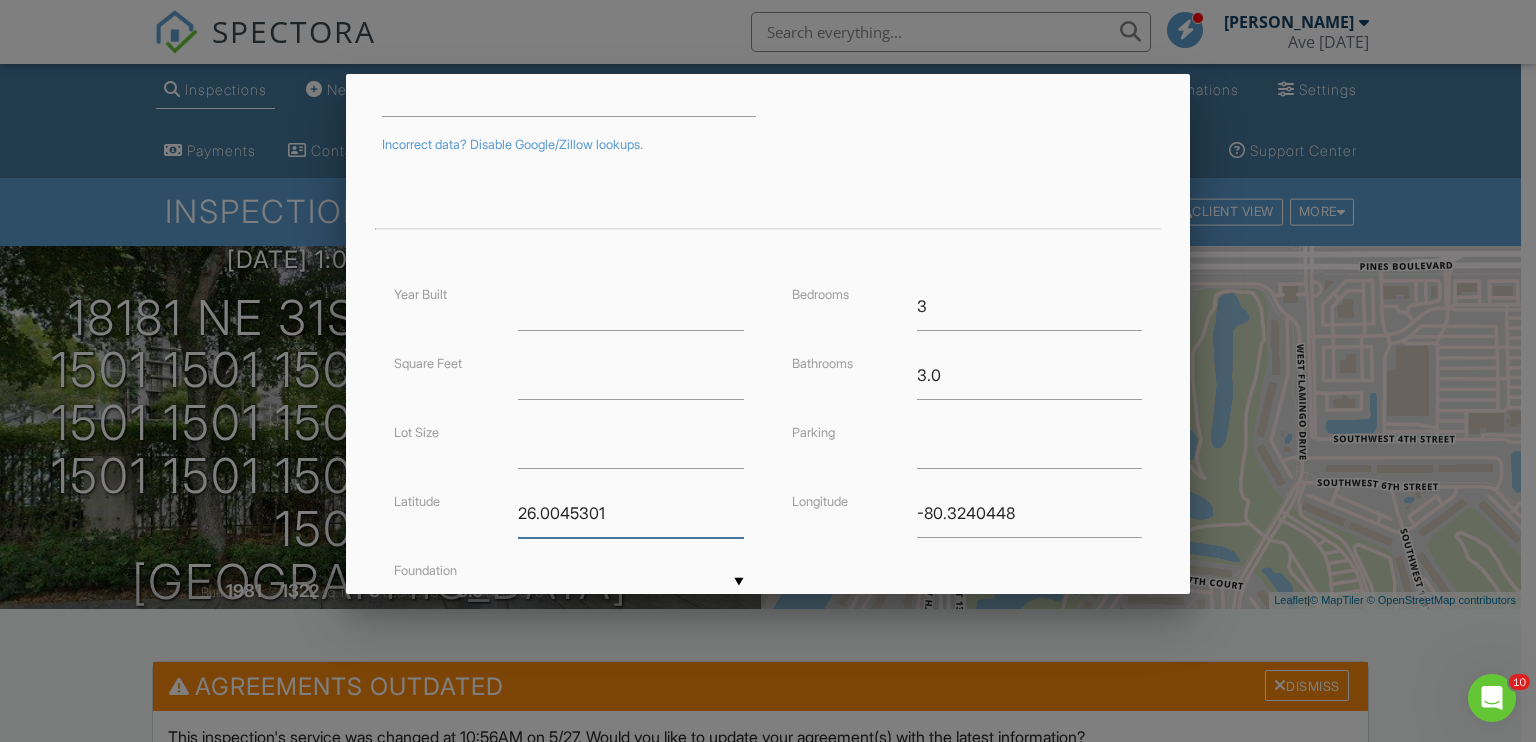 drag, startPoint x: 638, startPoint y: 513, endPoint x: 446, endPoint y: 484, distance: 194.17775 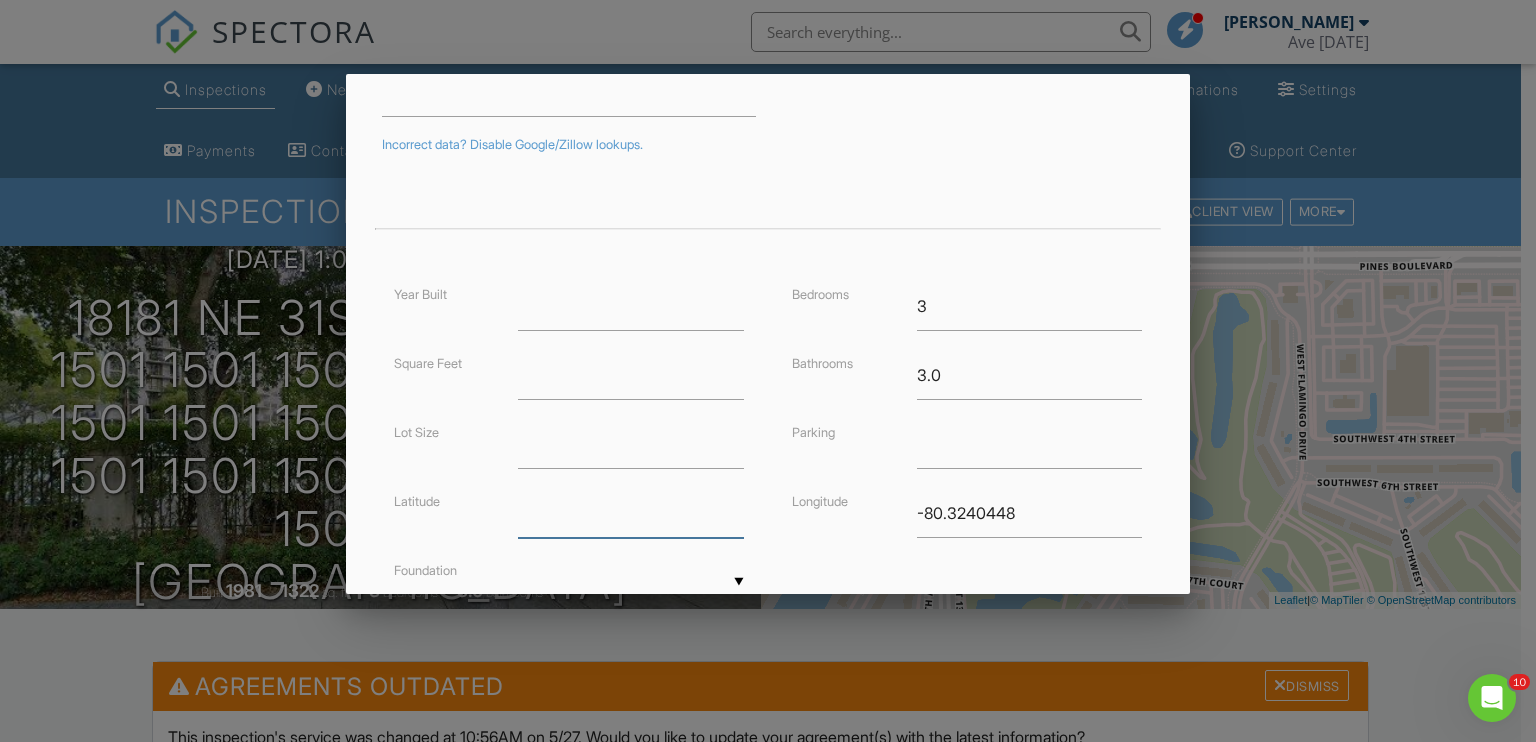 type 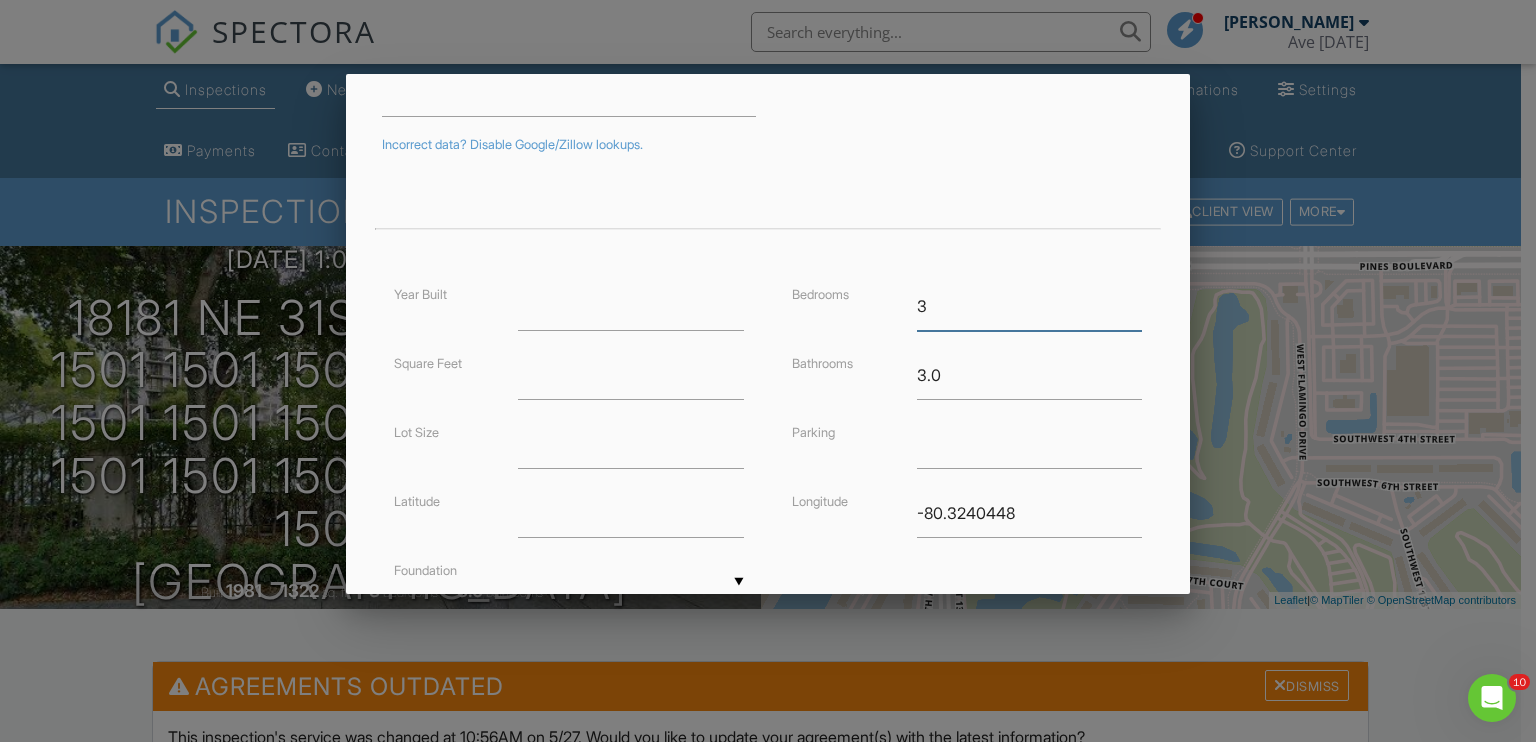 drag, startPoint x: 976, startPoint y: 295, endPoint x: 852, endPoint y: 299, distance: 124.0645 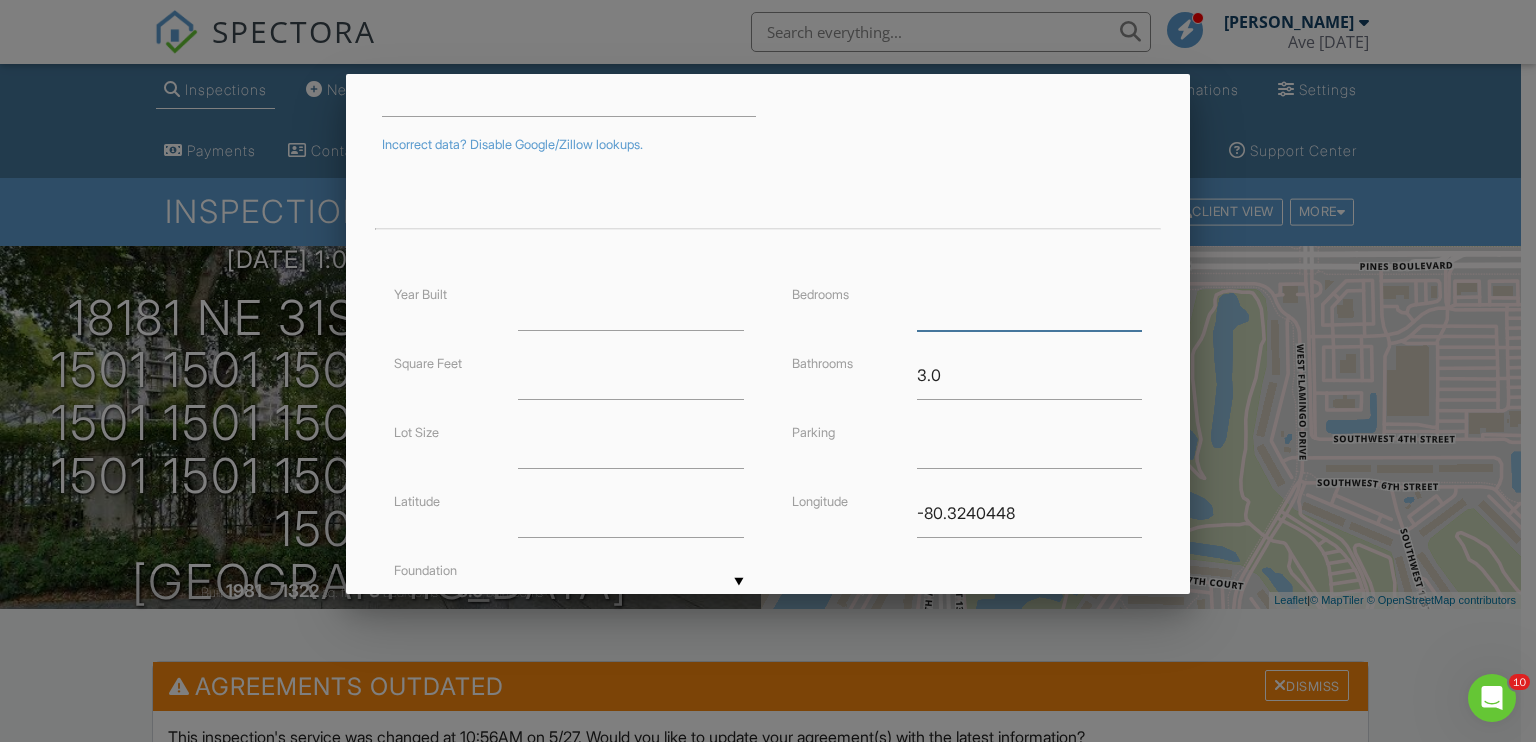type 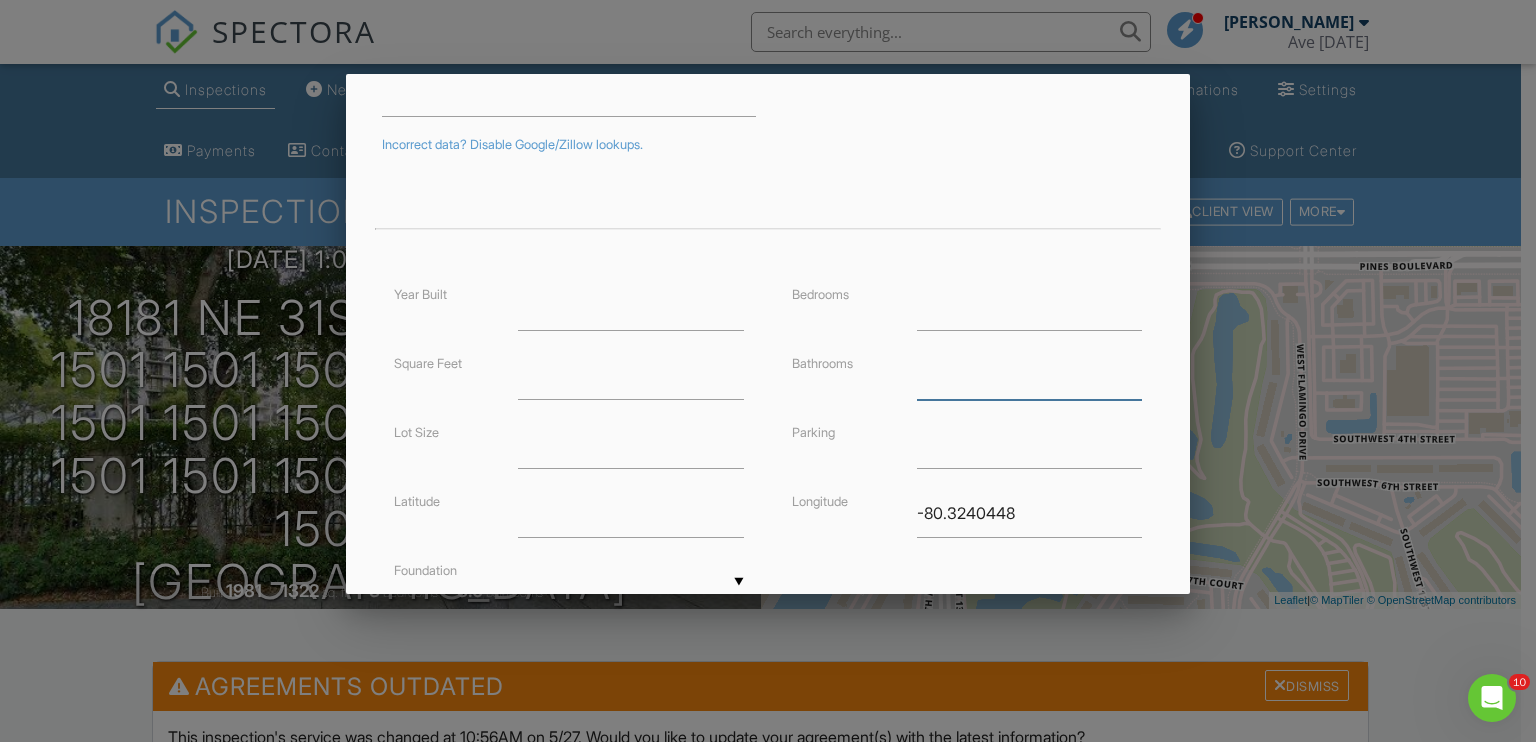 drag, startPoint x: 948, startPoint y: 370, endPoint x: 879, endPoint y: 368, distance: 69.02898 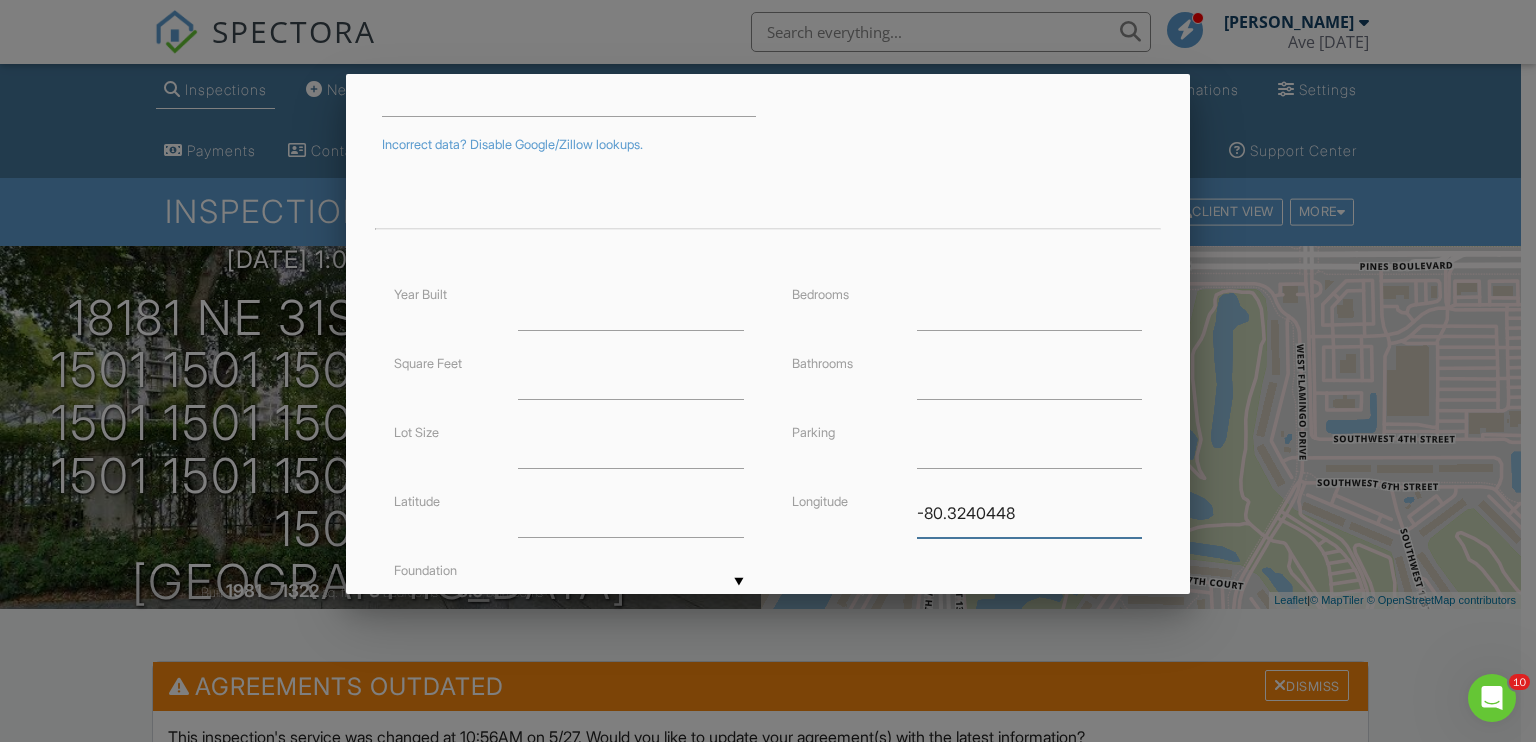 drag, startPoint x: 1013, startPoint y: 511, endPoint x: 809, endPoint y: 501, distance: 204.24495 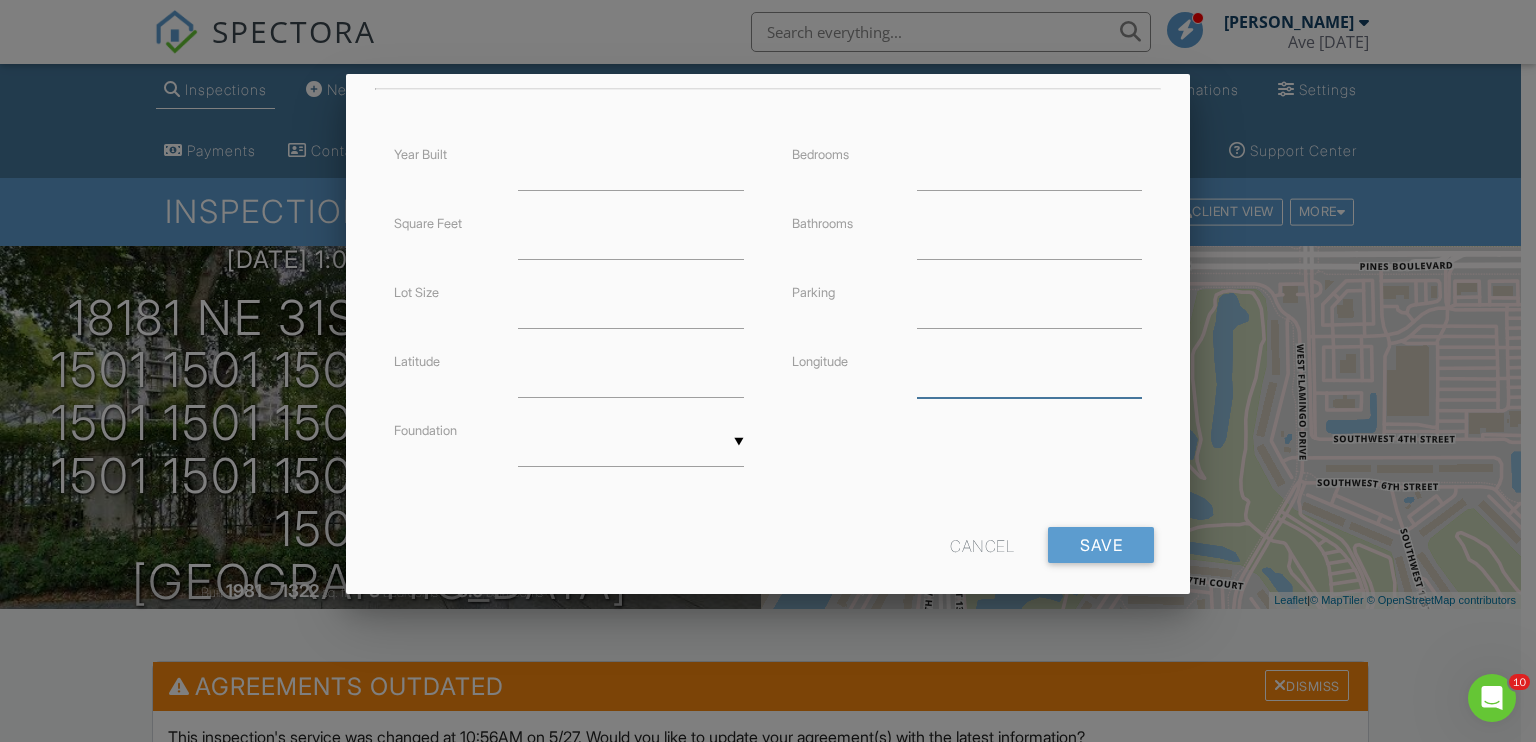 scroll, scrollTop: 477, scrollLeft: 0, axis: vertical 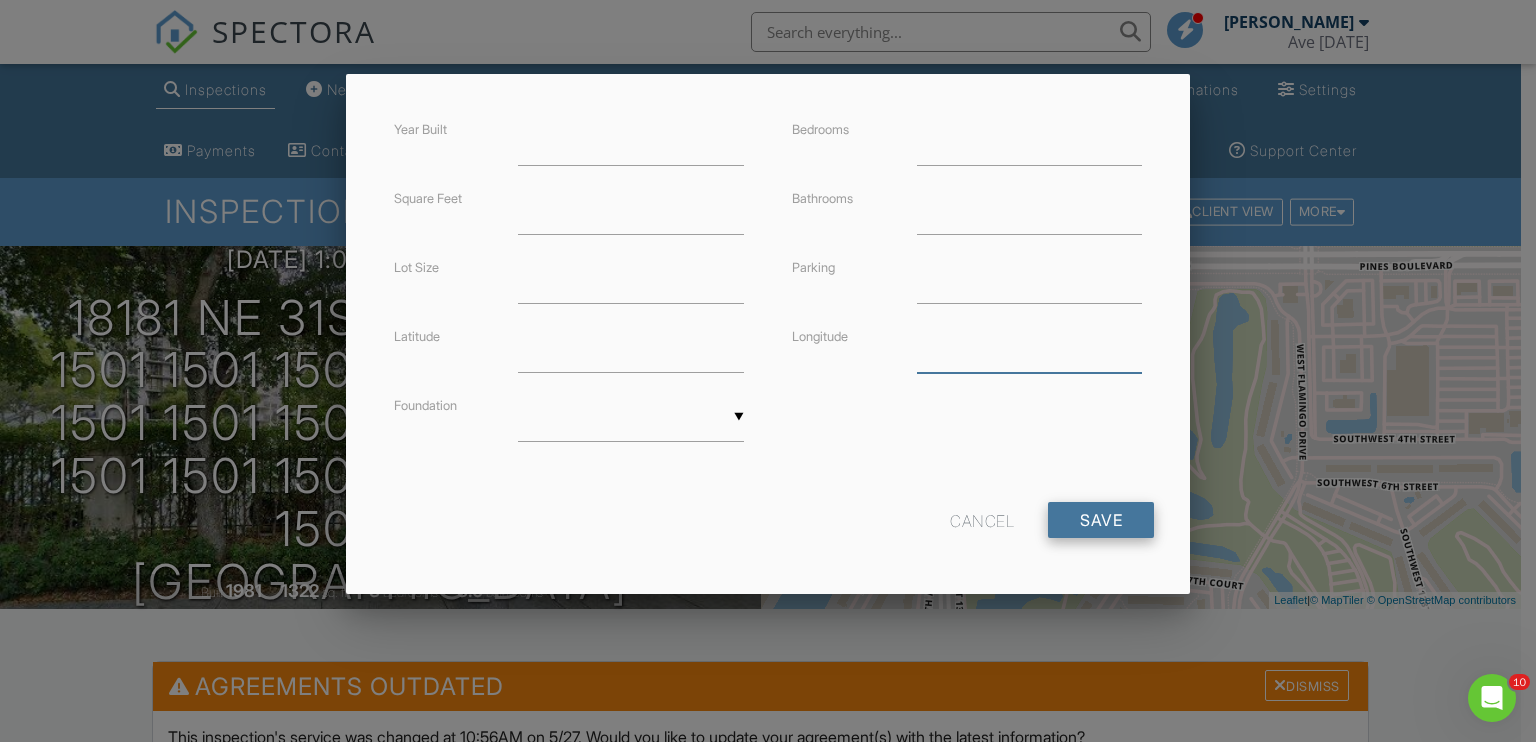 type 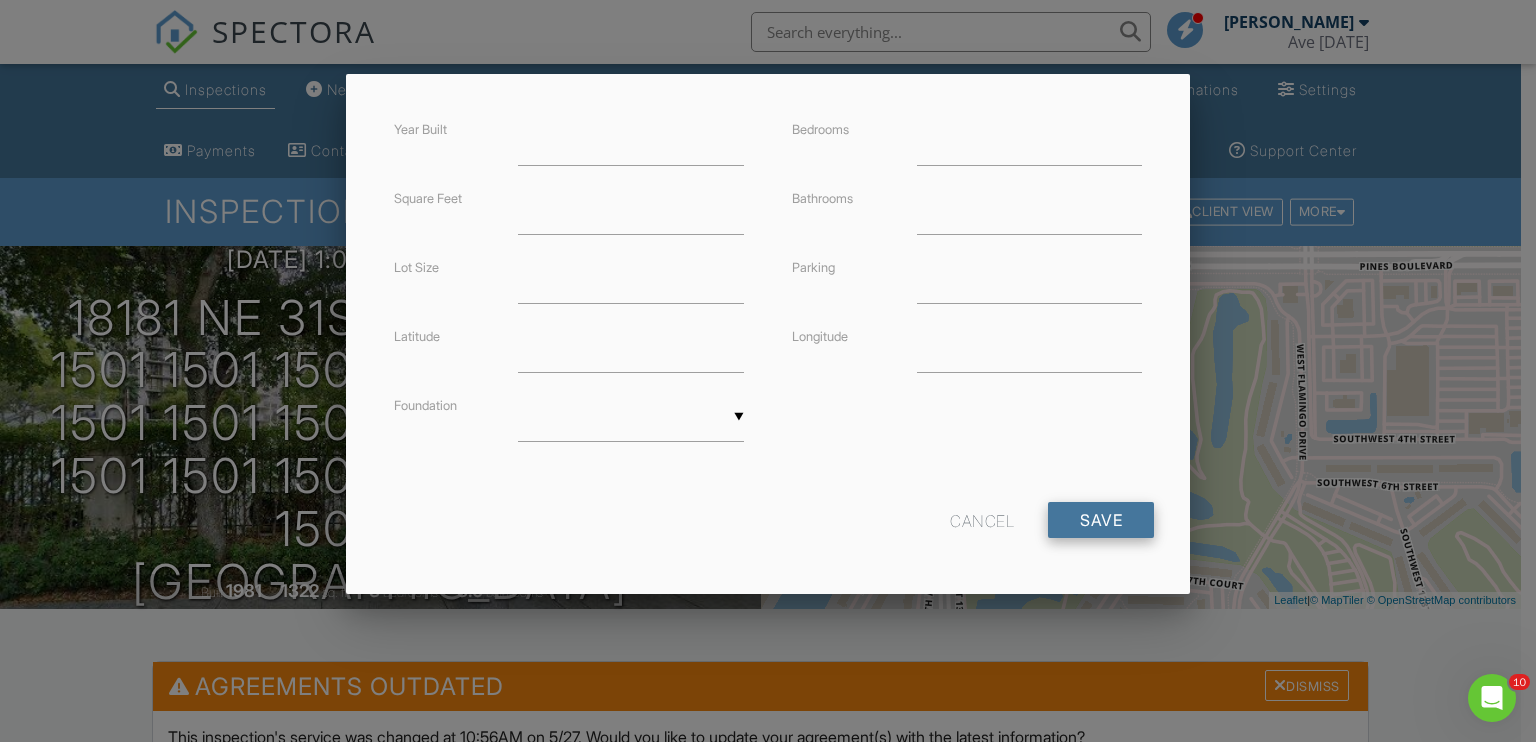 click on "Save" at bounding box center (1101, 520) 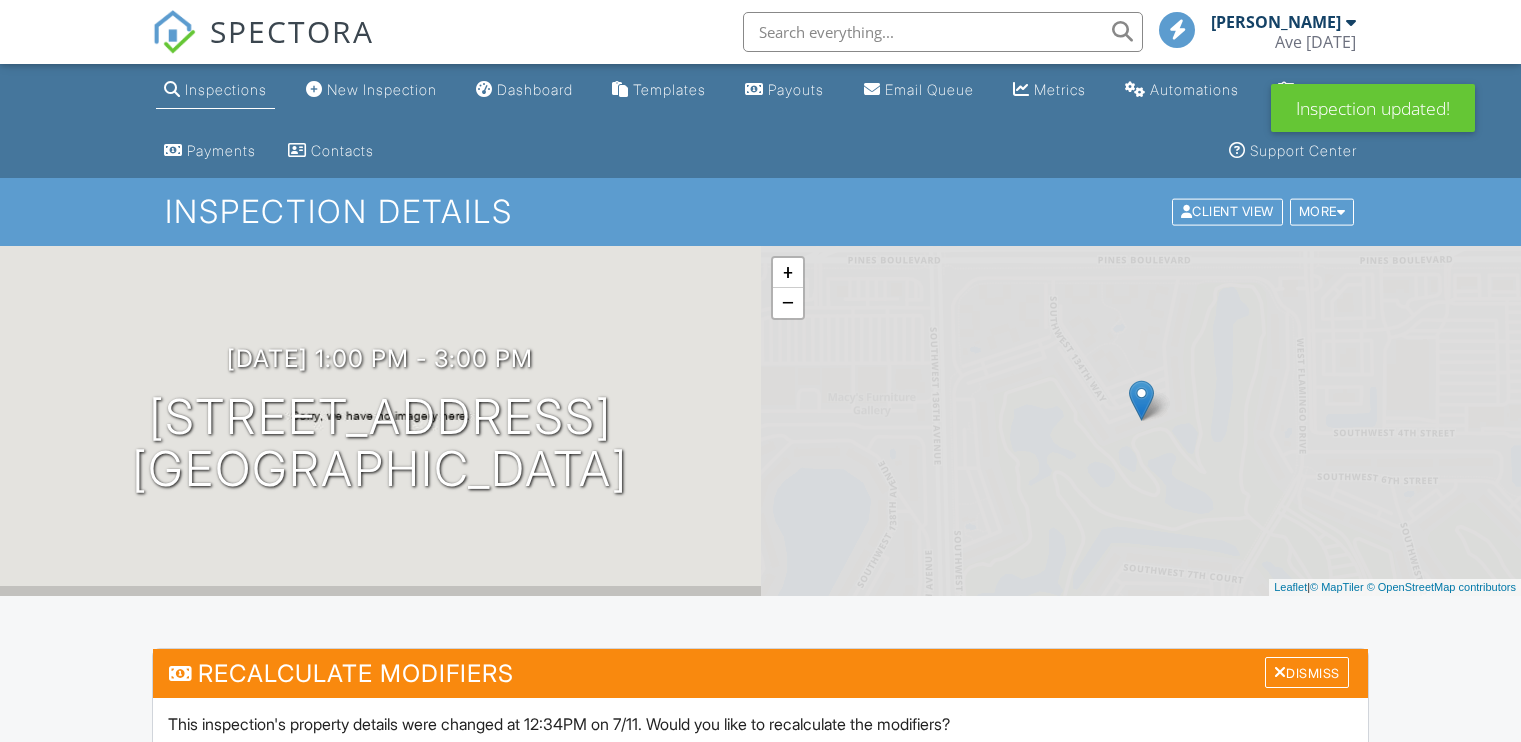 scroll, scrollTop: 0, scrollLeft: 0, axis: both 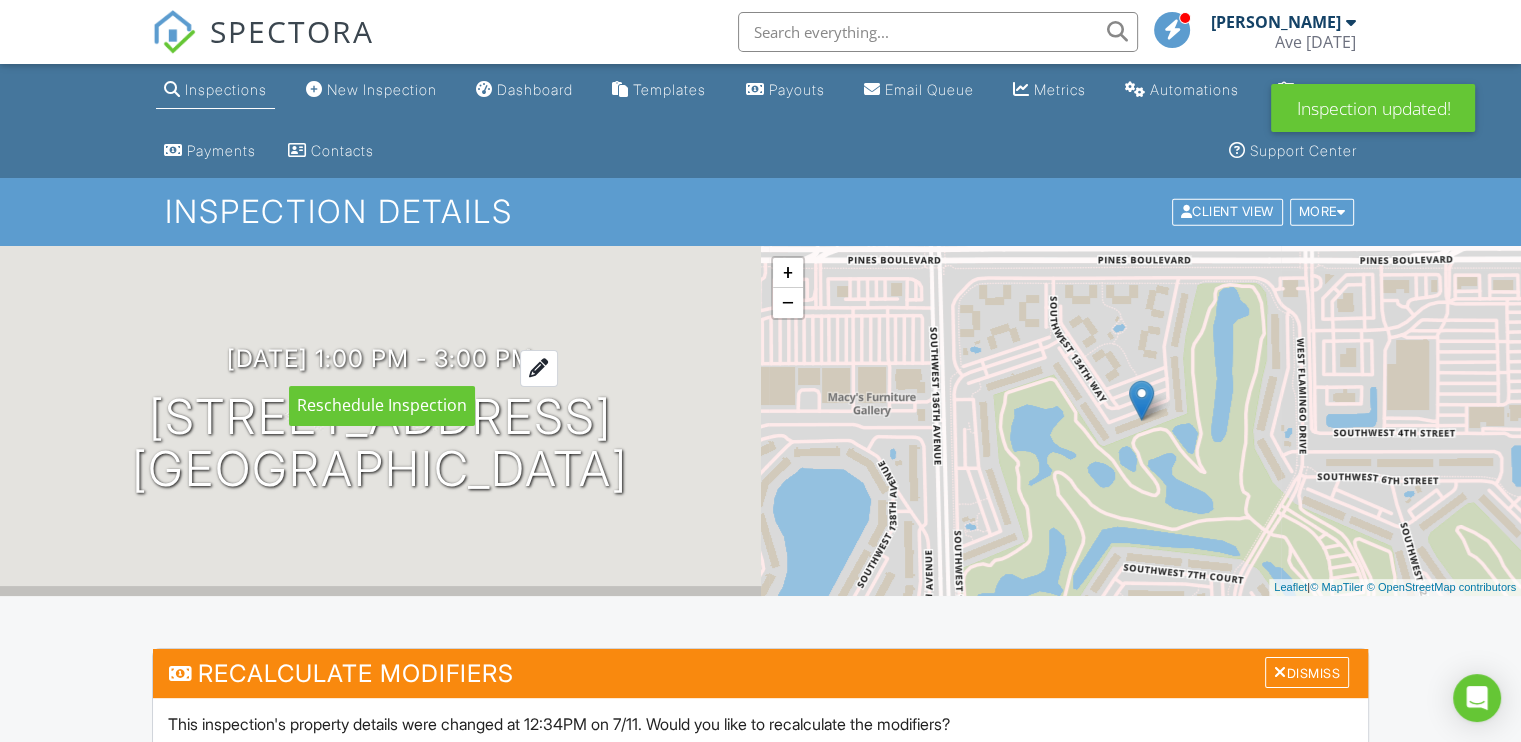 click on "05/26/2025  1:00 pm
- 3:00 pm" at bounding box center [380, 358] 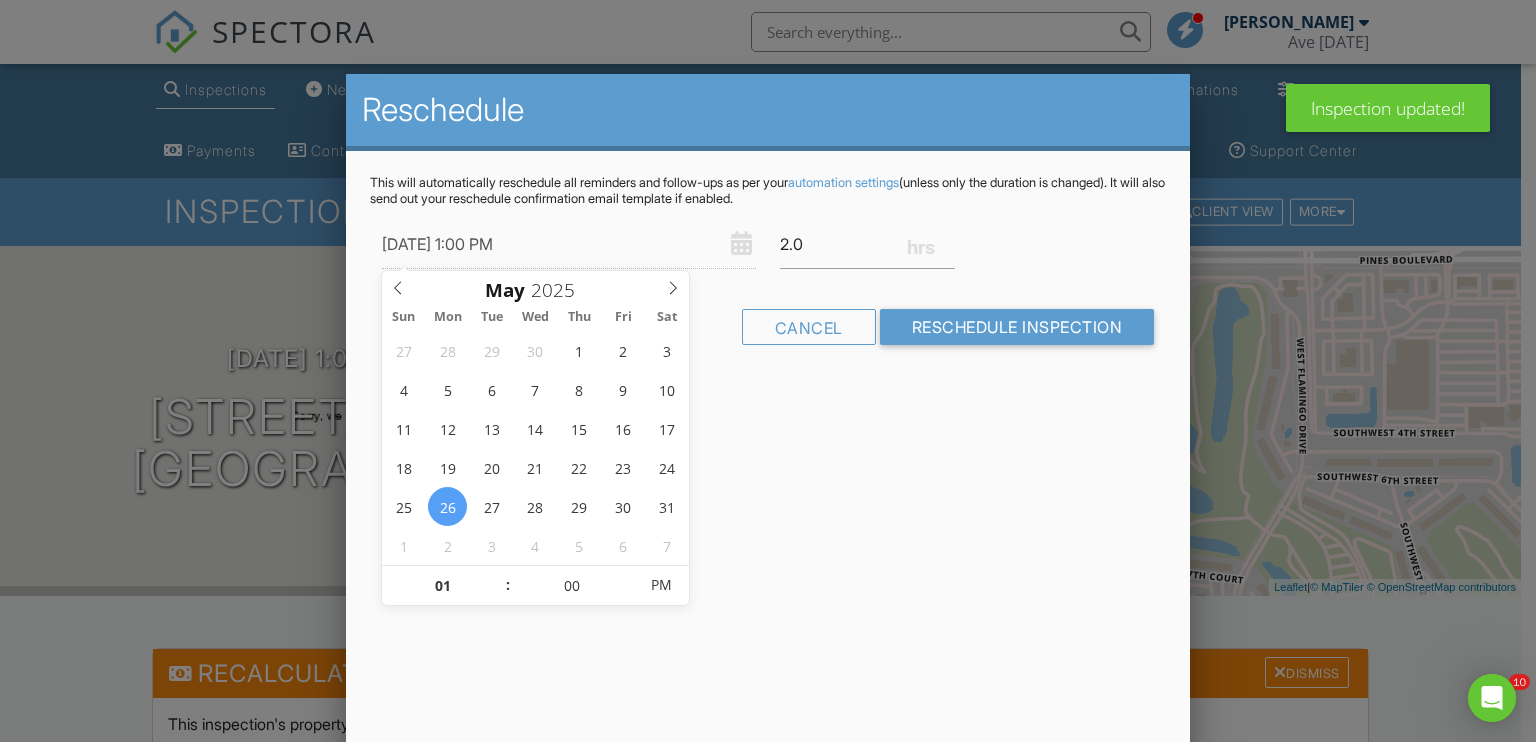 scroll, scrollTop: 0, scrollLeft: 0, axis: both 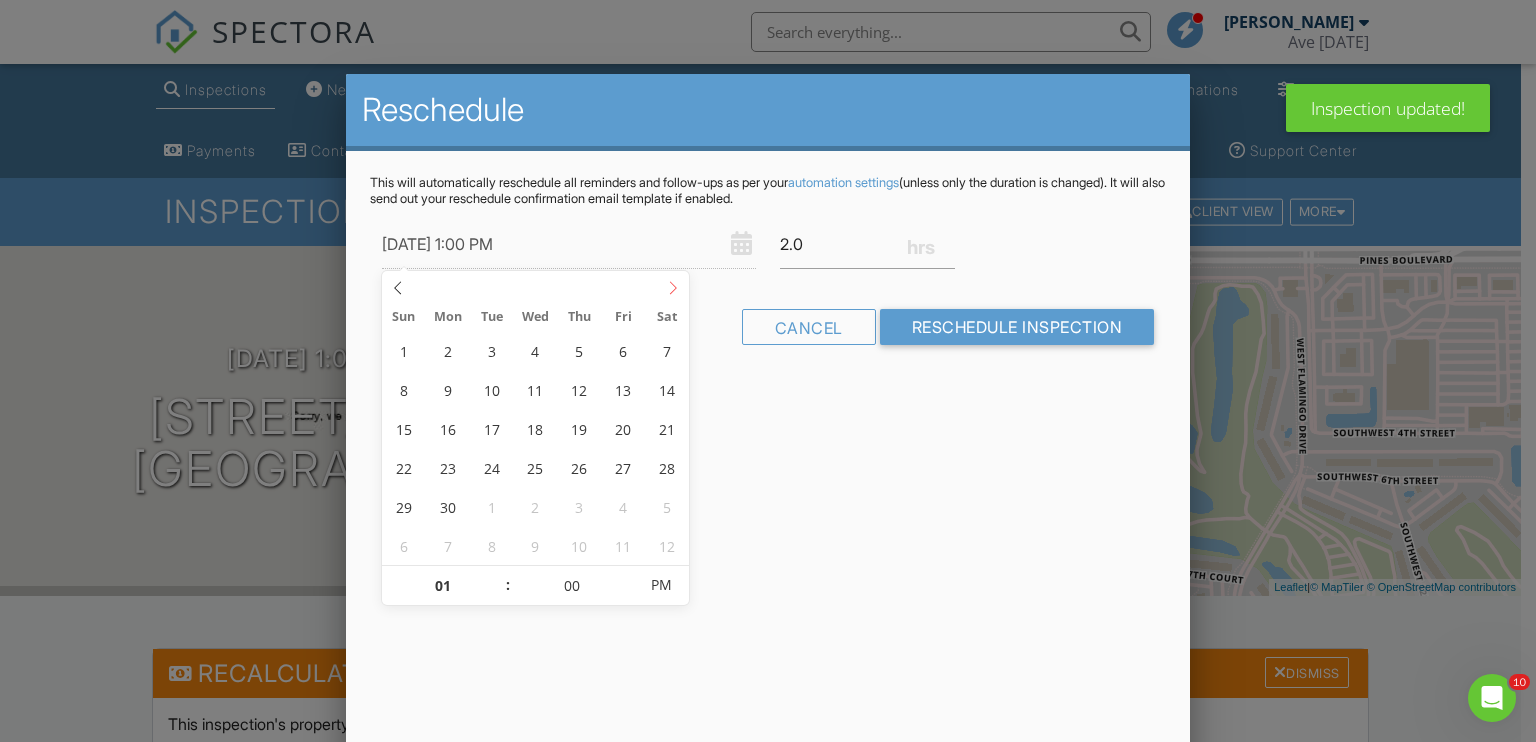 click 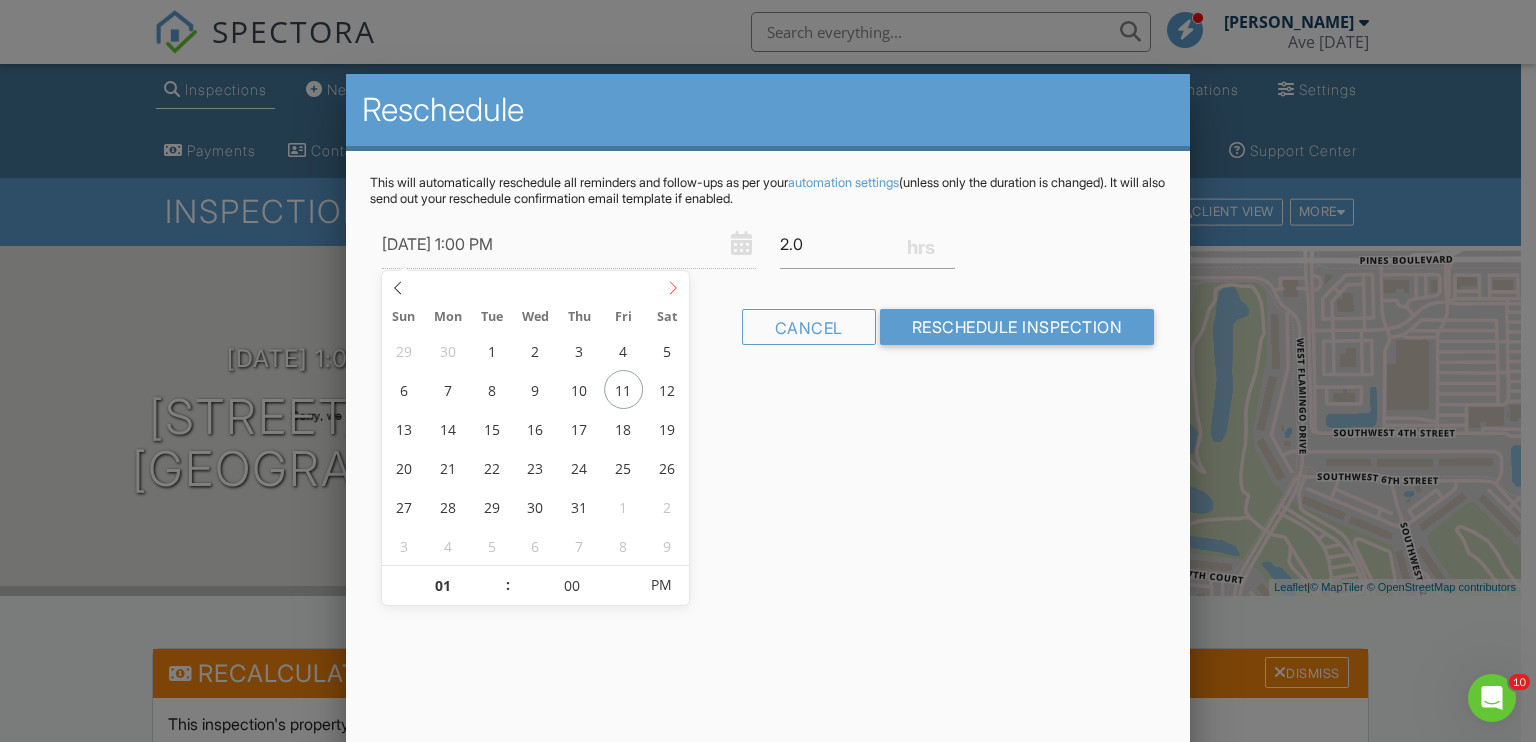 click 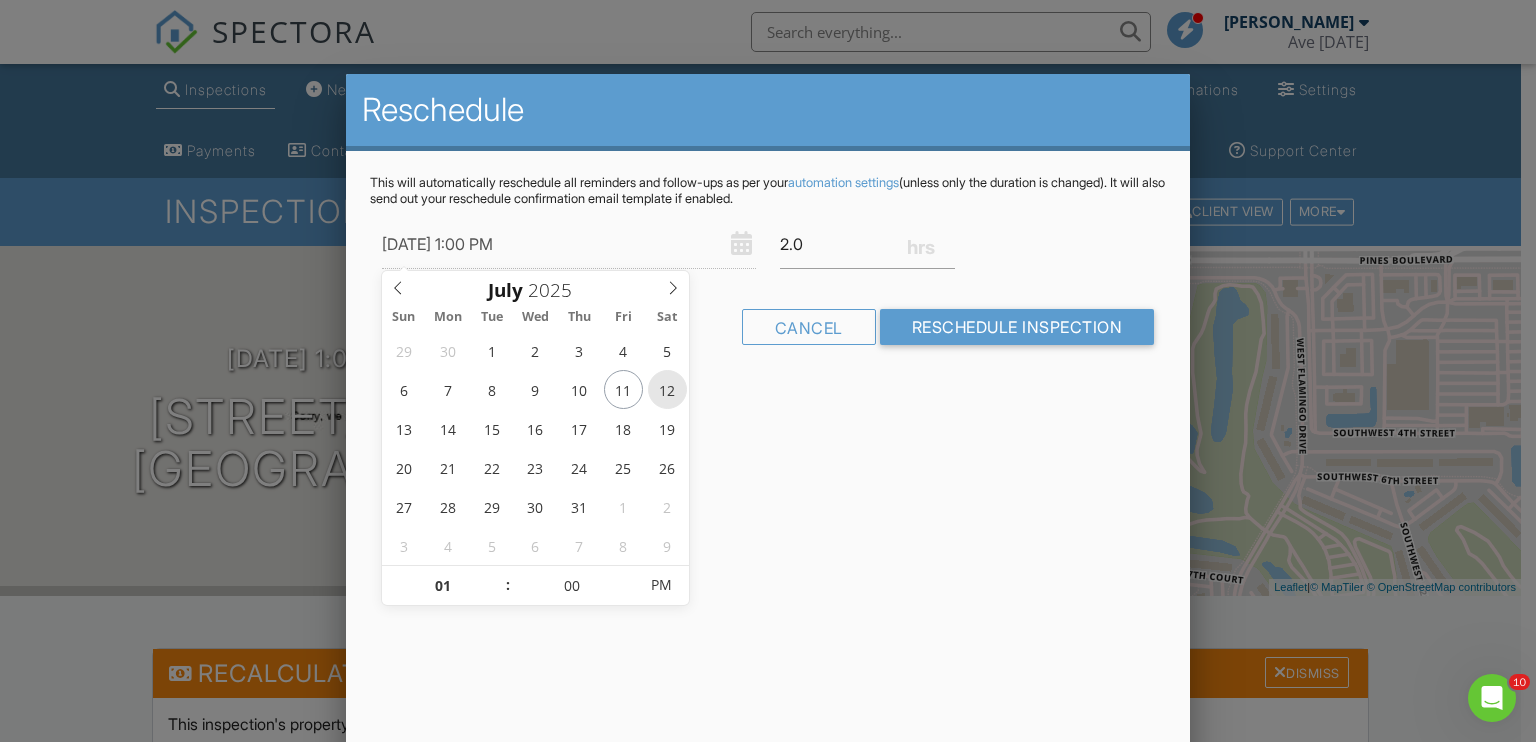 type on "07/12/2025 1:00 PM" 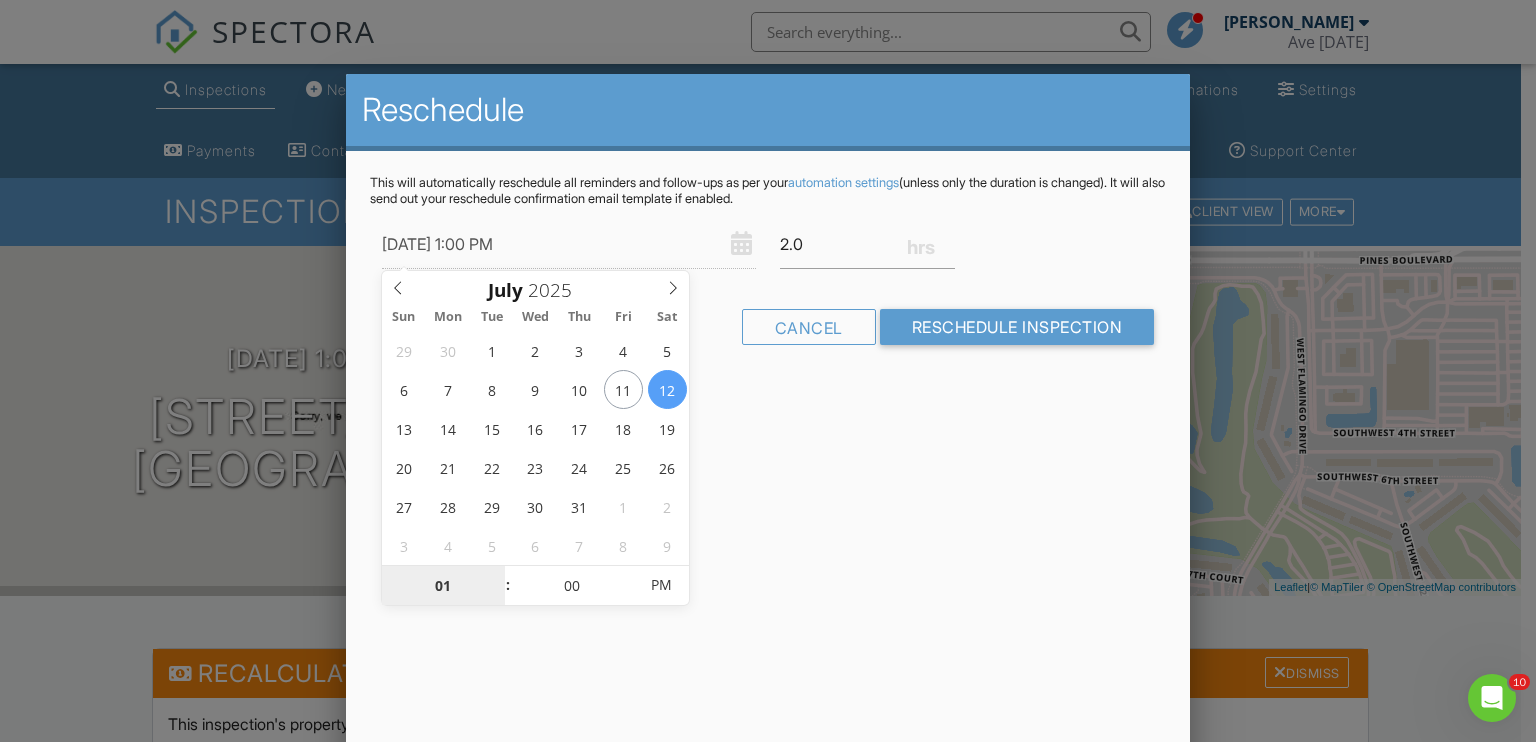 type on "01" 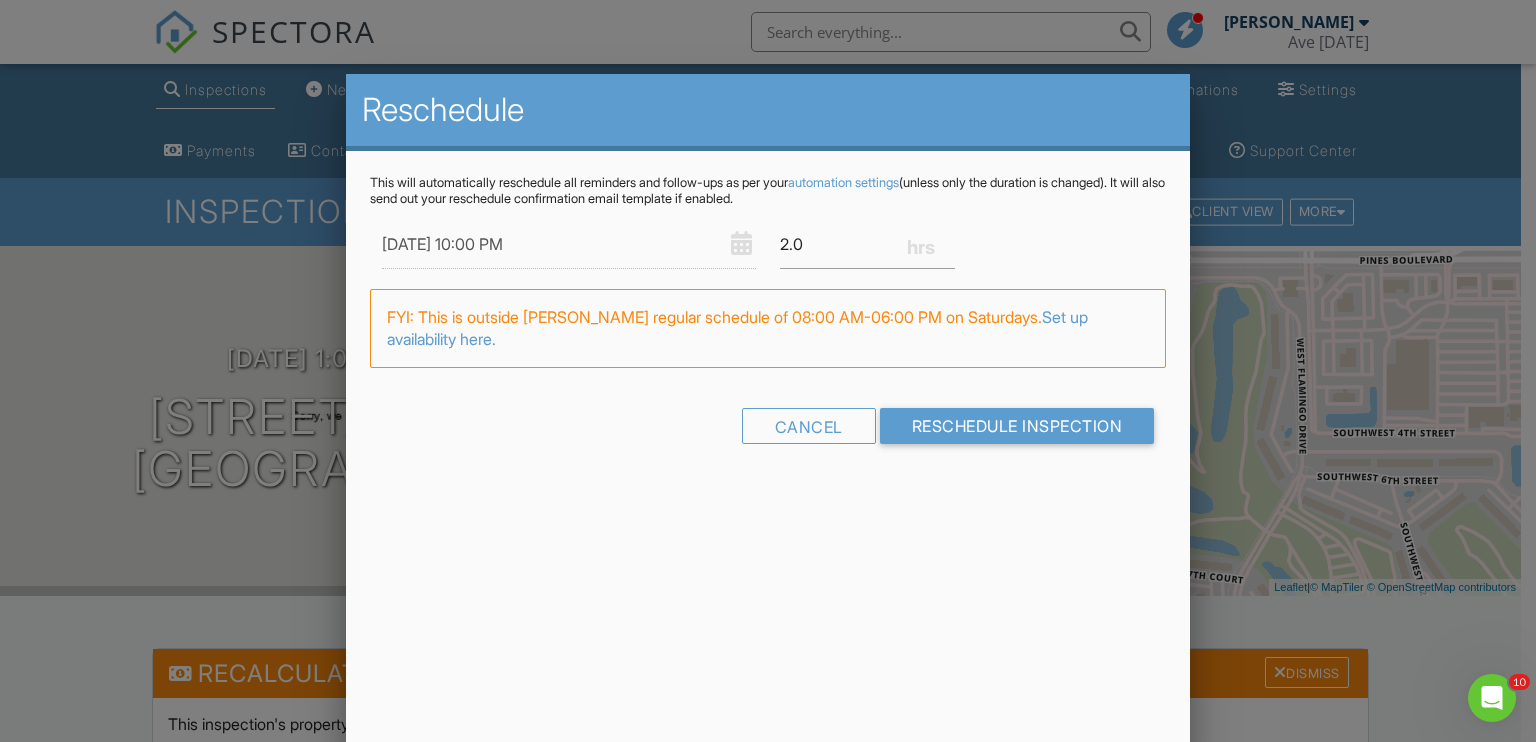 click on "Reschedule
This will automatically reschedule all reminders and follow-ups as per your  automation settings  (unless only the duration is changed). It will also send out your reschedule confirmation email template if enabled.
07/12/2025 10:00 PM
2.0
Warning: this date/time is in the past.
FYI: This is outside Ismael Juncos's regular schedule of 08:00 AM-06:00 PM on Saturdays.  Set up availability here.
Cancel
Reschedule Inspection" at bounding box center (768, 424) 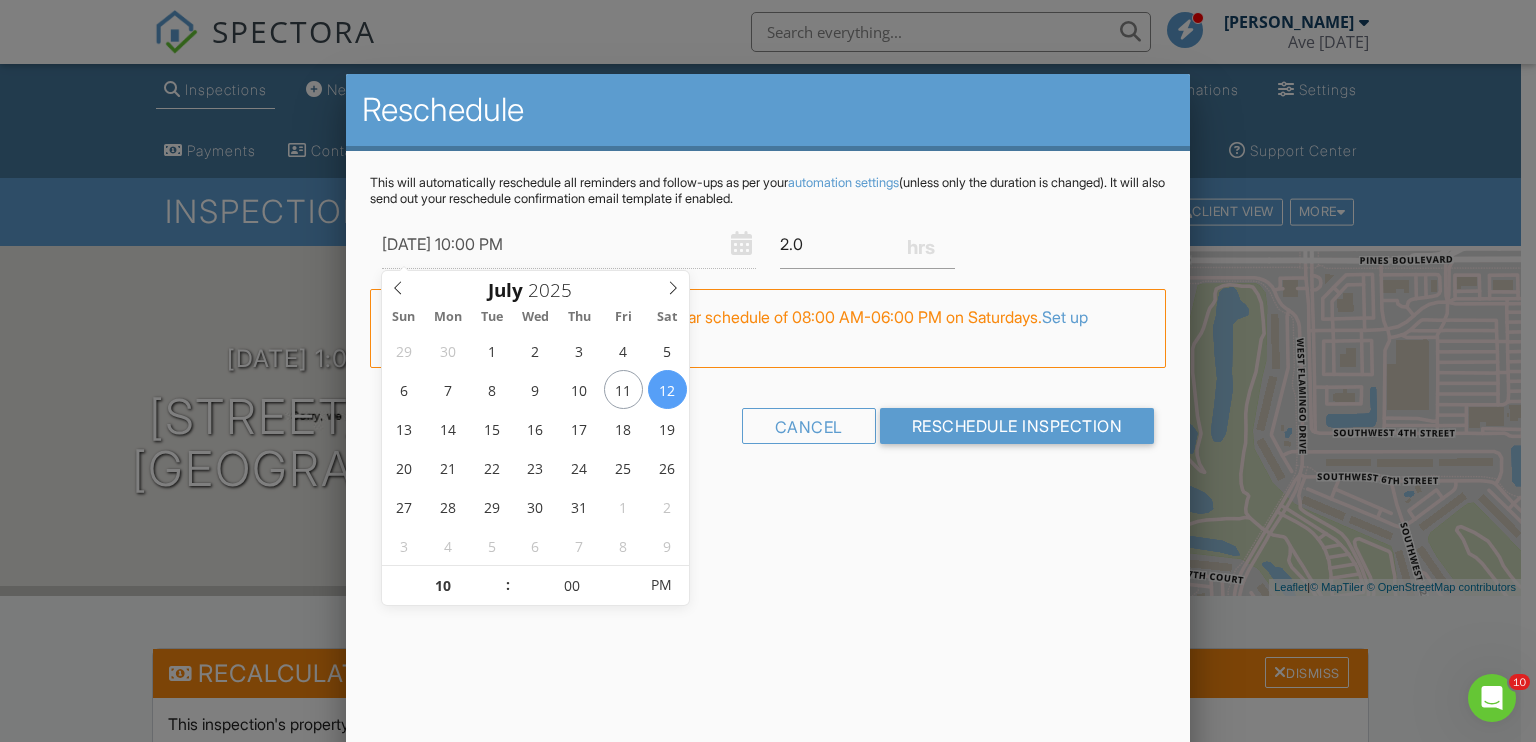 click on "07/12/2025 10:00 PM" at bounding box center (569, 244) 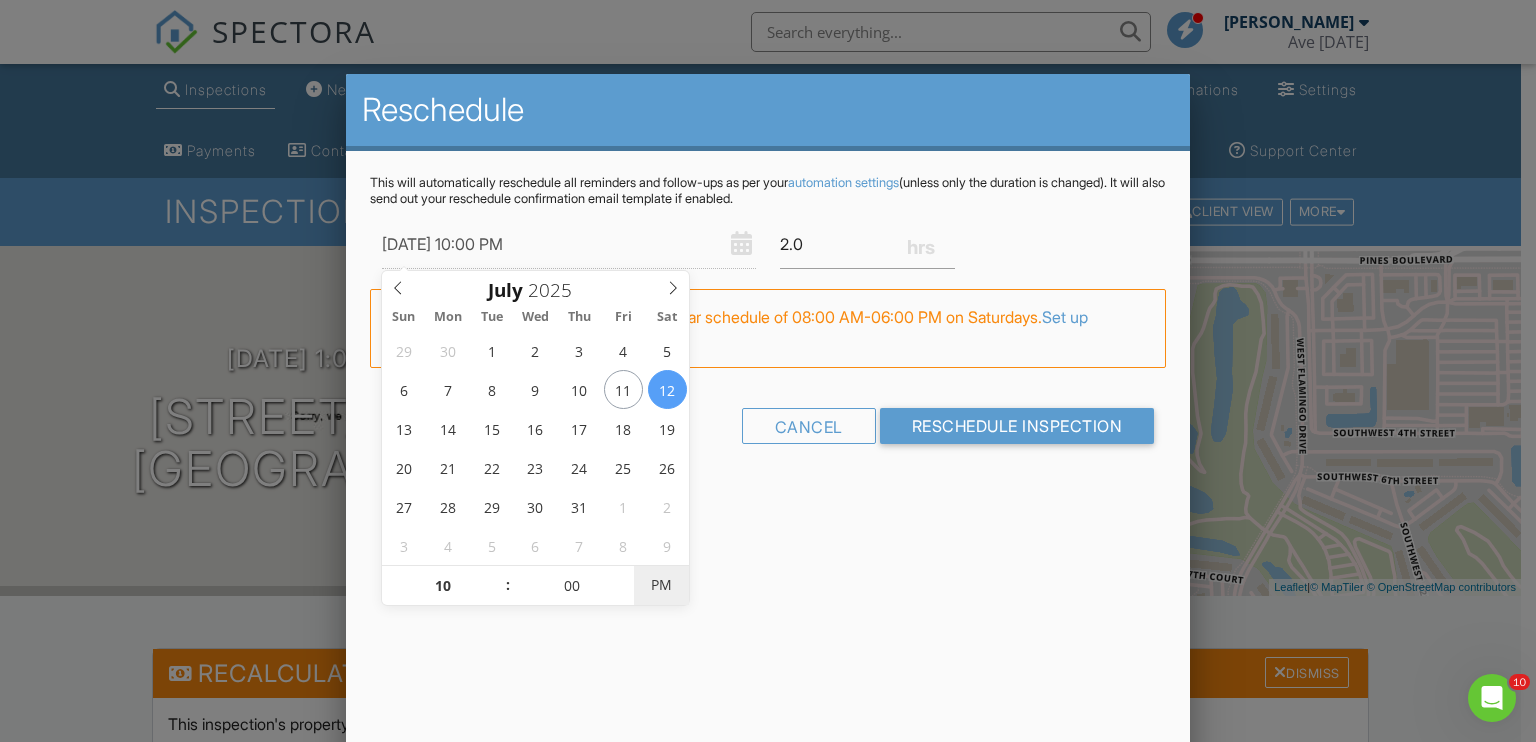 type on "[DATE] 10:00 AM" 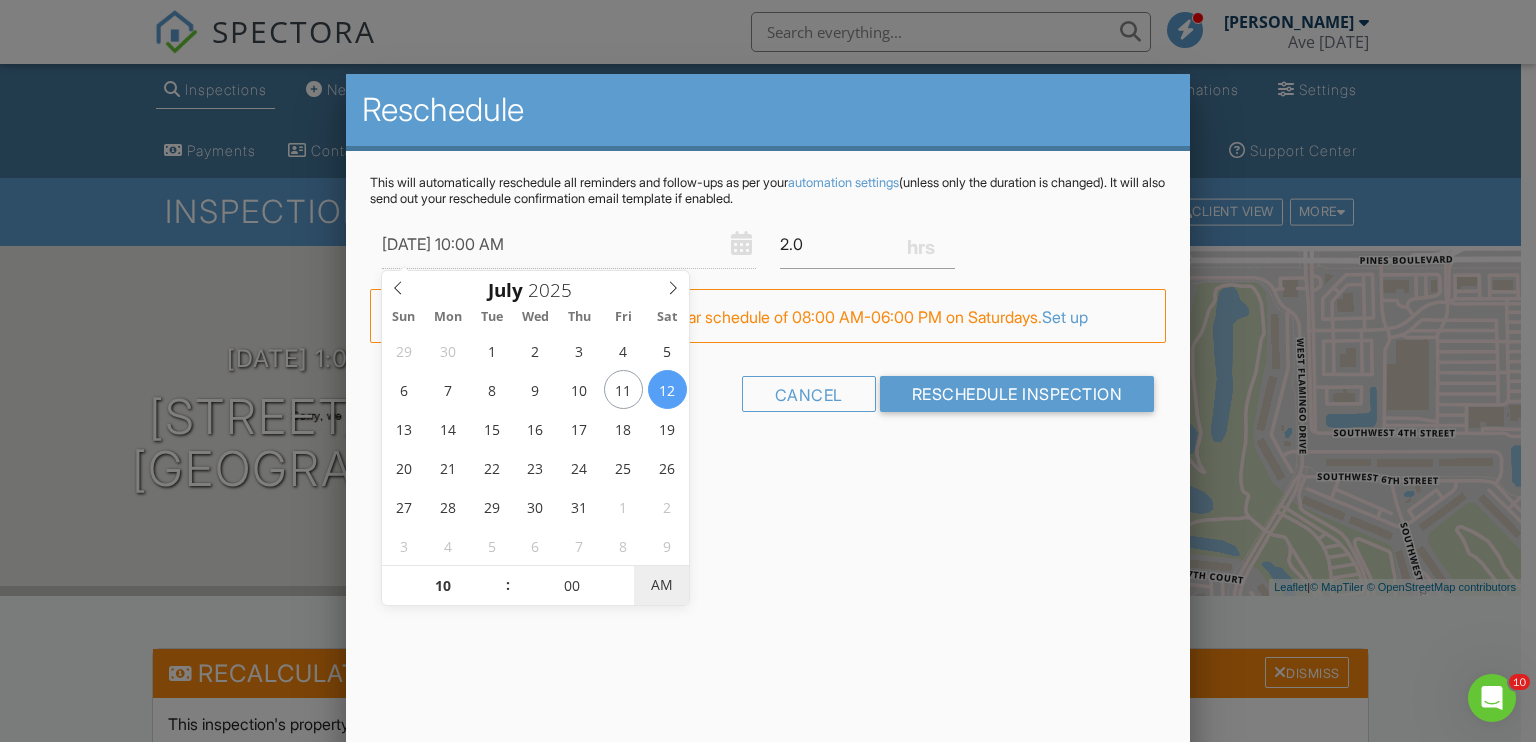 click on "AM" at bounding box center (661, 585) 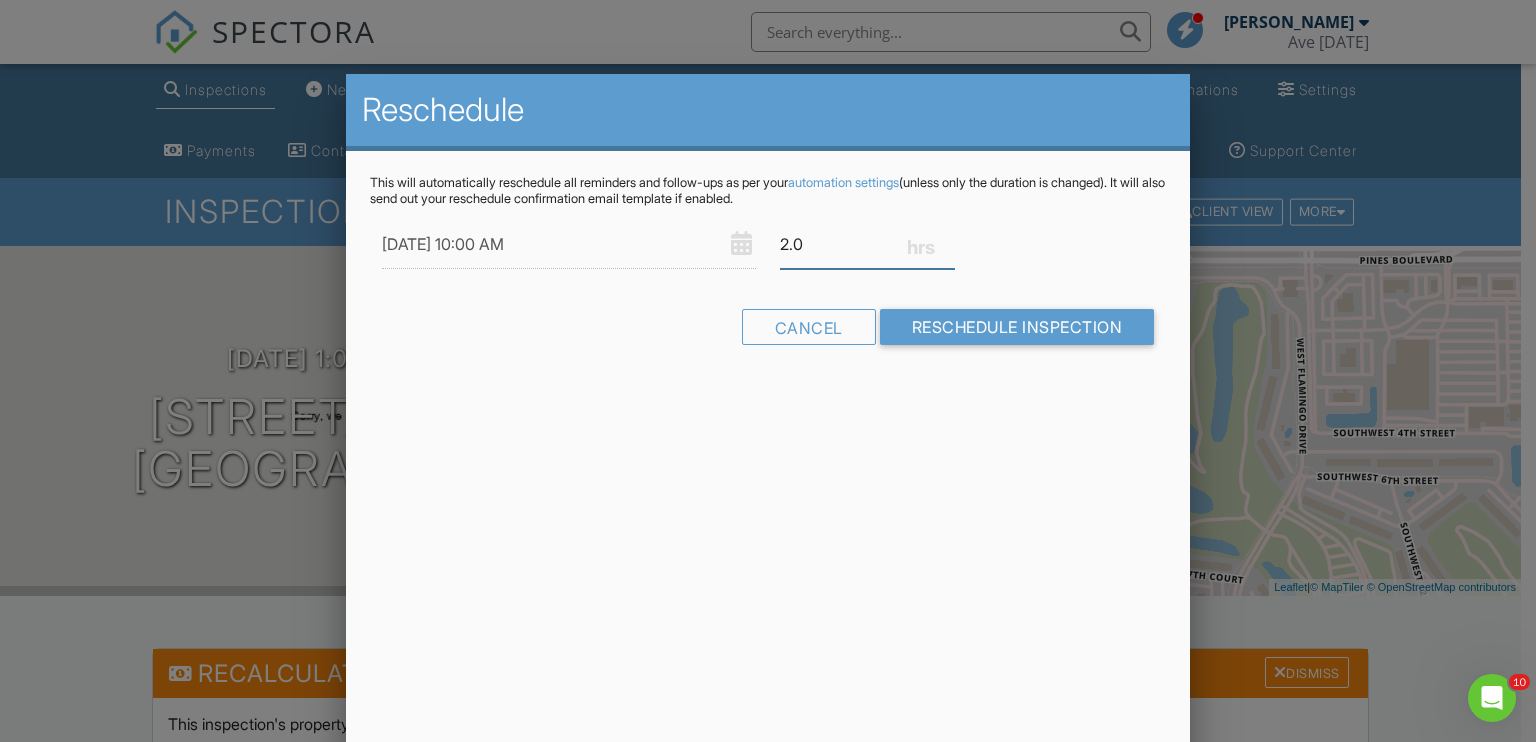 drag, startPoint x: 846, startPoint y: 243, endPoint x: 669, endPoint y: 230, distance: 177.47676 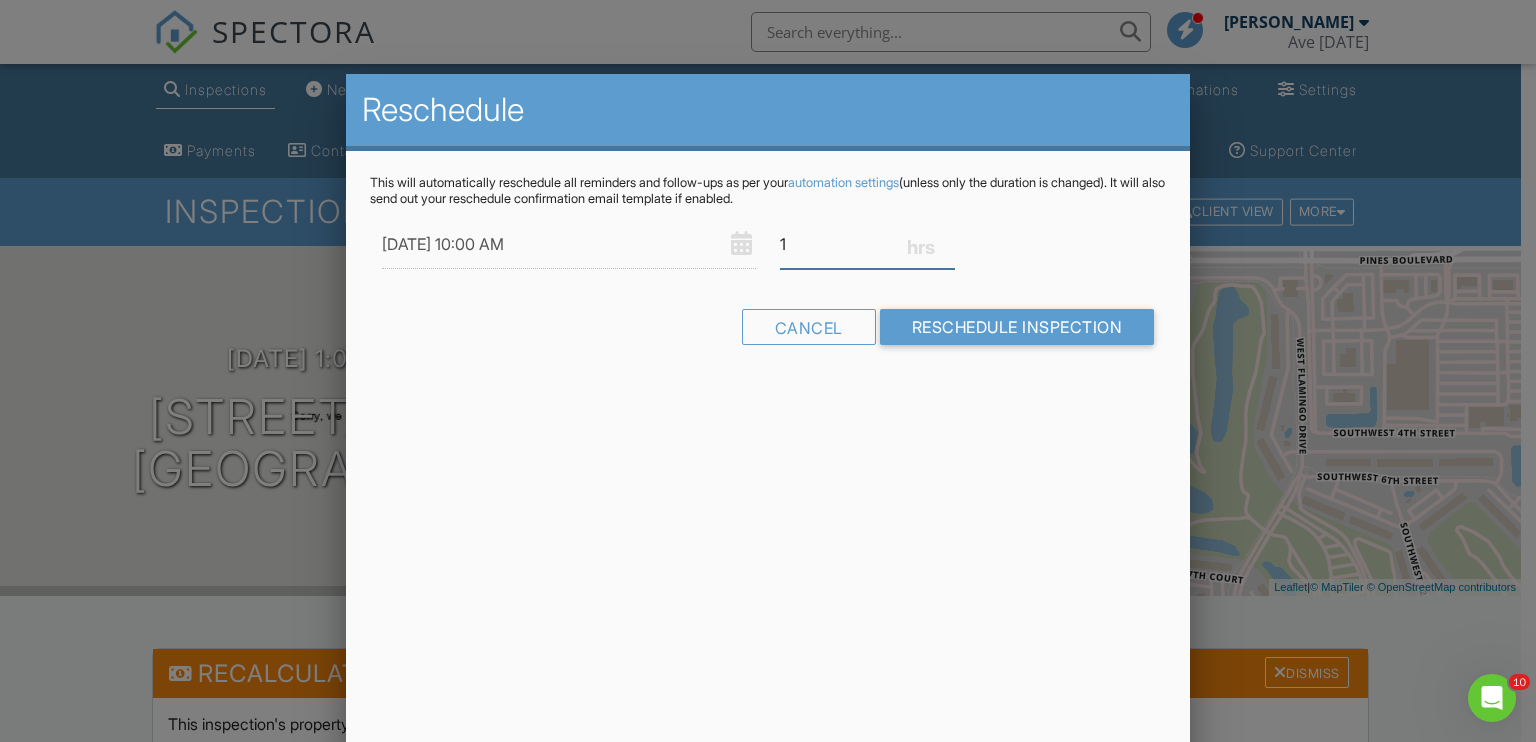 type on "1" 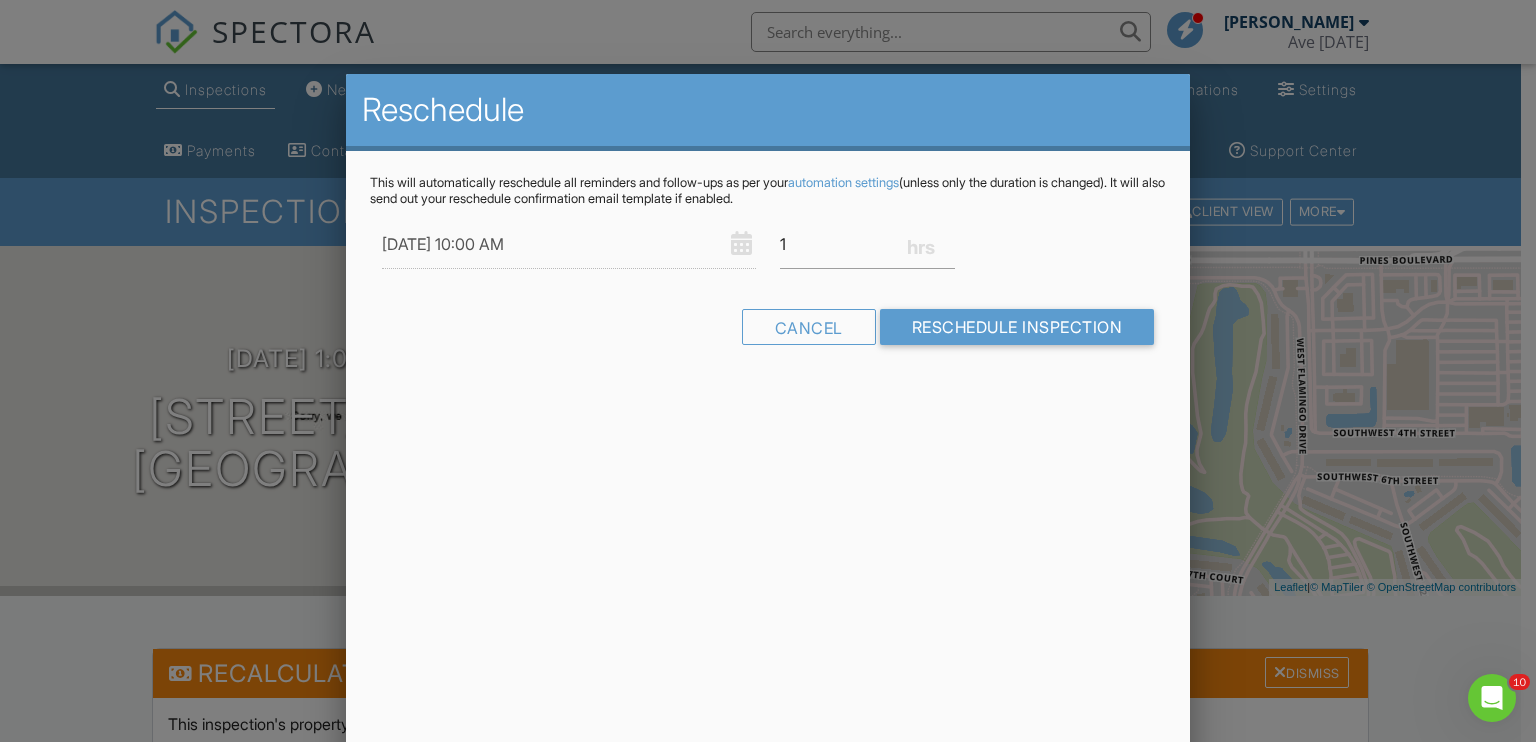 click on "Reschedule
This will automatically reschedule all reminders and follow-ups as per your  automation settings  (unless only the duration is changed). It will also send out your reschedule confirmation email template if enabled.
07/12/2025 10:00 AM
1
Warning: this date/time is in the past.
FYI: This is outside Ismael Juncos's regular schedule of 08:00 AM-06:00 PM on Saturdays.  Set up availability here.
Cancel
Reschedule Inspection" at bounding box center (768, 424) 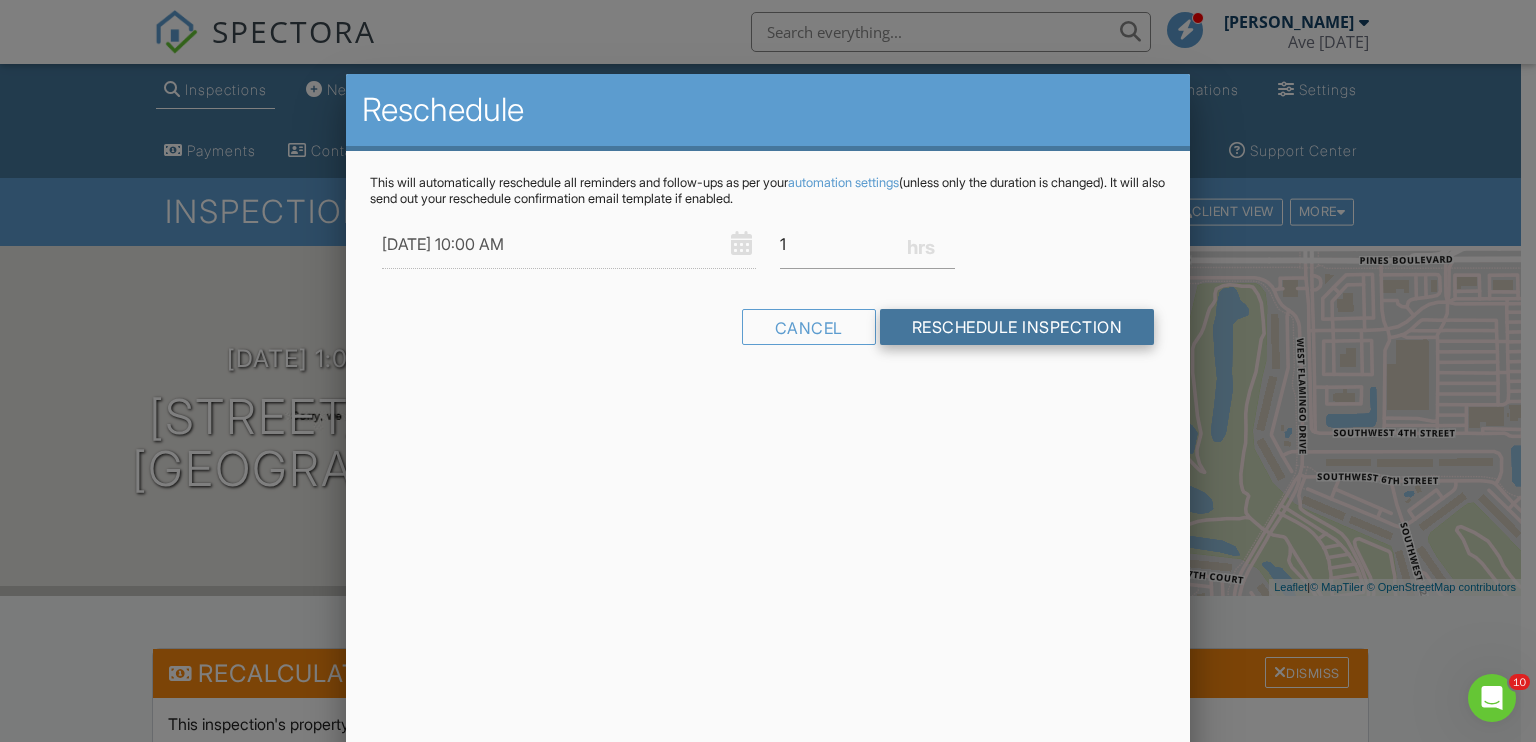 click on "Reschedule Inspection" at bounding box center [1017, 327] 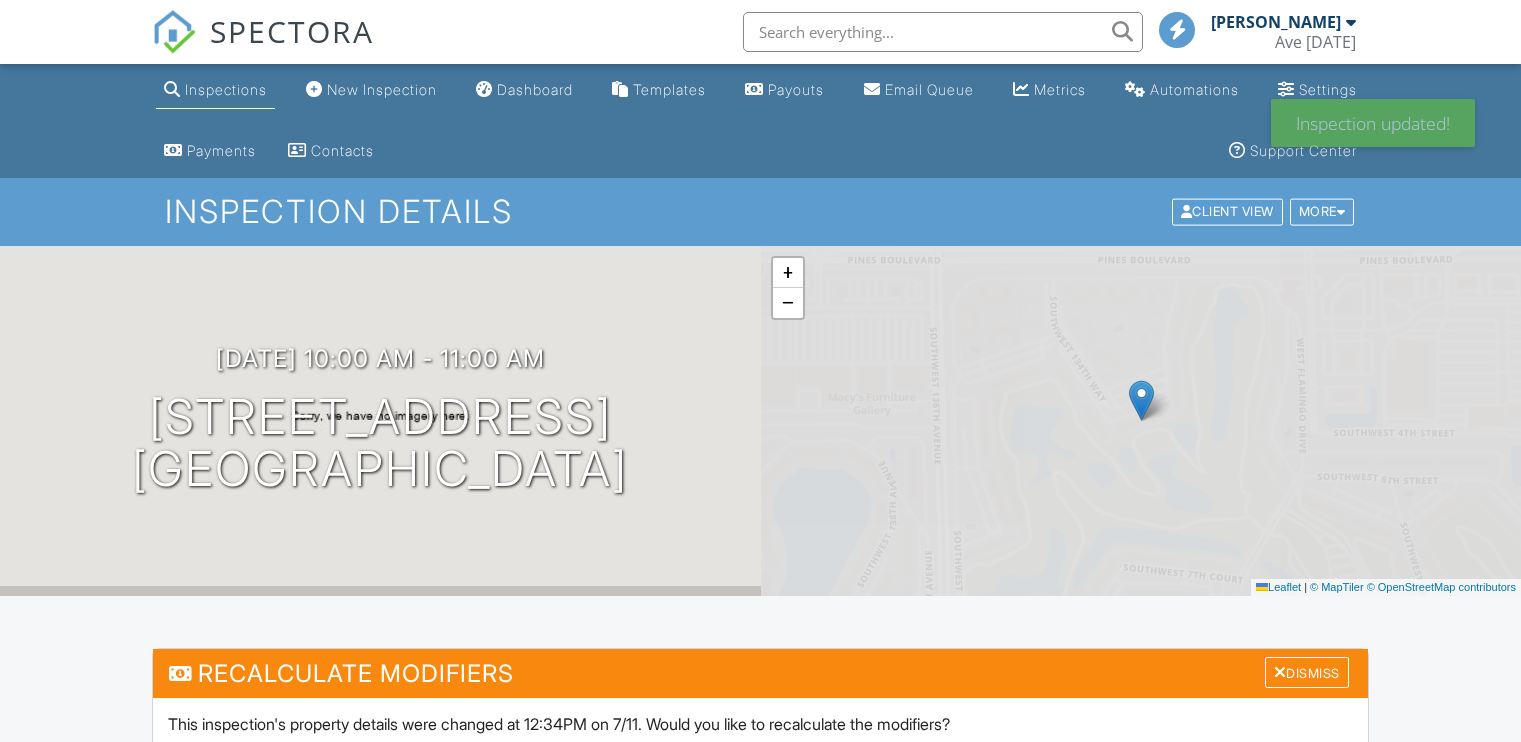 scroll, scrollTop: 0, scrollLeft: 0, axis: both 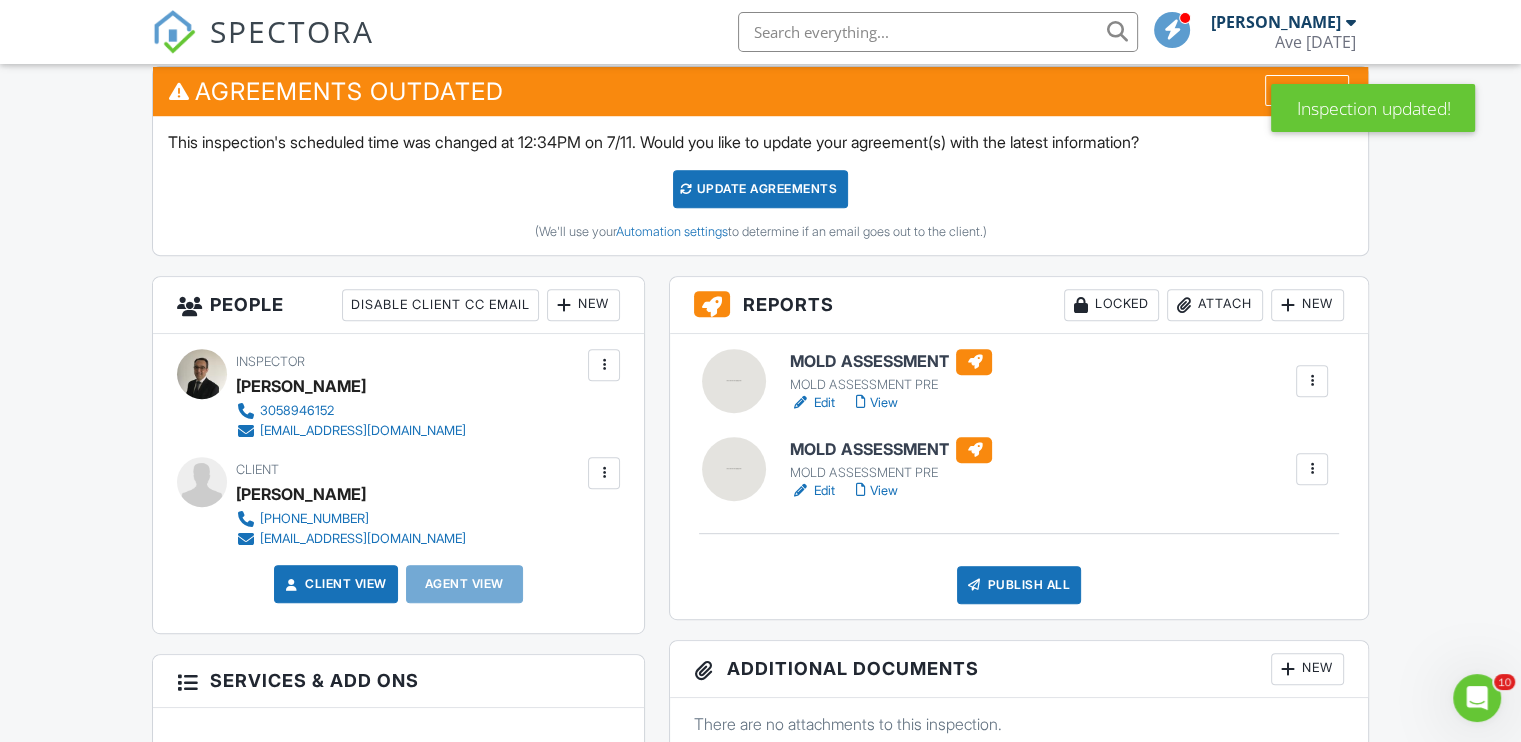 click at bounding box center [604, 473] 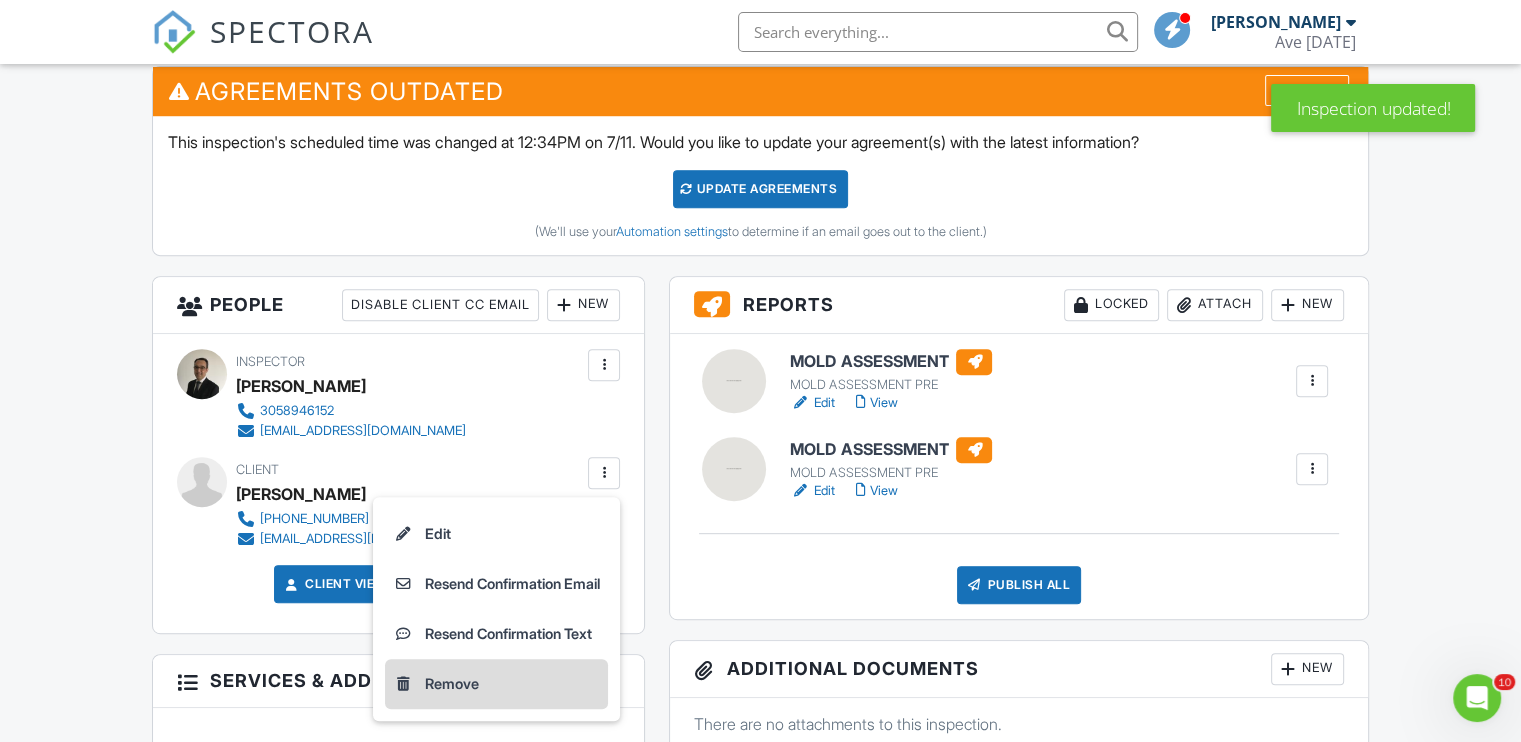 click on "Remove" at bounding box center (496, 684) 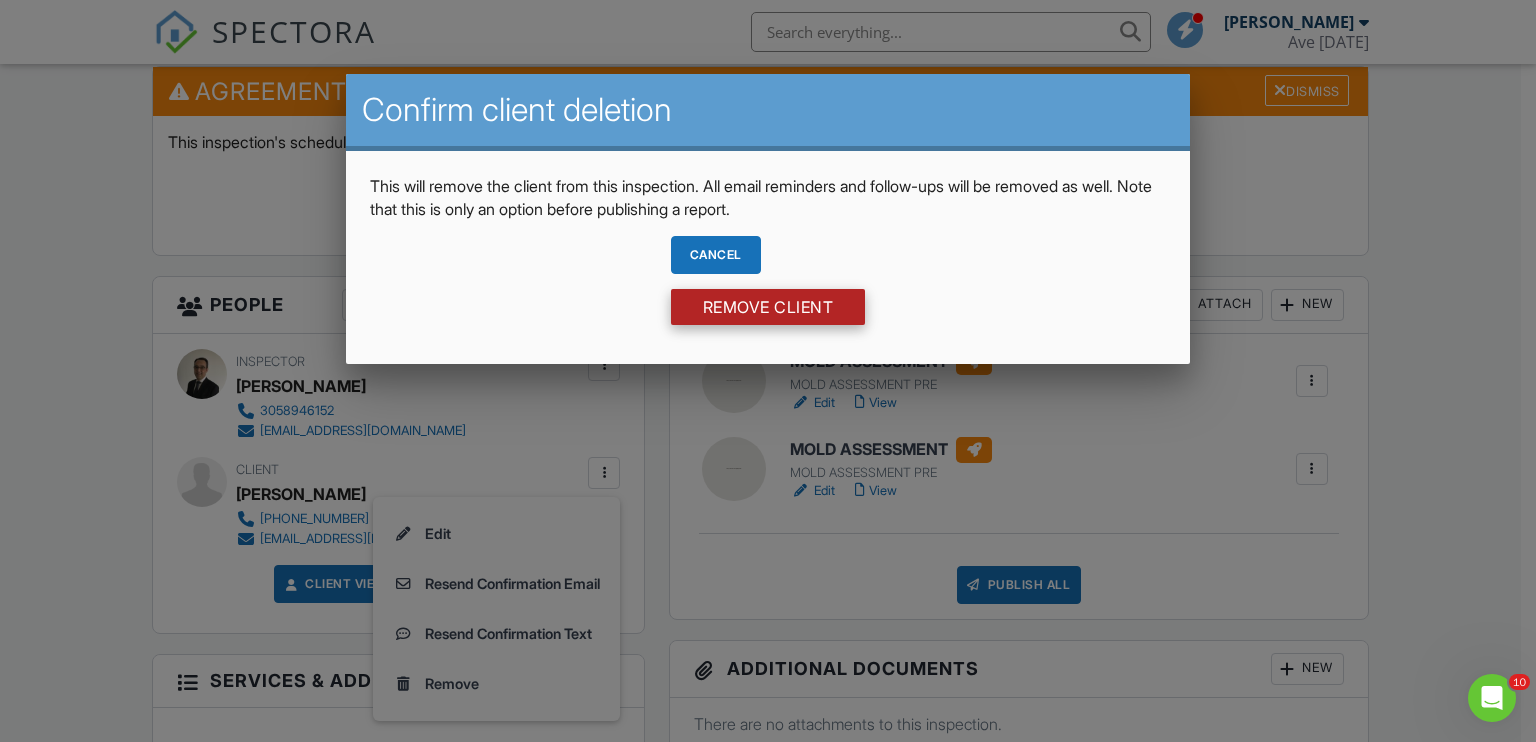 click on "Remove Client" at bounding box center (768, 307) 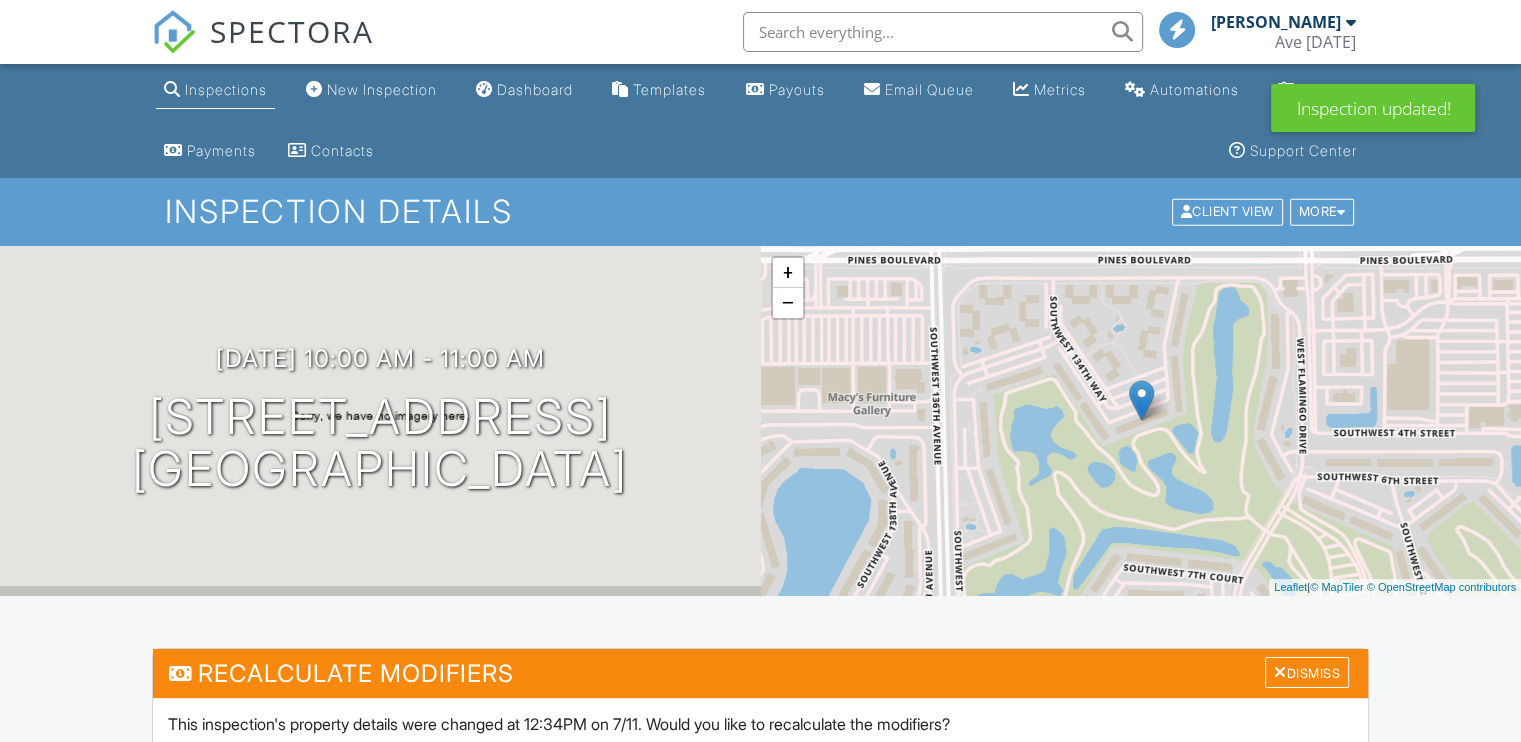scroll, scrollTop: 624, scrollLeft: 0, axis: vertical 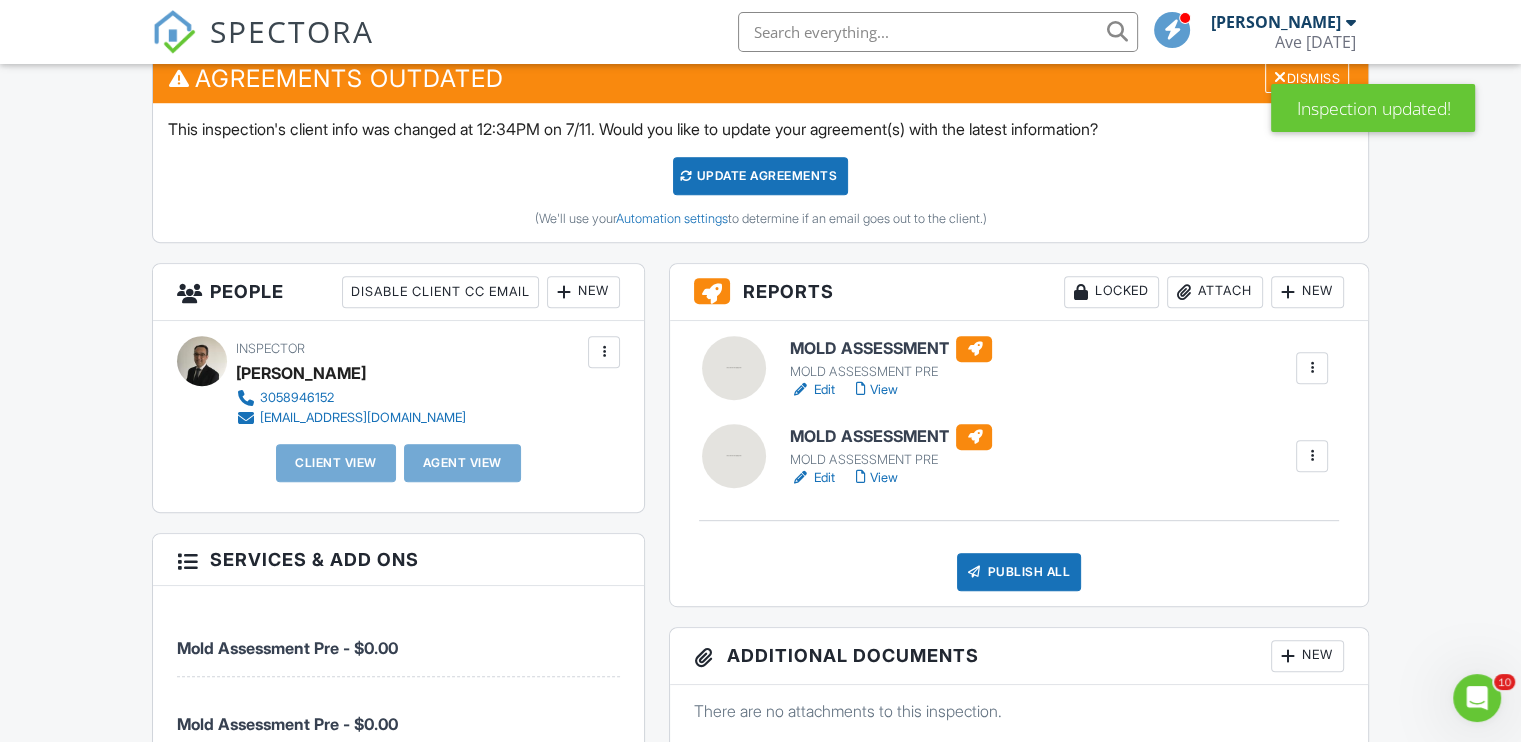 click on "New" at bounding box center [583, 292] 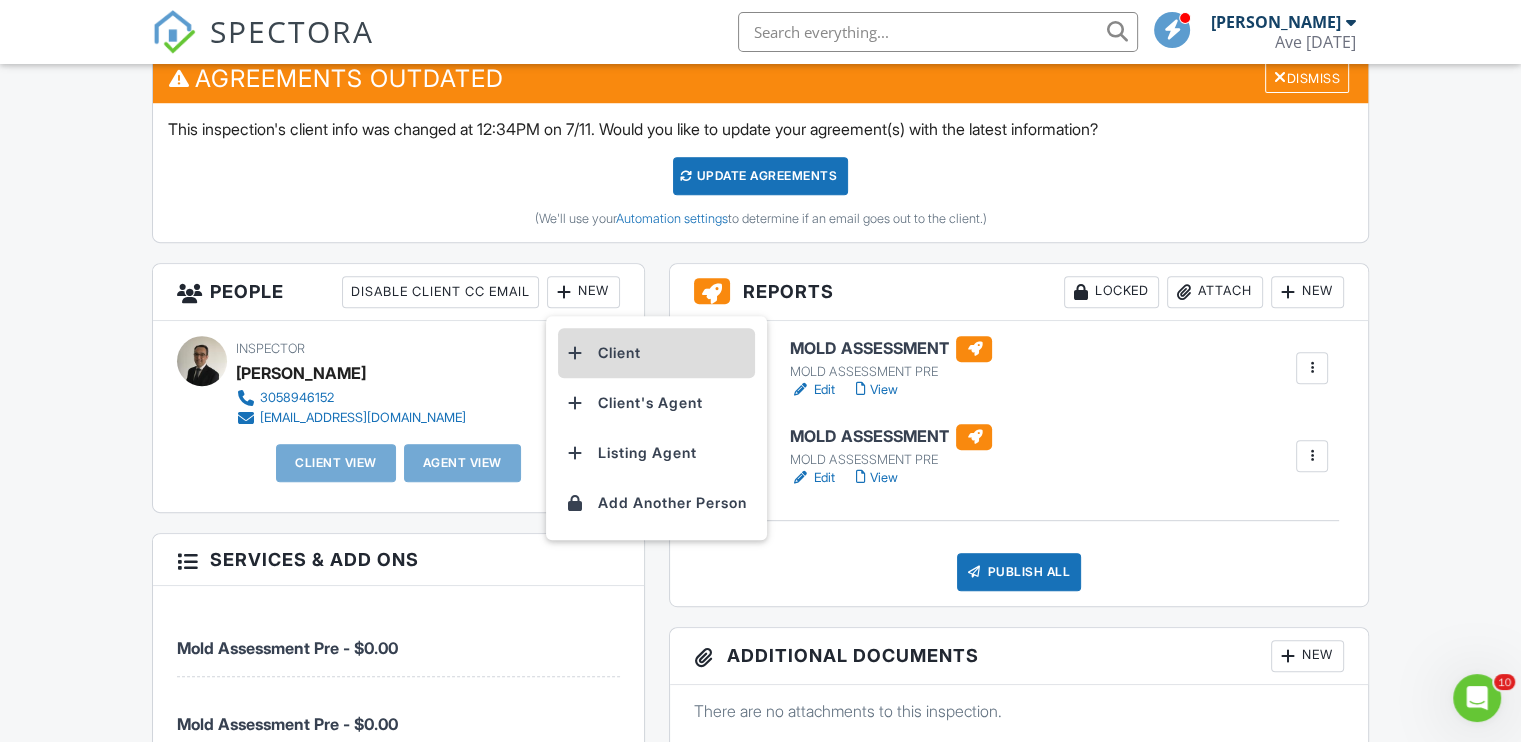 click on "Client" at bounding box center [656, 353] 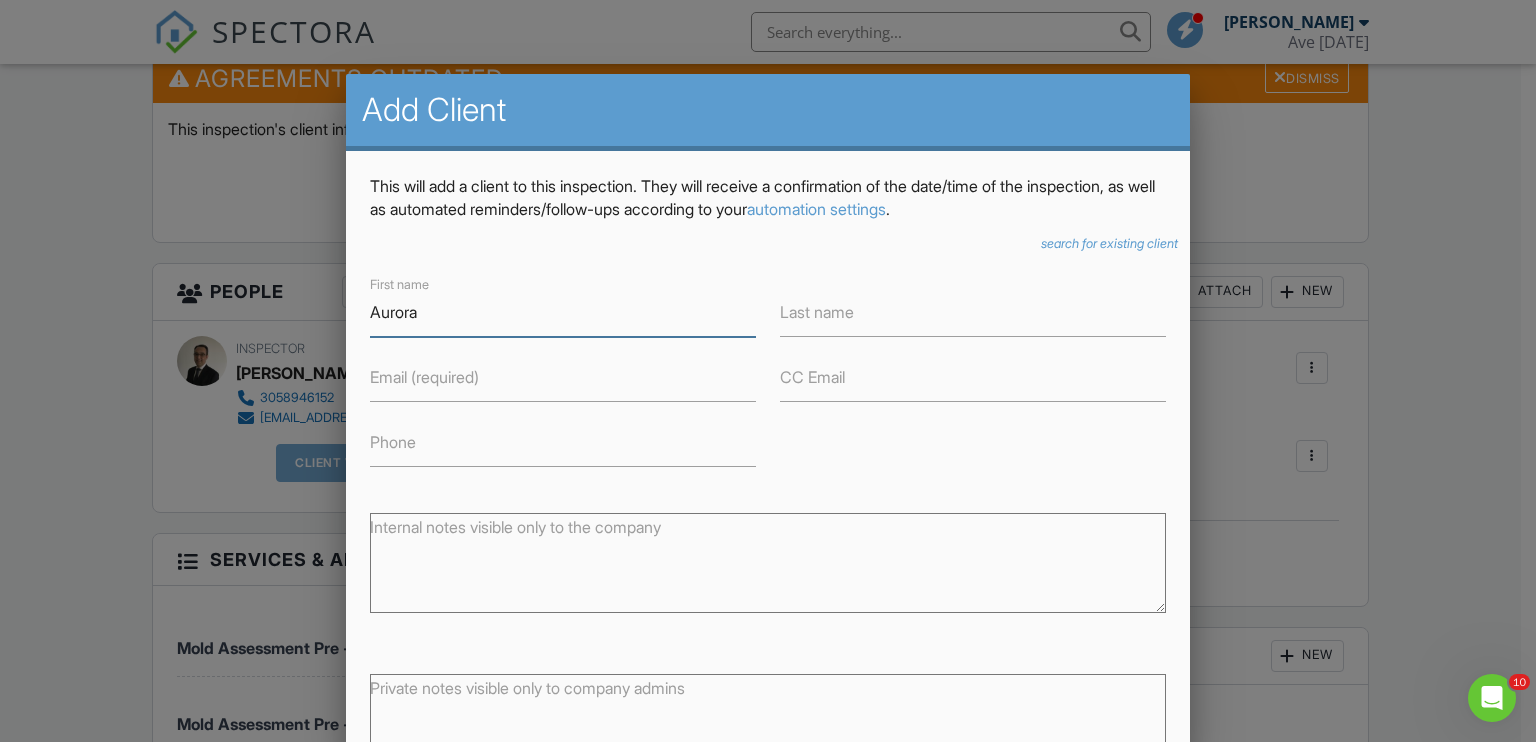 type on "Aurora" 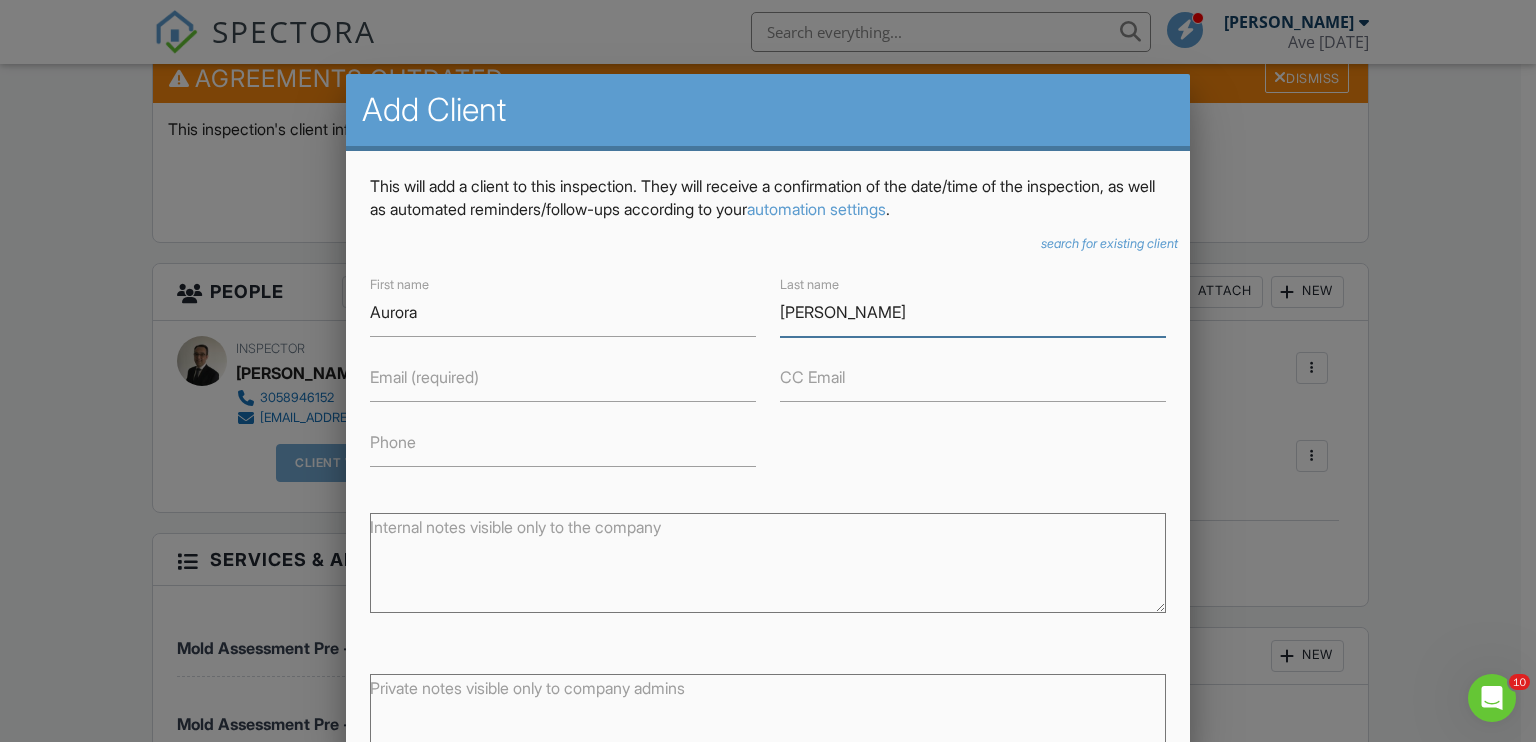 type on "[PERSON_NAME]" 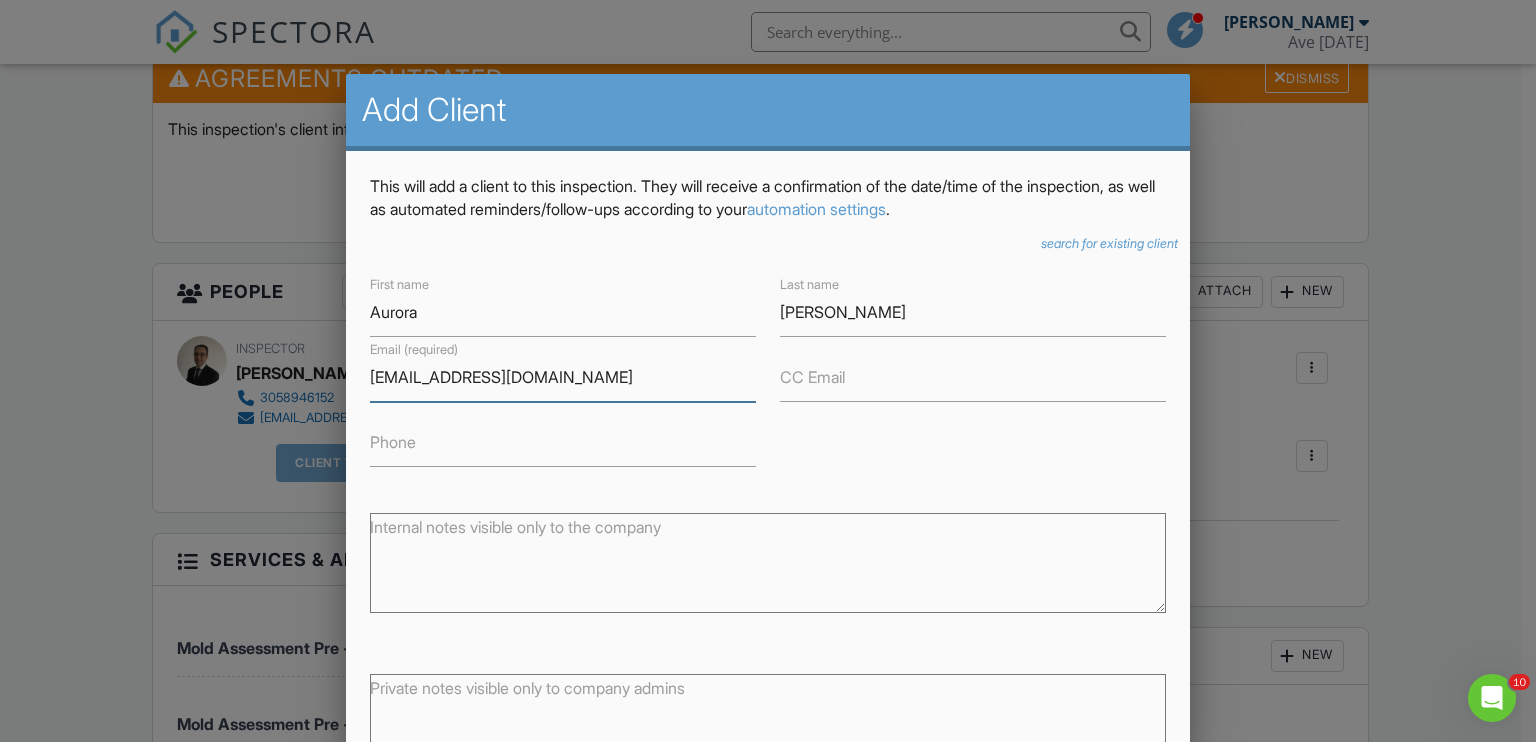 type on "[EMAIL_ADDRESS][DOMAIN_NAME]" 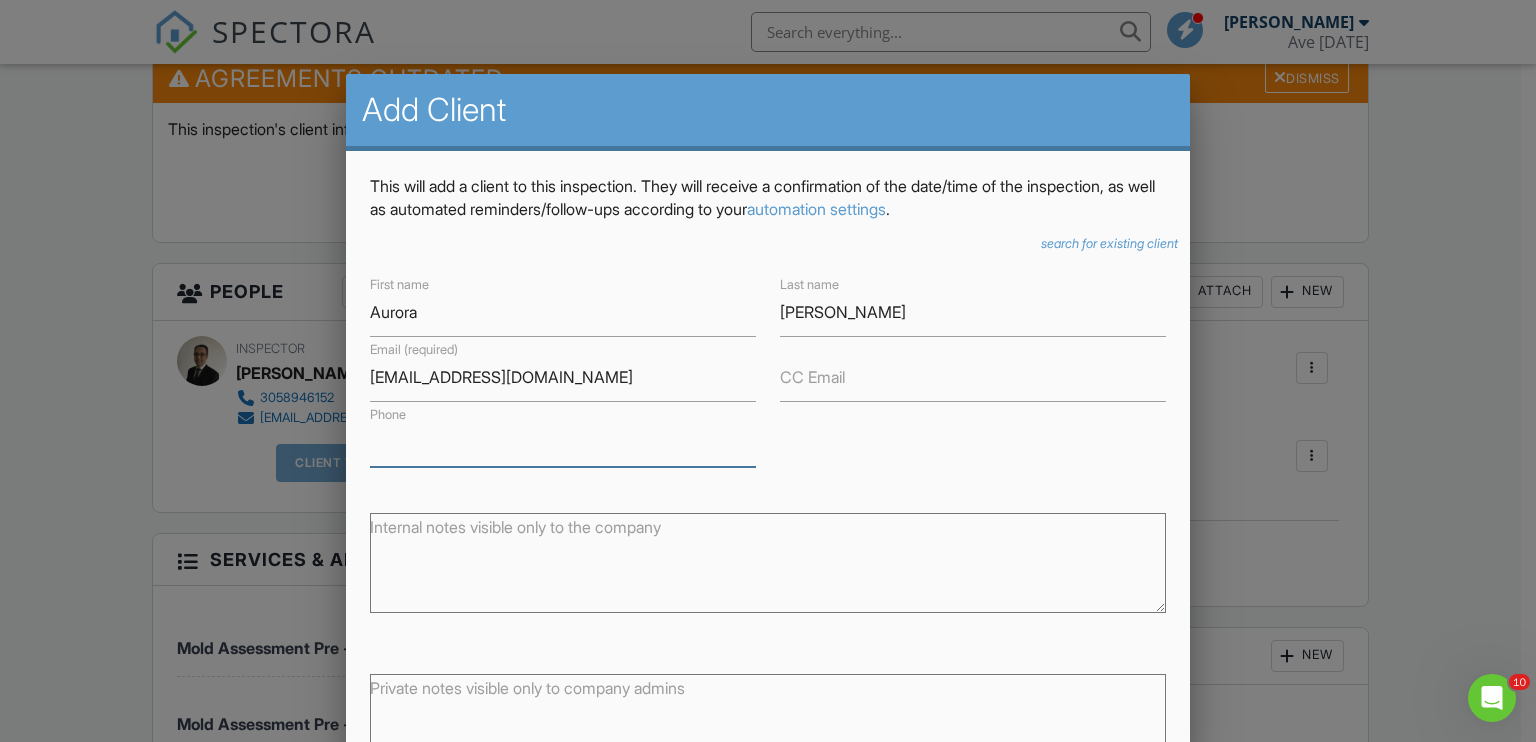 click on "Phone" at bounding box center [563, 442] 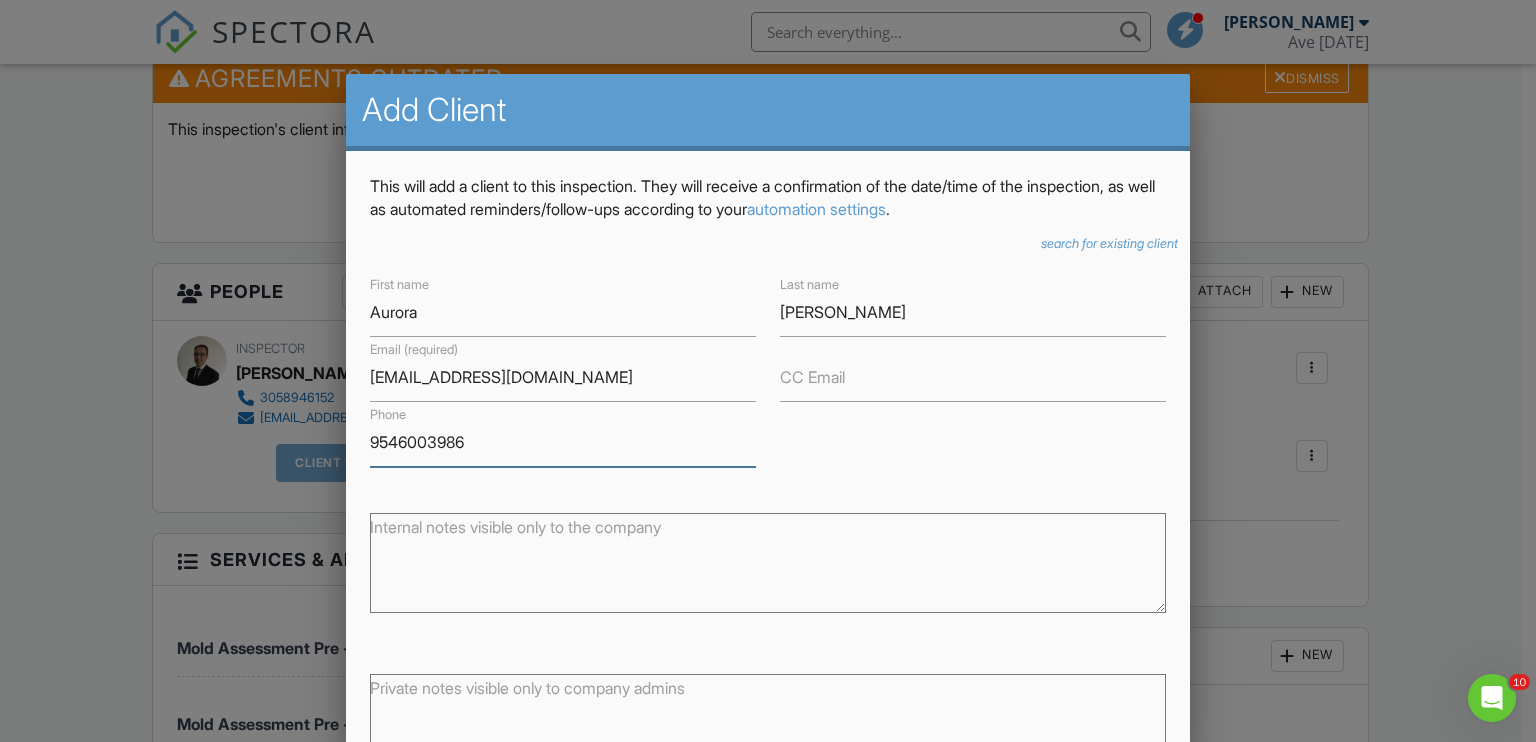 type on "9546003986" 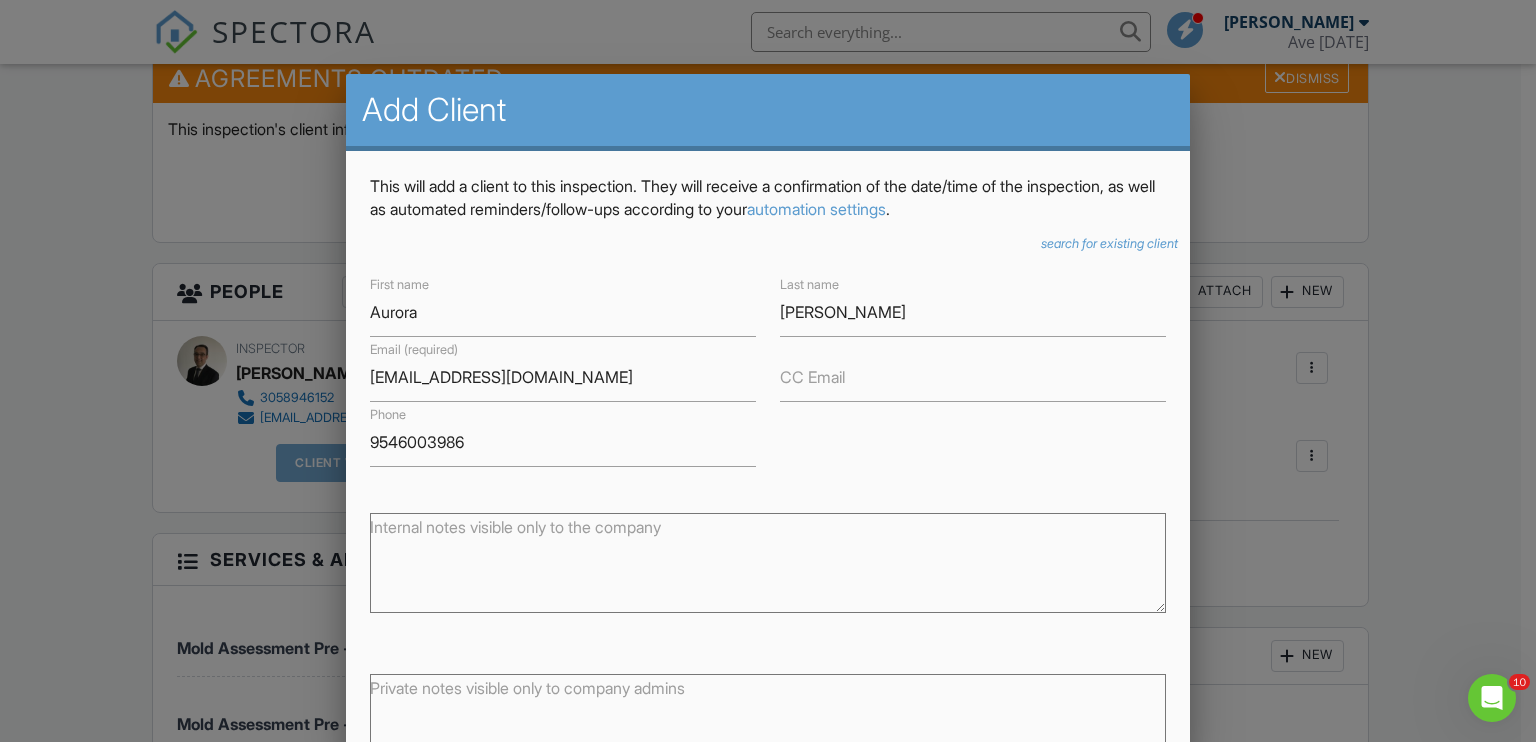 click on "Internal notes visible only to the company" at bounding box center (515, 527) 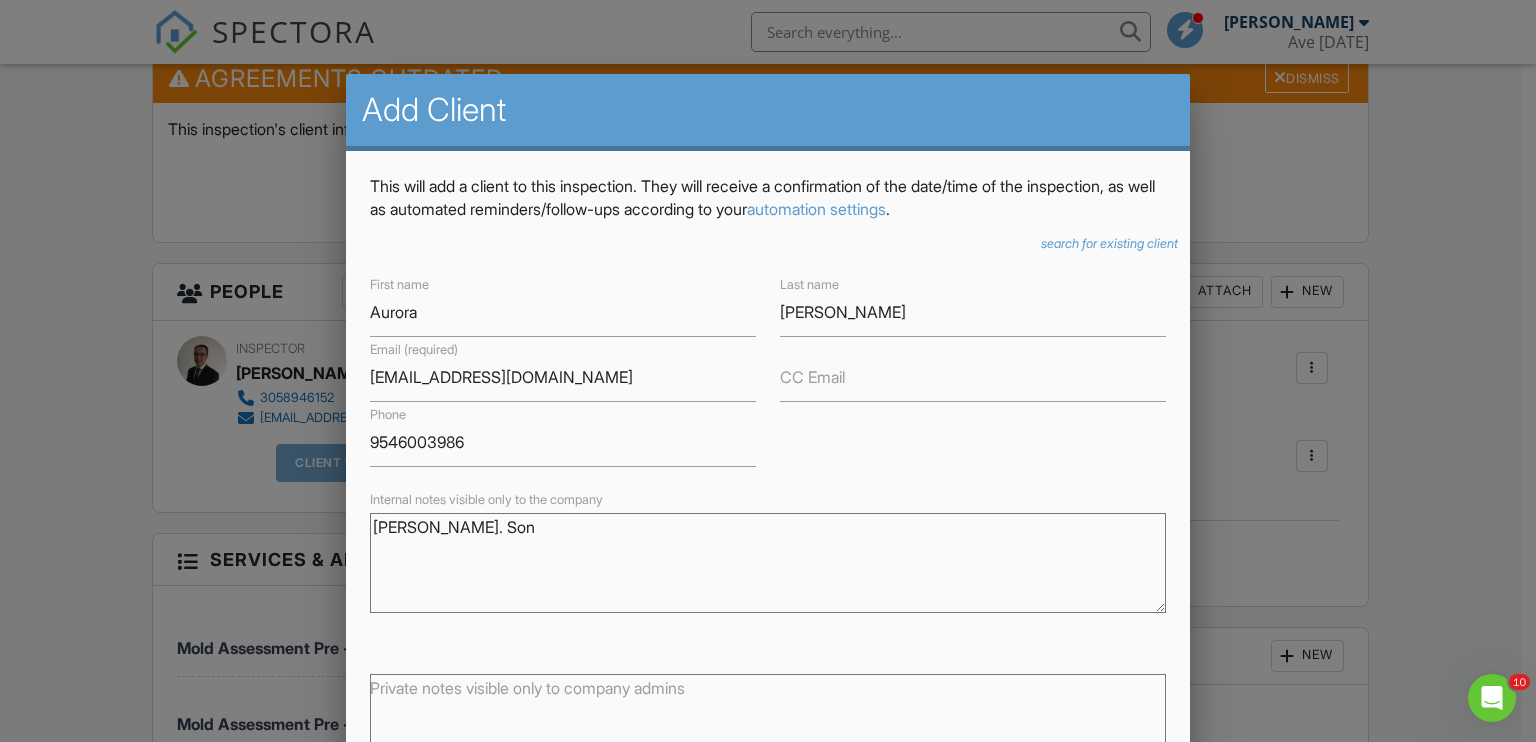 scroll, scrollTop: 135, scrollLeft: 0, axis: vertical 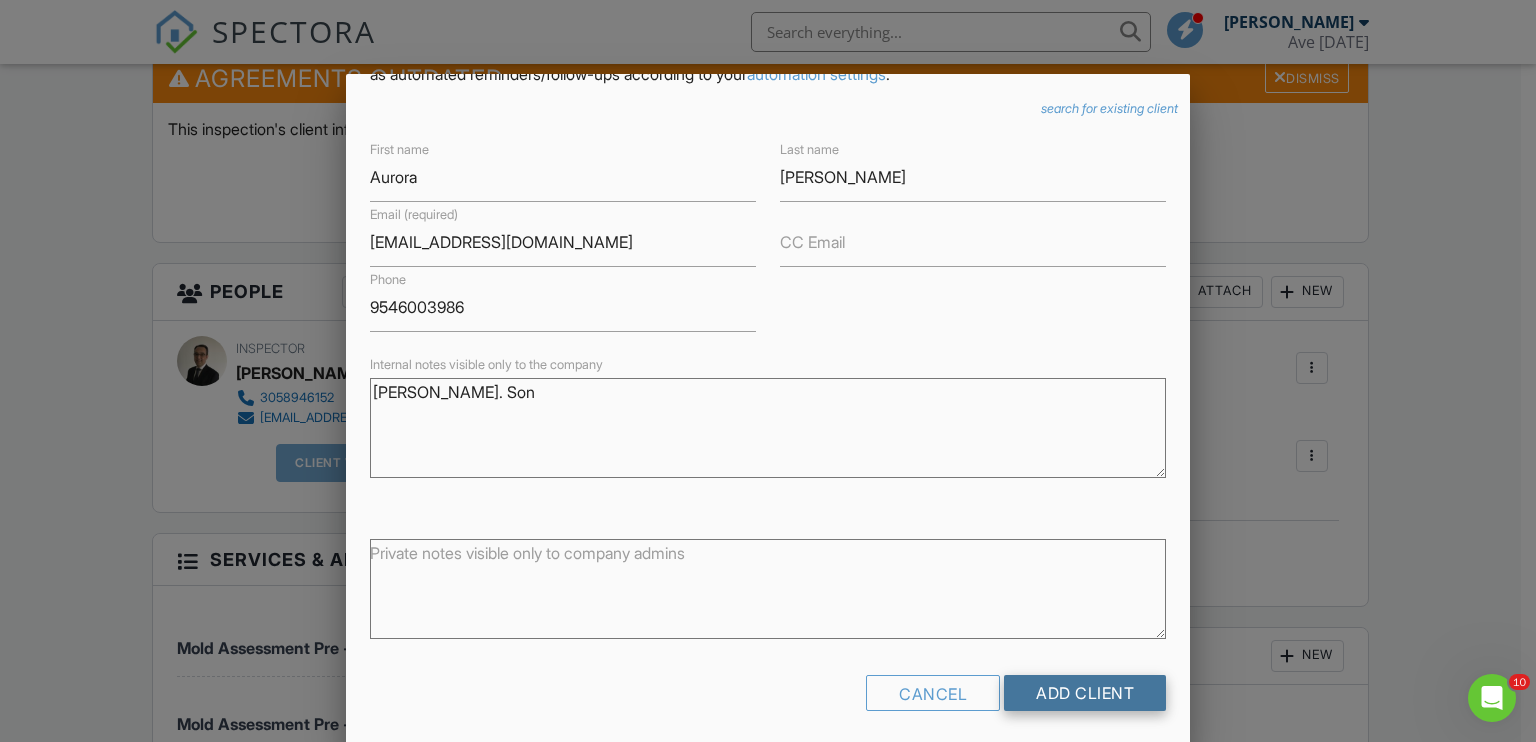 type on "[PERSON_NAME]. Son" 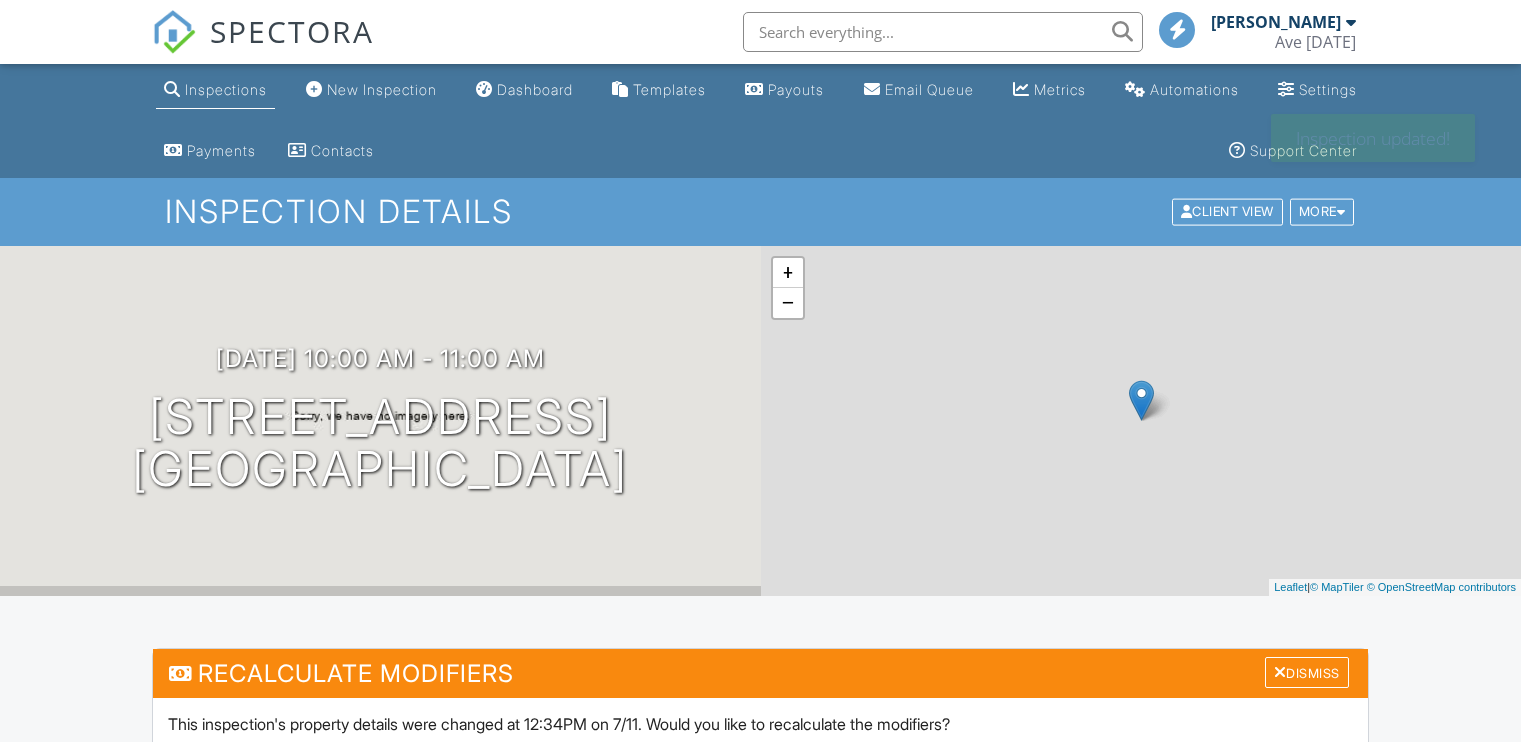 scroll, scrollTop: 0, scrollLeft: 0, axis: both 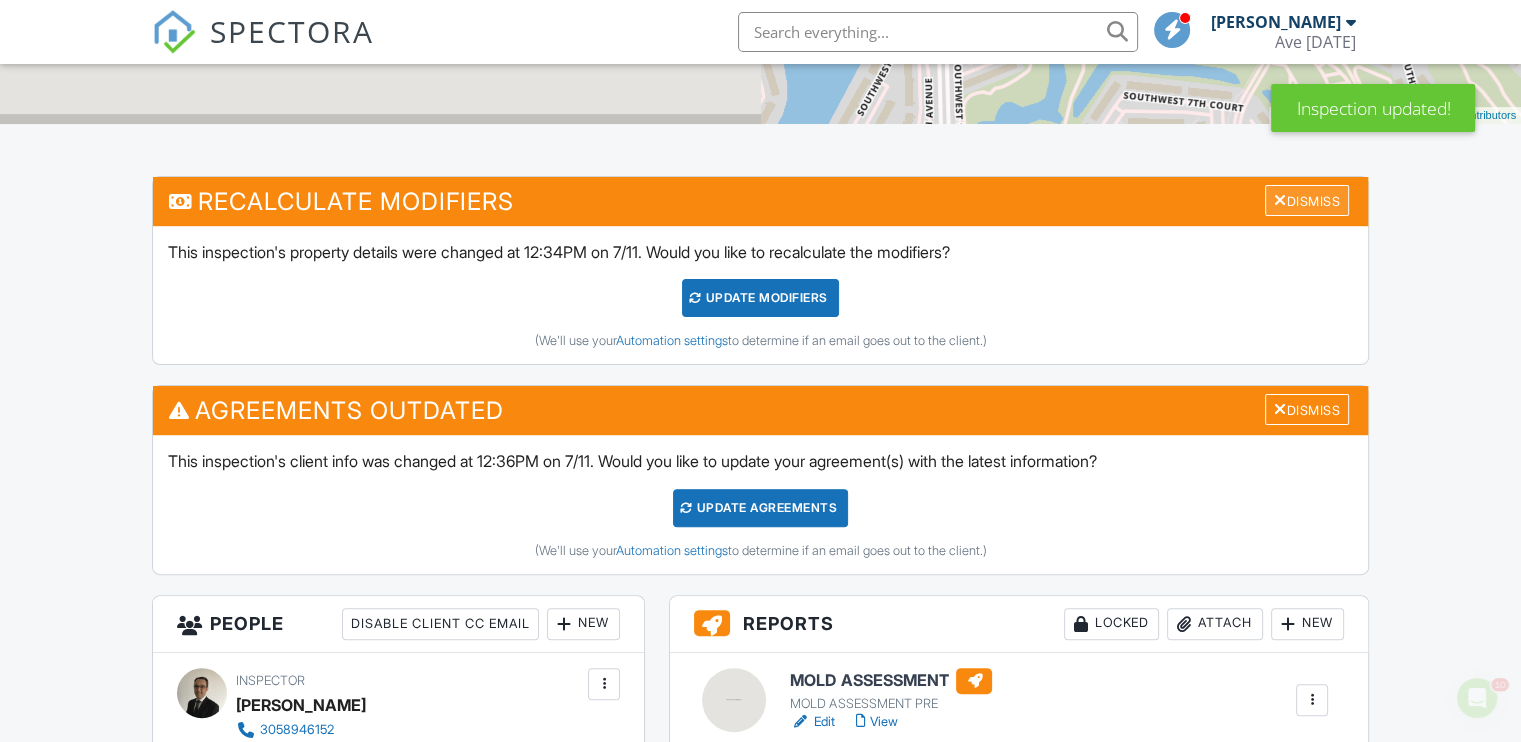 click on "Dismiss" at bounding box center (1307, 200) 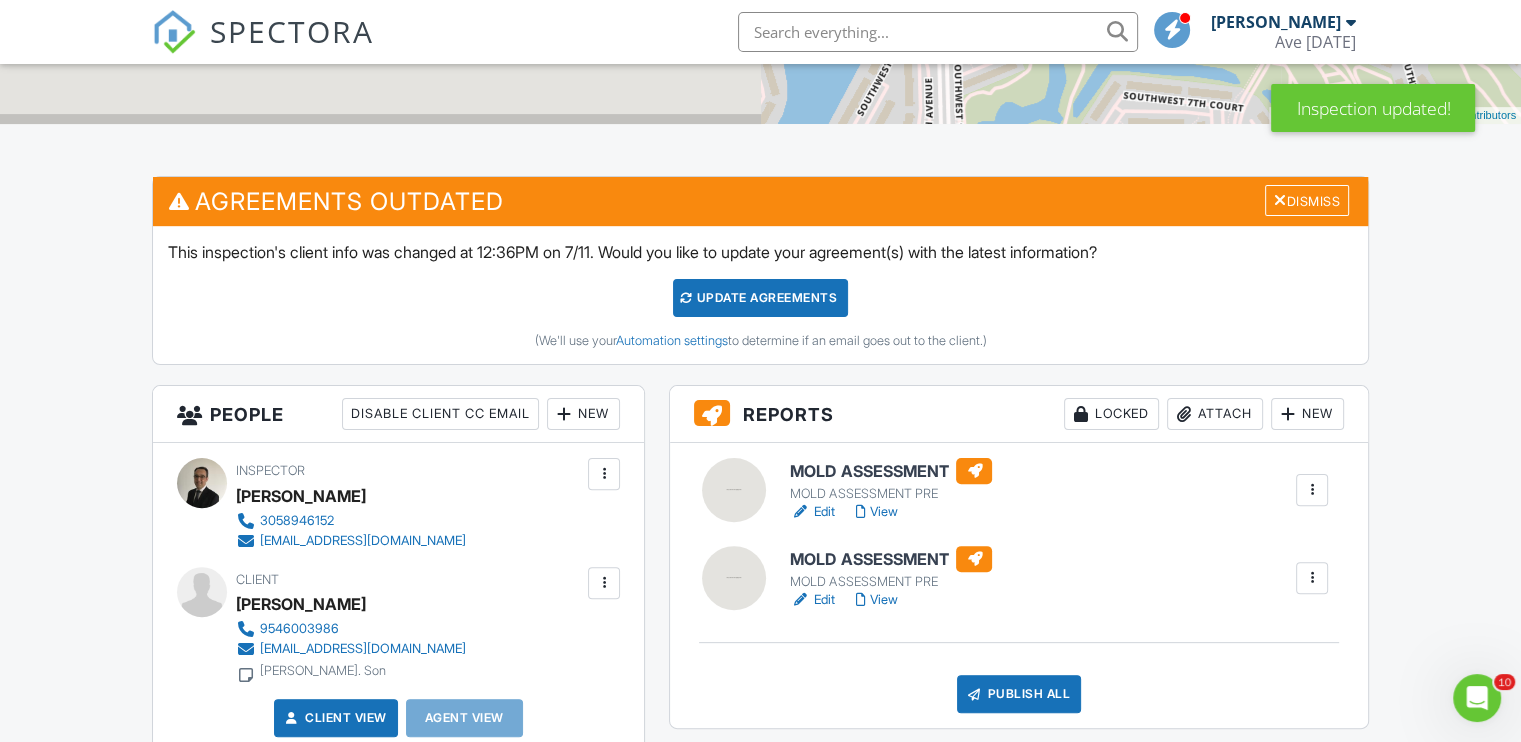 click on "Update Agreements" at bounding box center [760, 298] 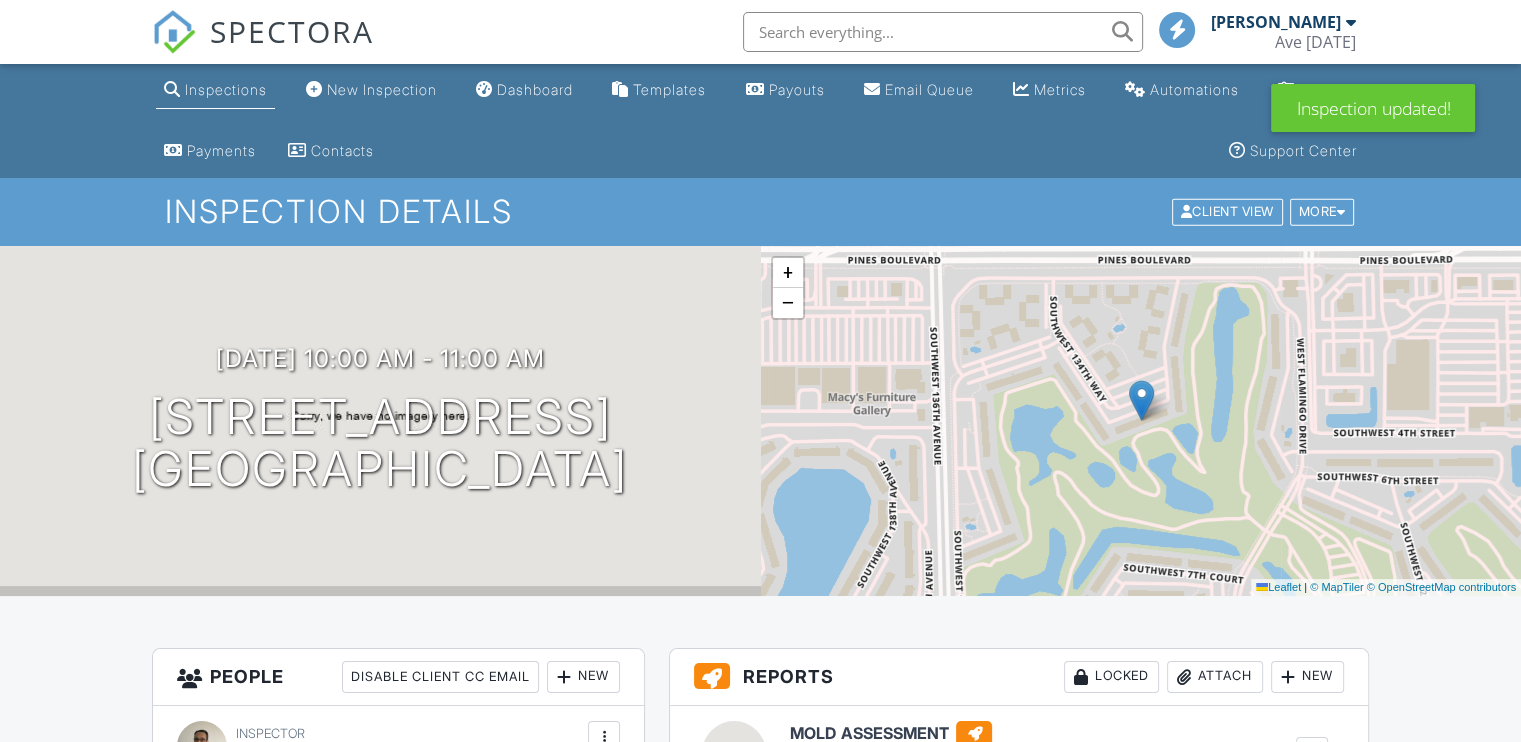 scroll, scrollTop: 692, scrollLeft: 0, axis: vertical 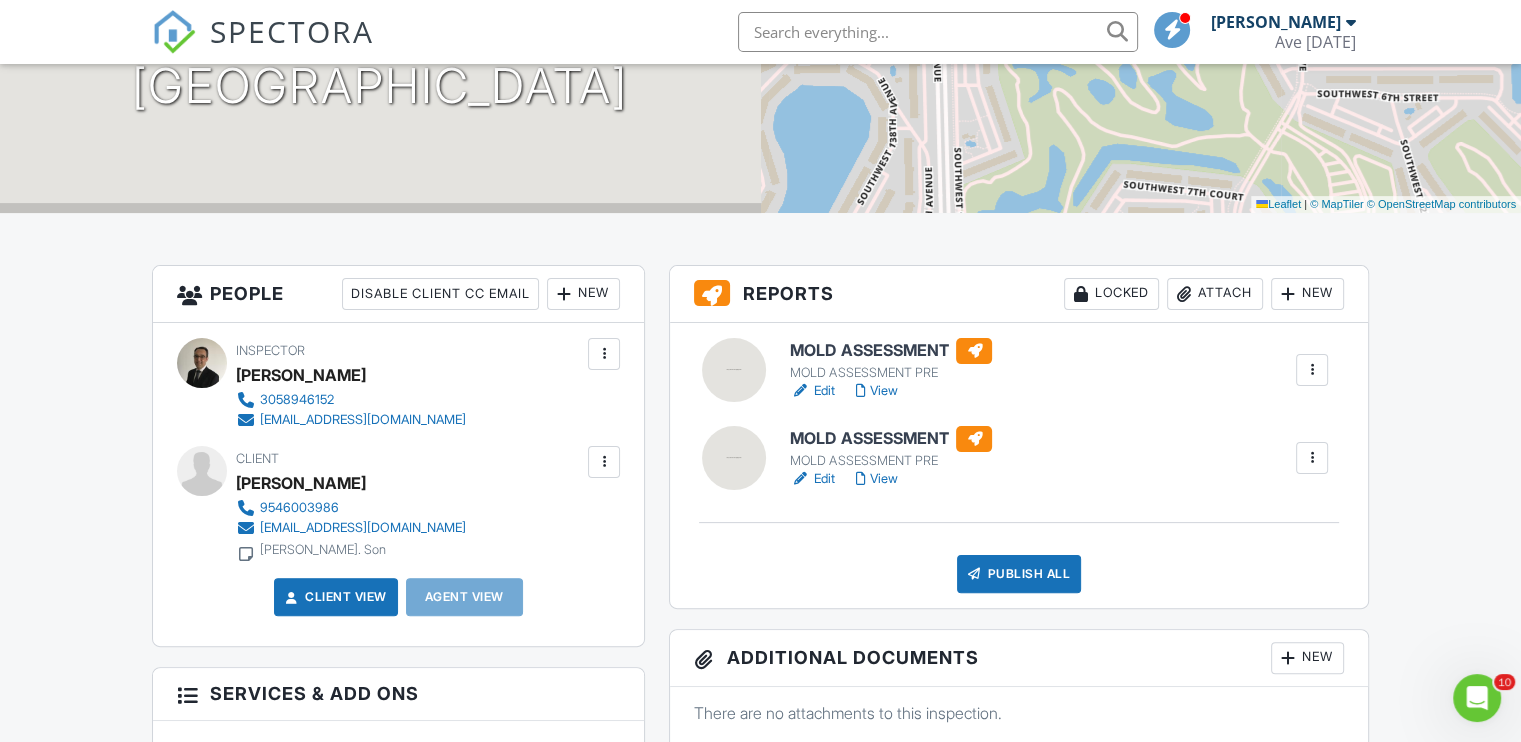 click at bounding box center [1312, 370] 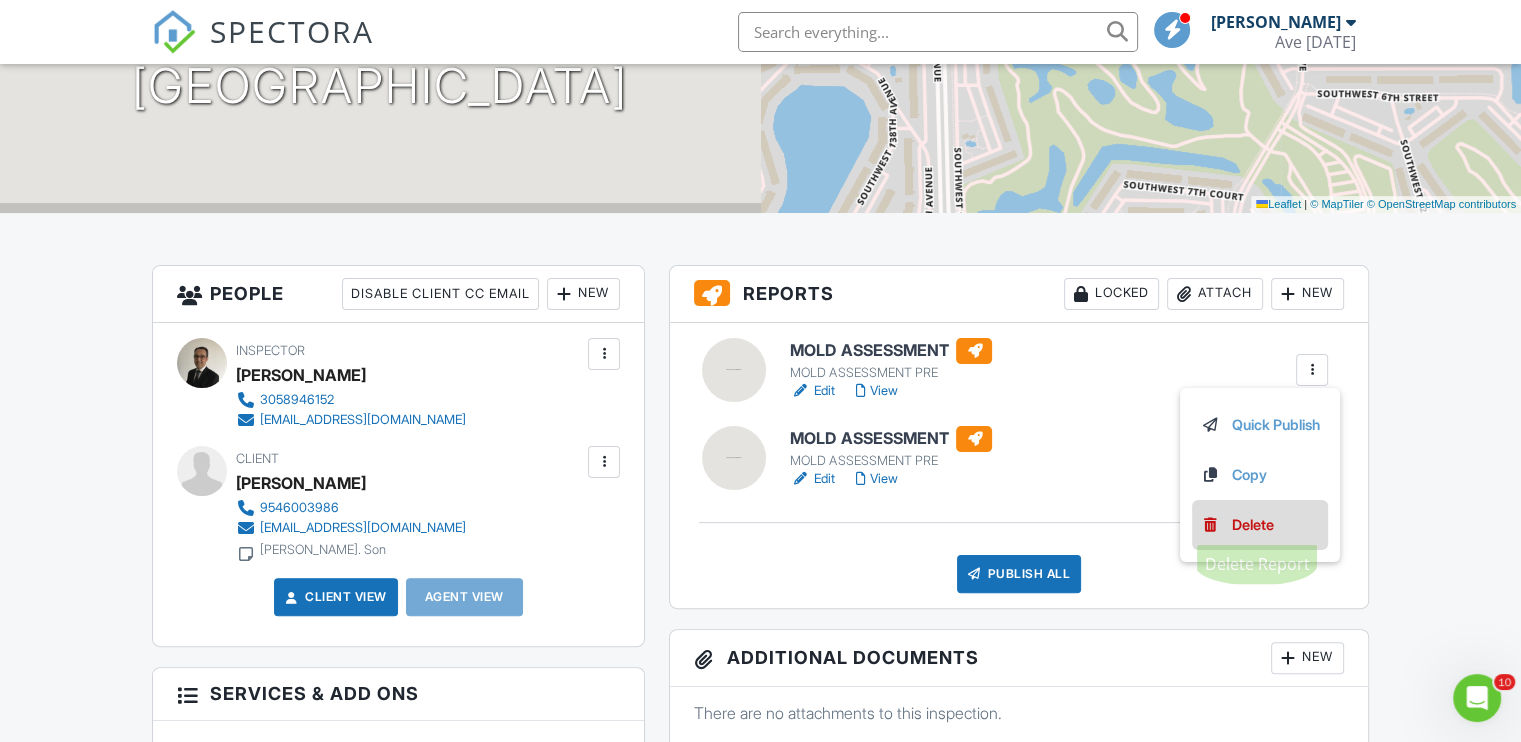 click on "Delete" at bounding box center (1260, 525) 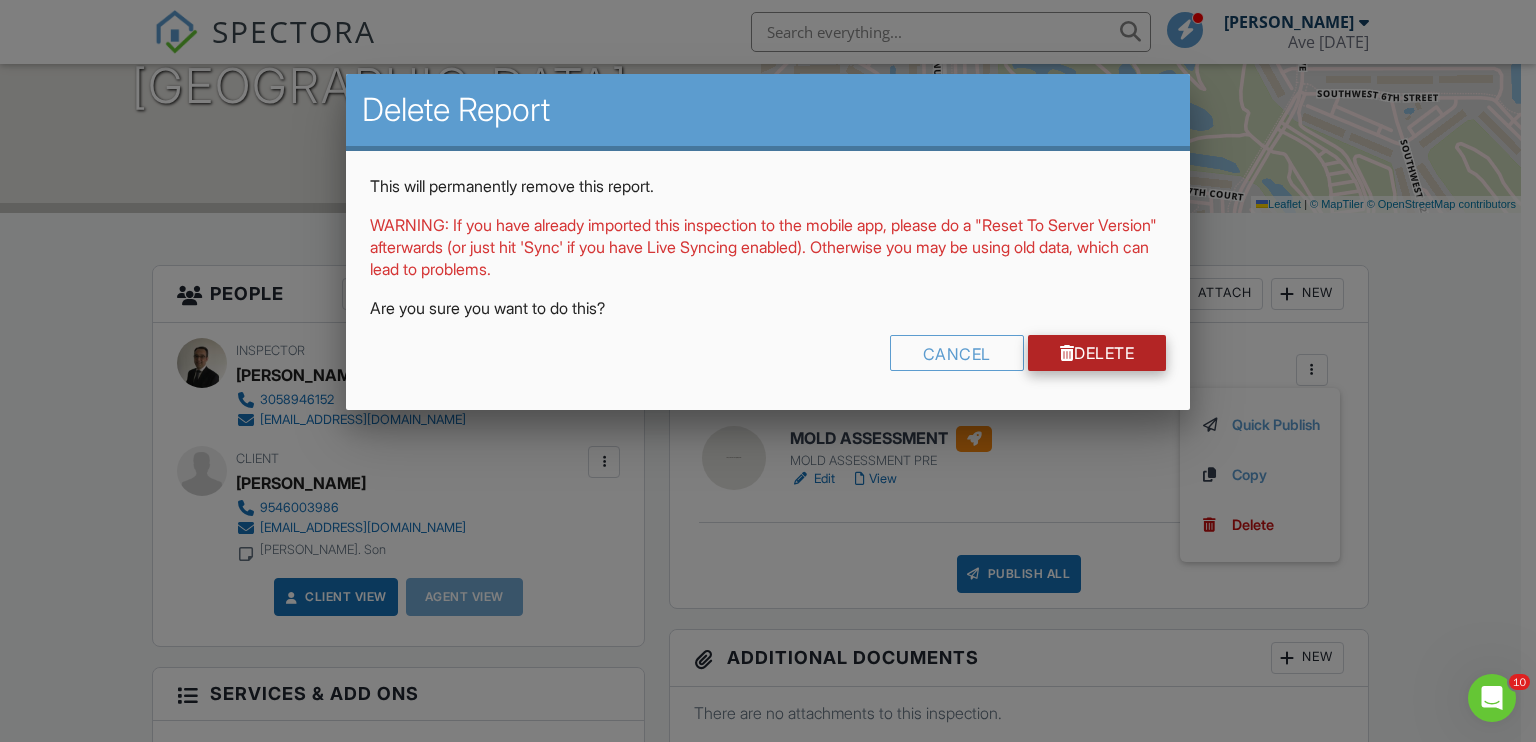 click on "Delete" at bounding box center (1097, 353) 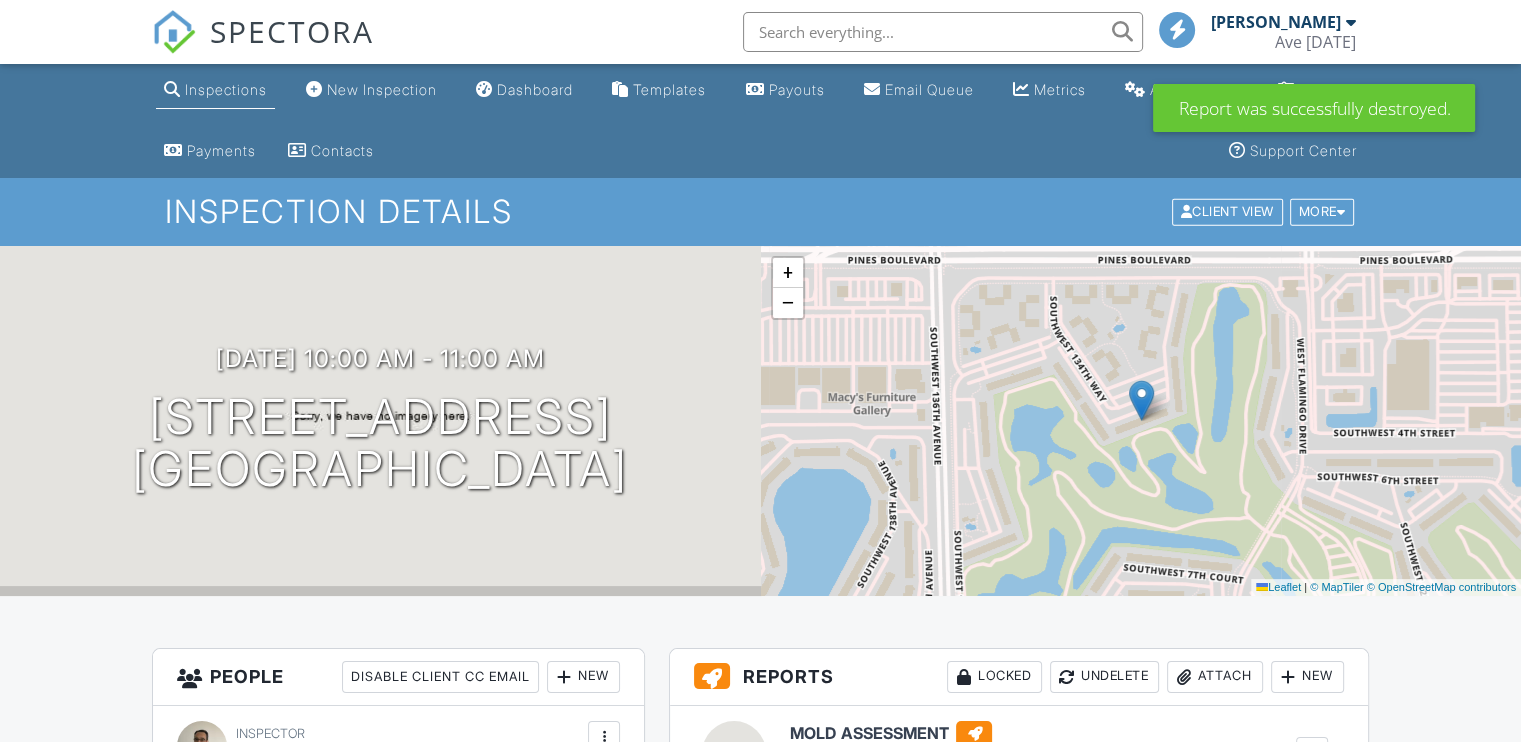 scroll, scrollTop: 403, scrollLeft: 0, axis: vertical 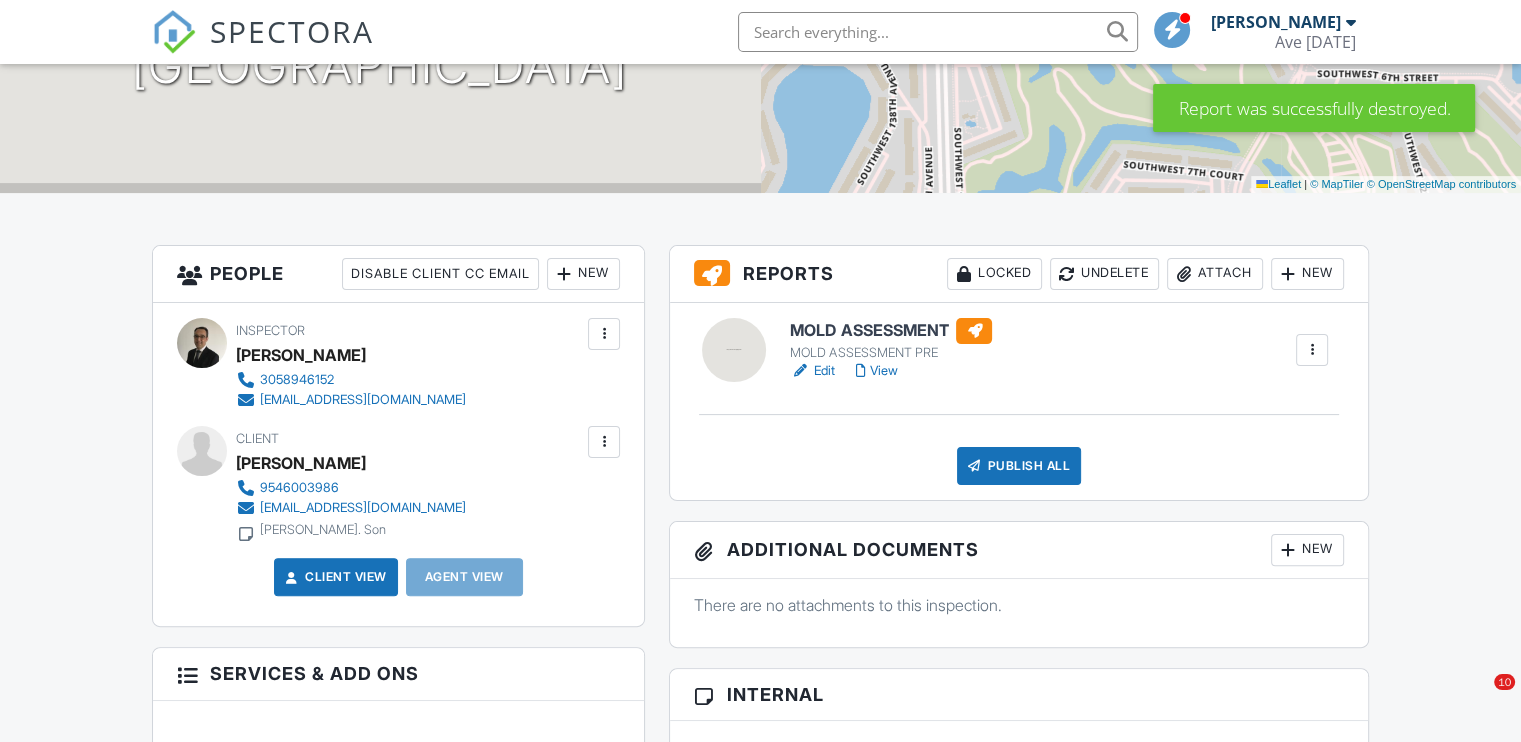 click at bounding box center [1312, 350] 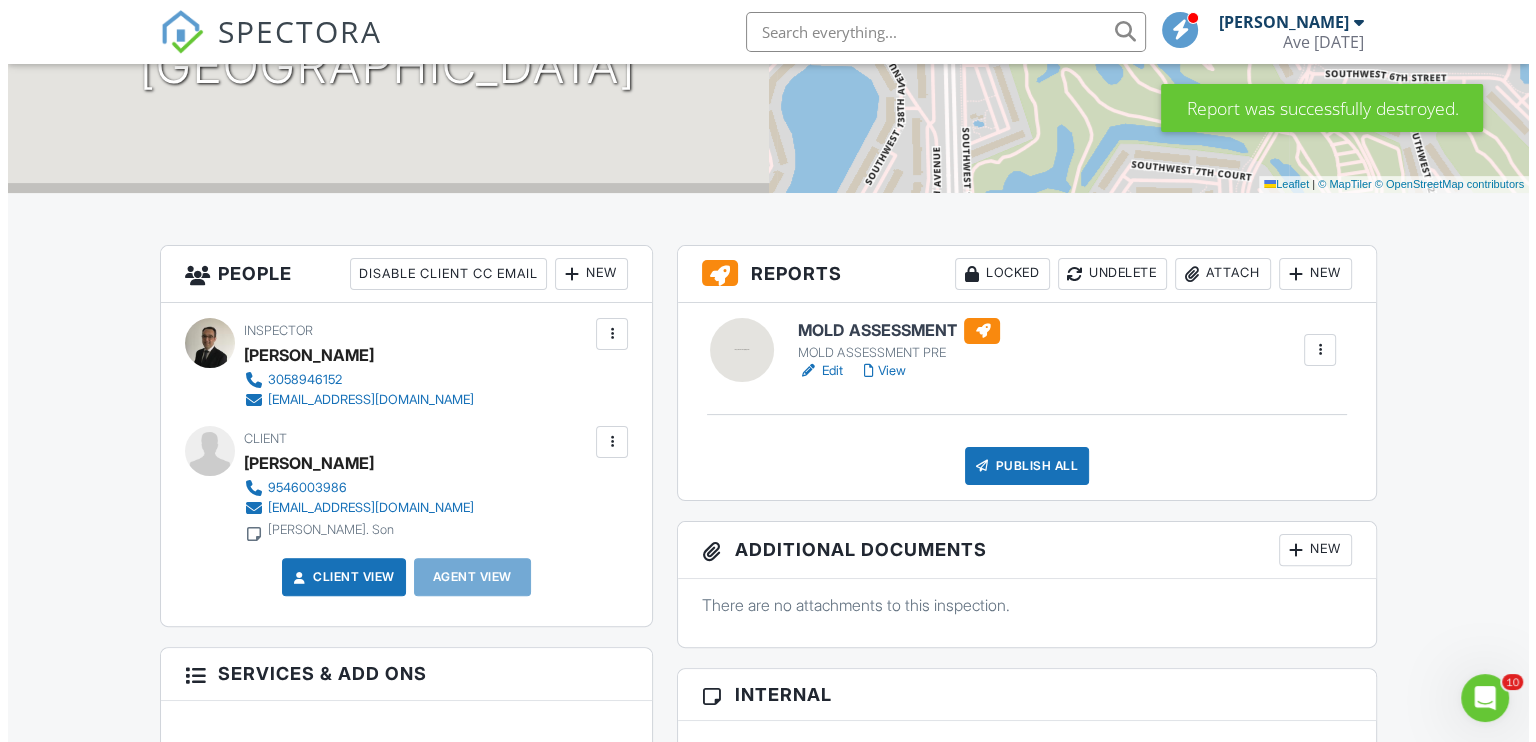 scroll, scrollTop: 0, scrollLeft: 0, axis: both 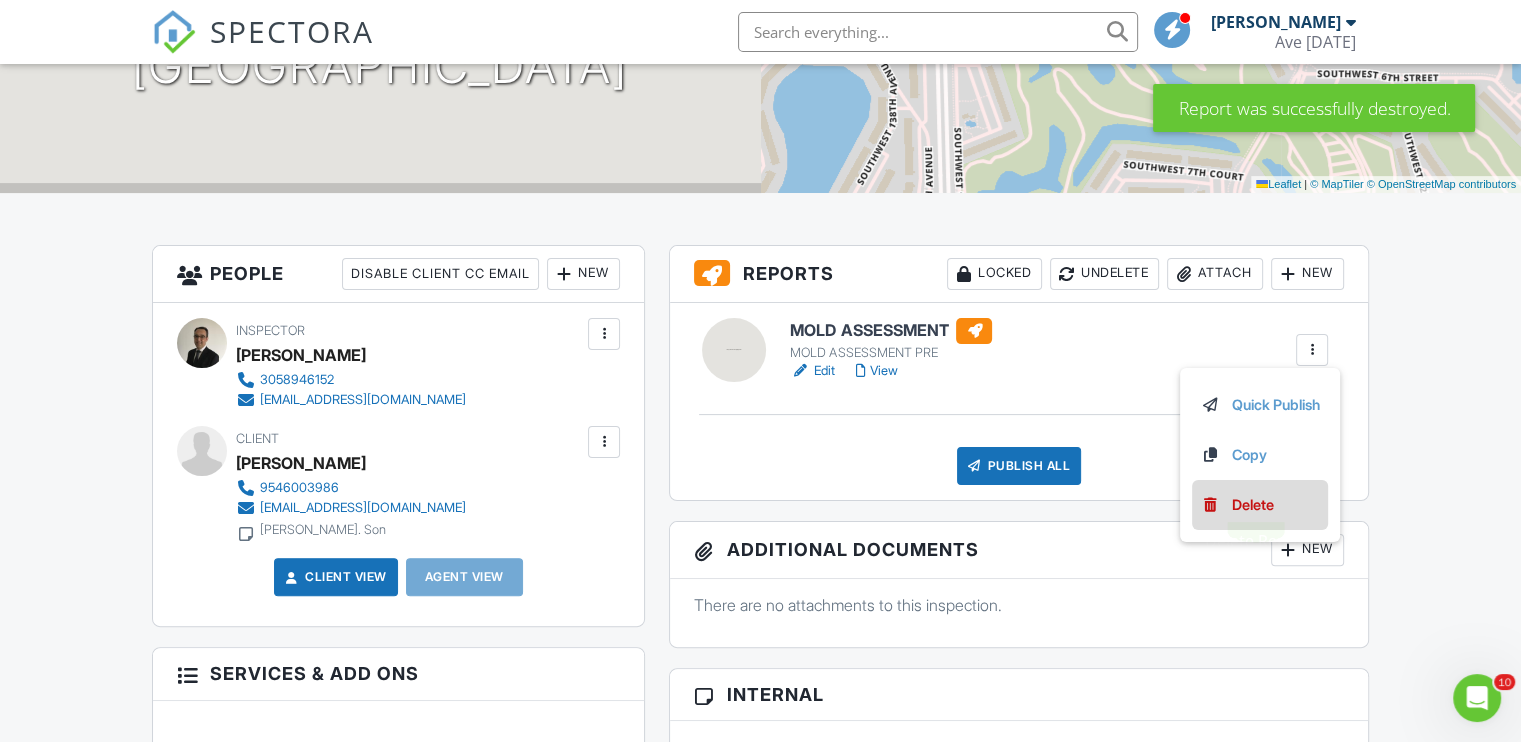 click on "Delete" at bounding box center [1253, 505] 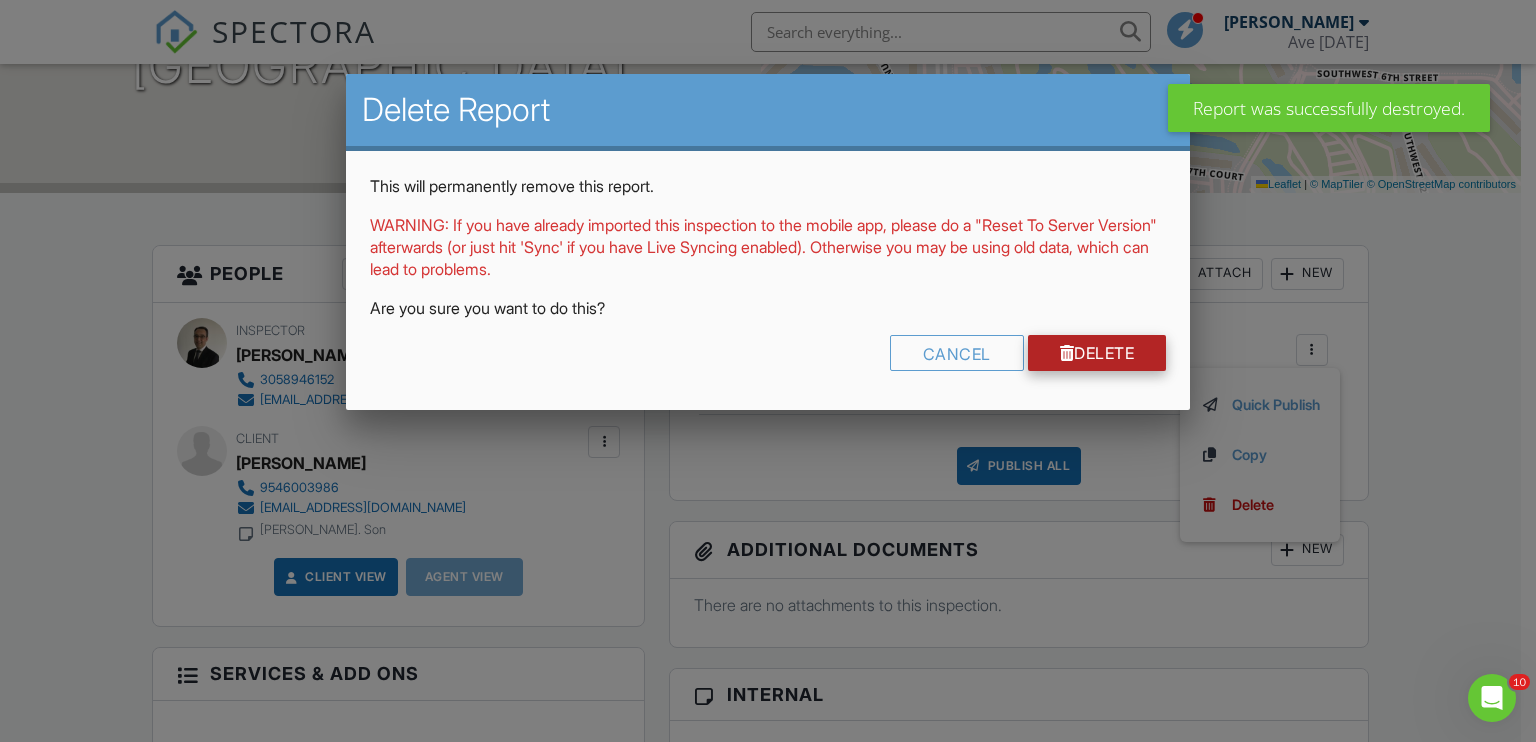 click on "Delete" at bounding box center [1097, 353] 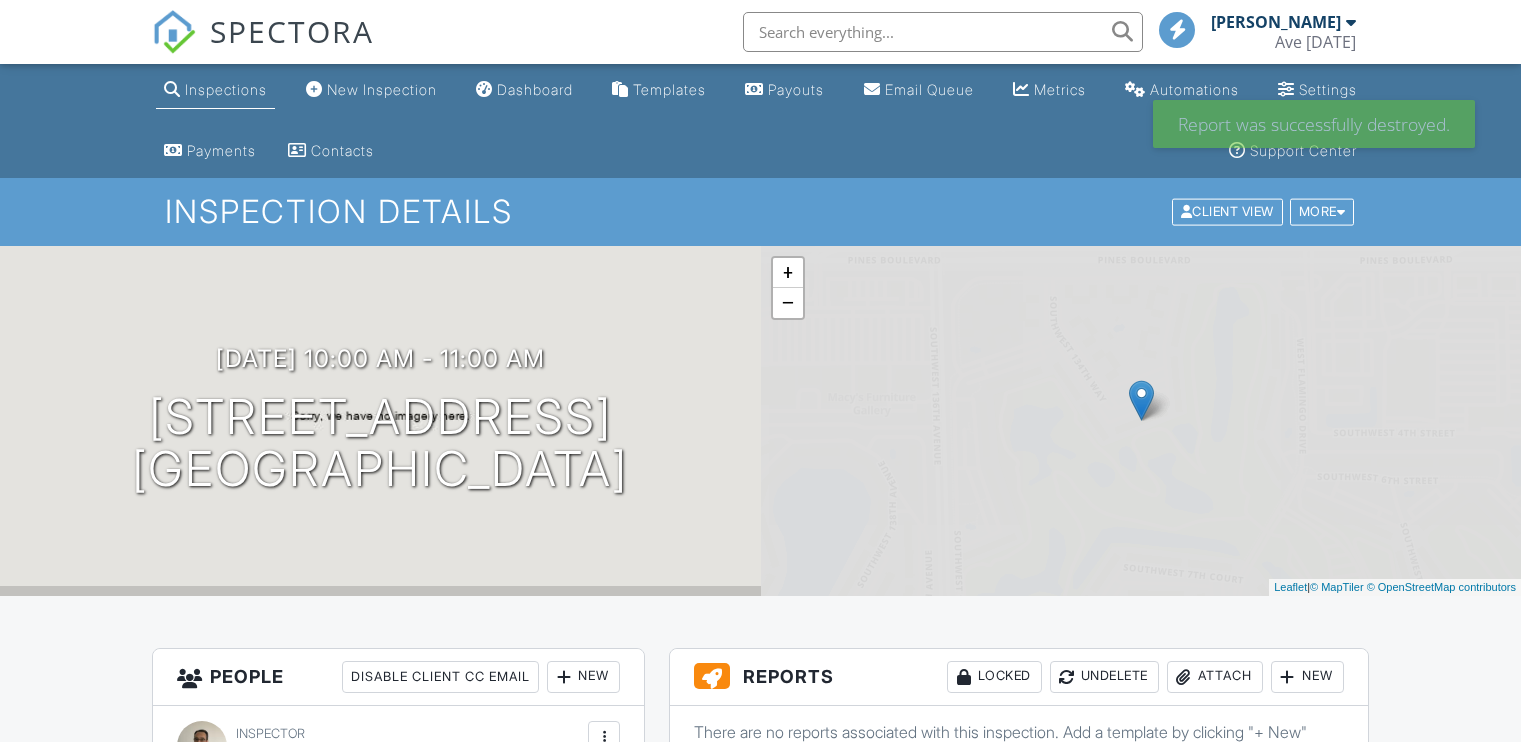 scroll, scrollTop: 0, scrollLeft: 0, axis: both 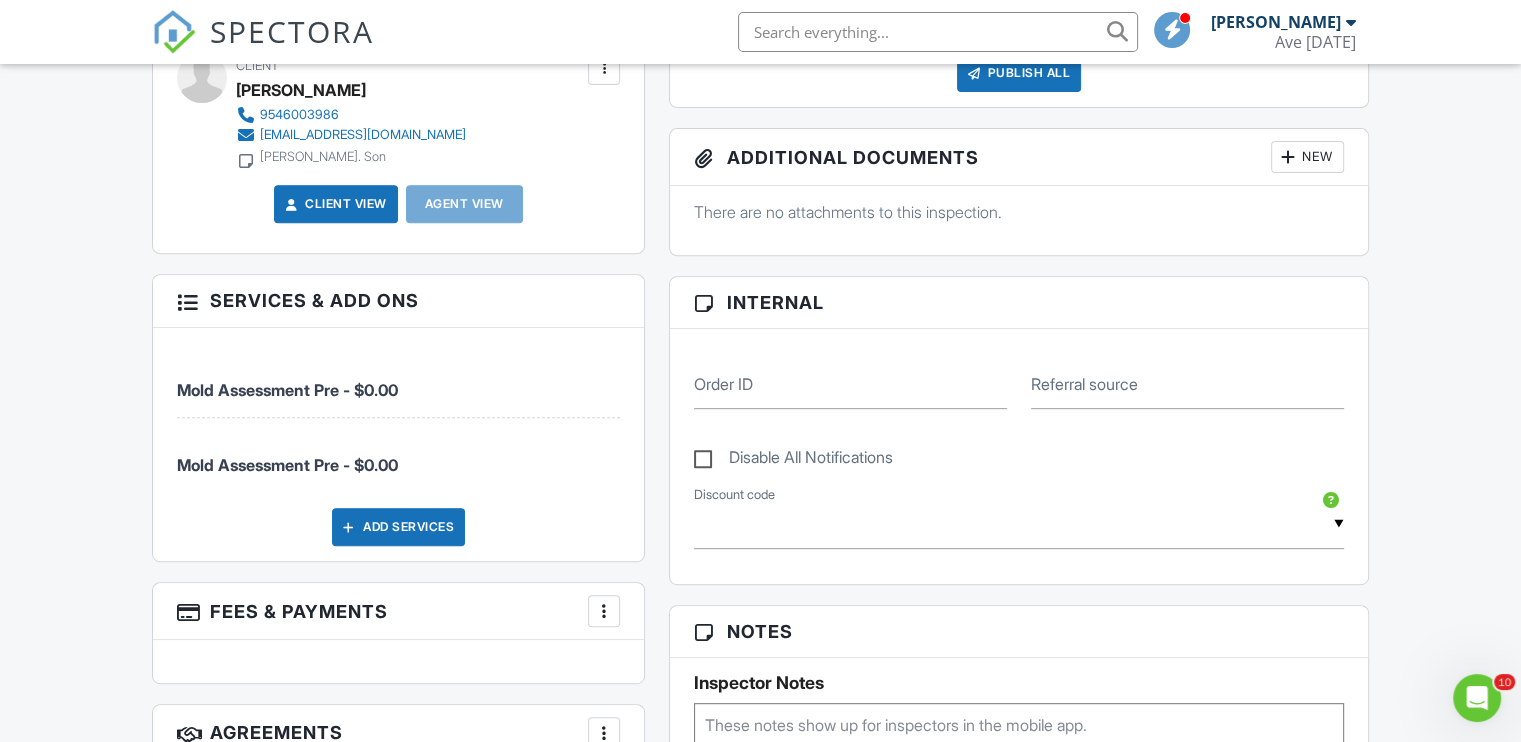 click at bounding box center (604, 611) 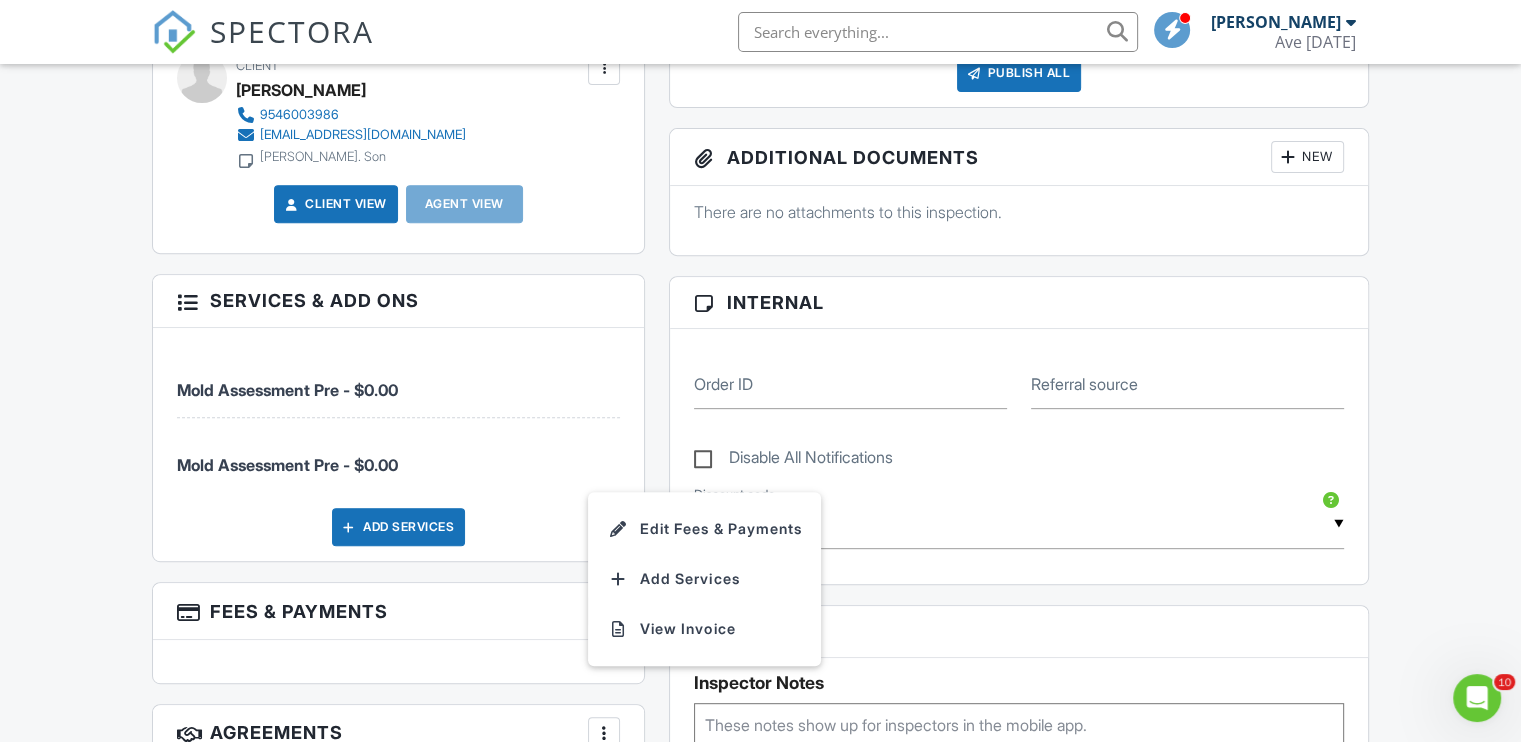 click on "Add Services" at bounding box center [398, 527] 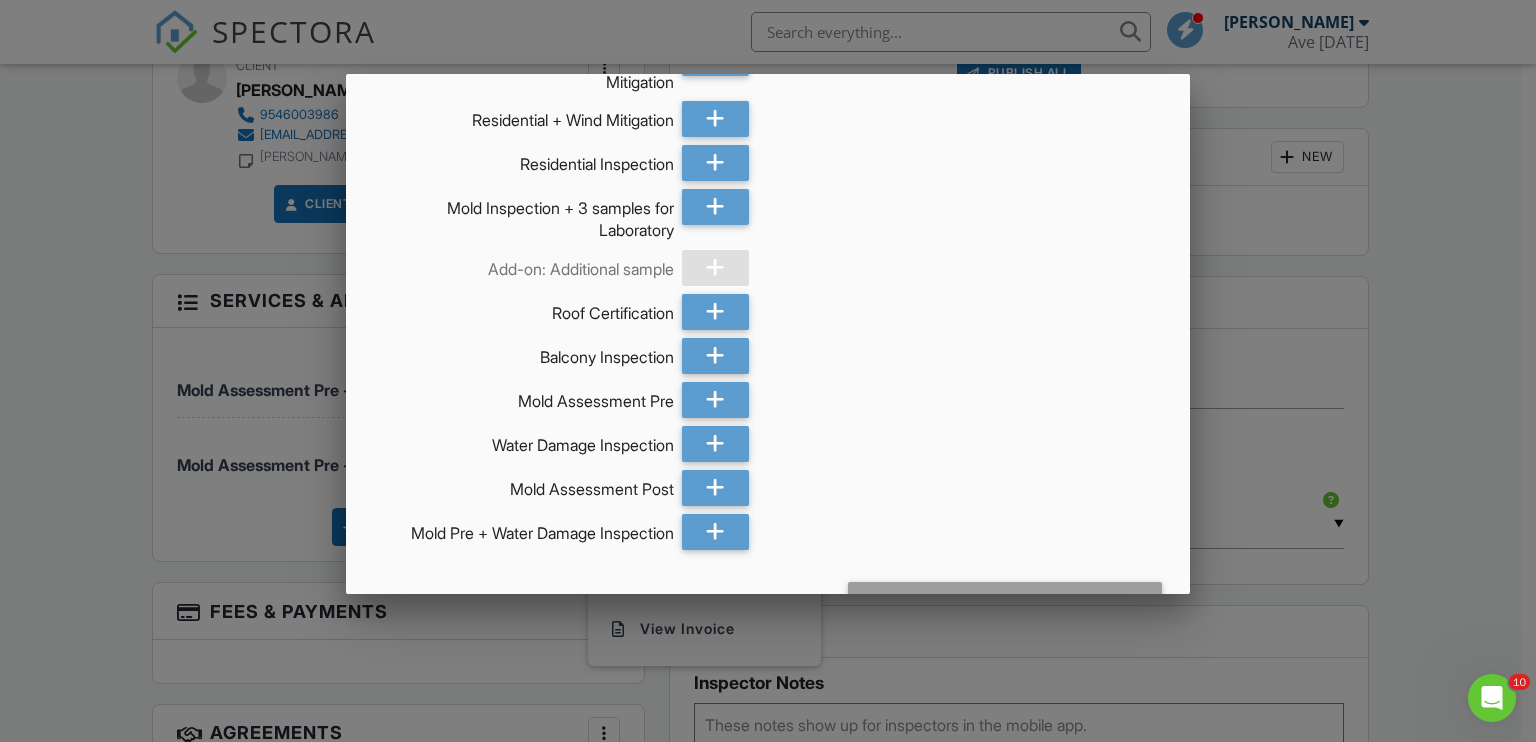 scroll, scrollTop: 228, scrollLeft: 0, axis: vertical 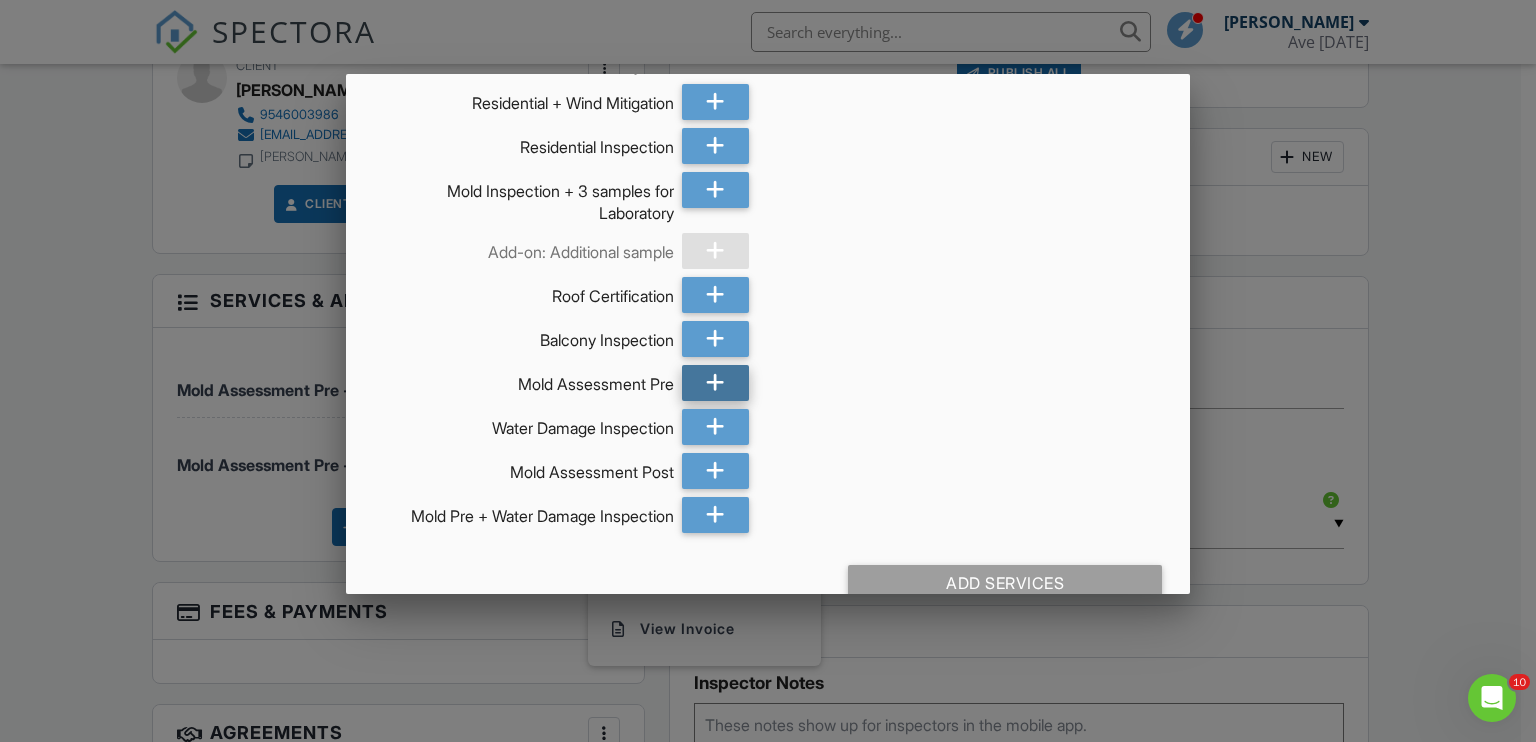 click at bounding box center [715, 383] 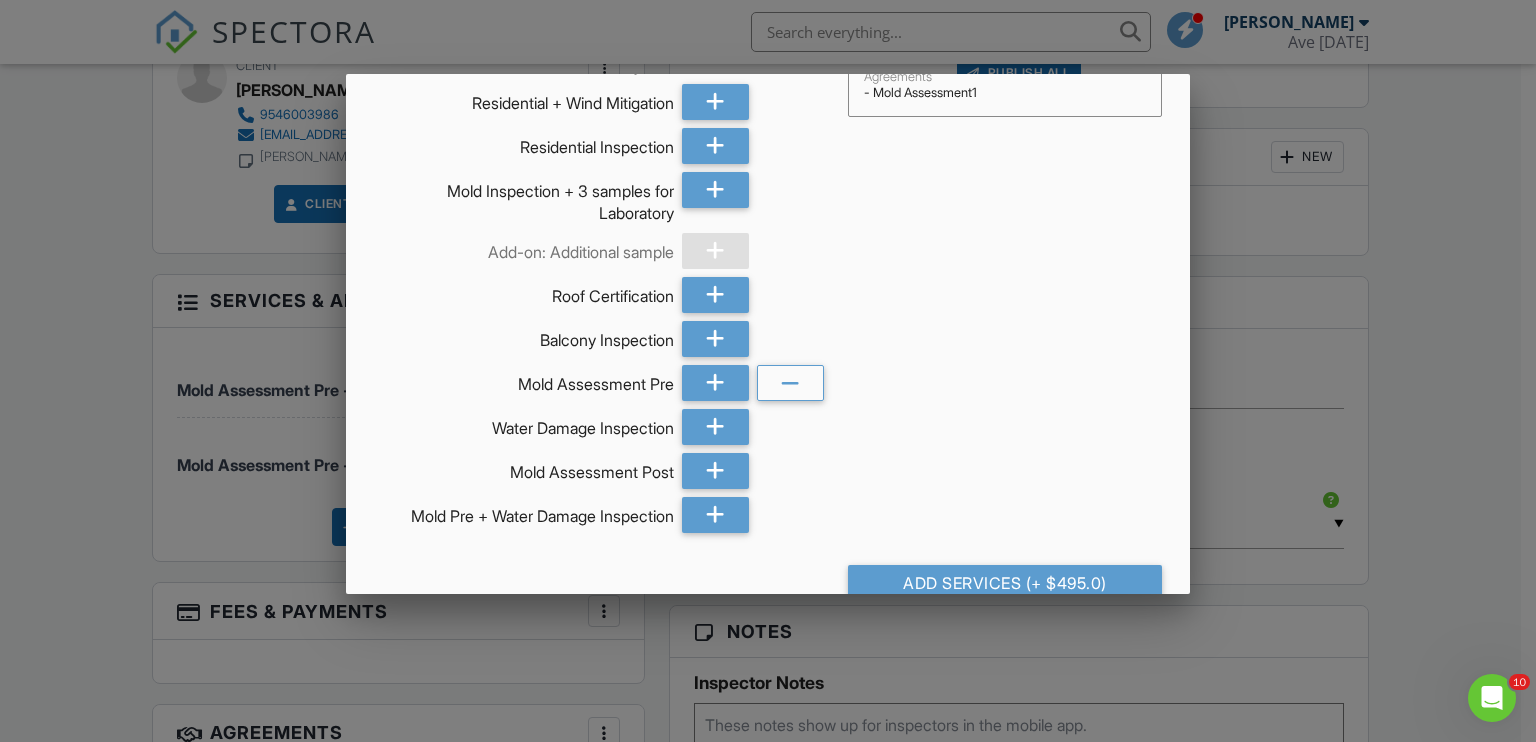 scroll, scrollTop: 282, scrollLeft: 0, axis: vertical 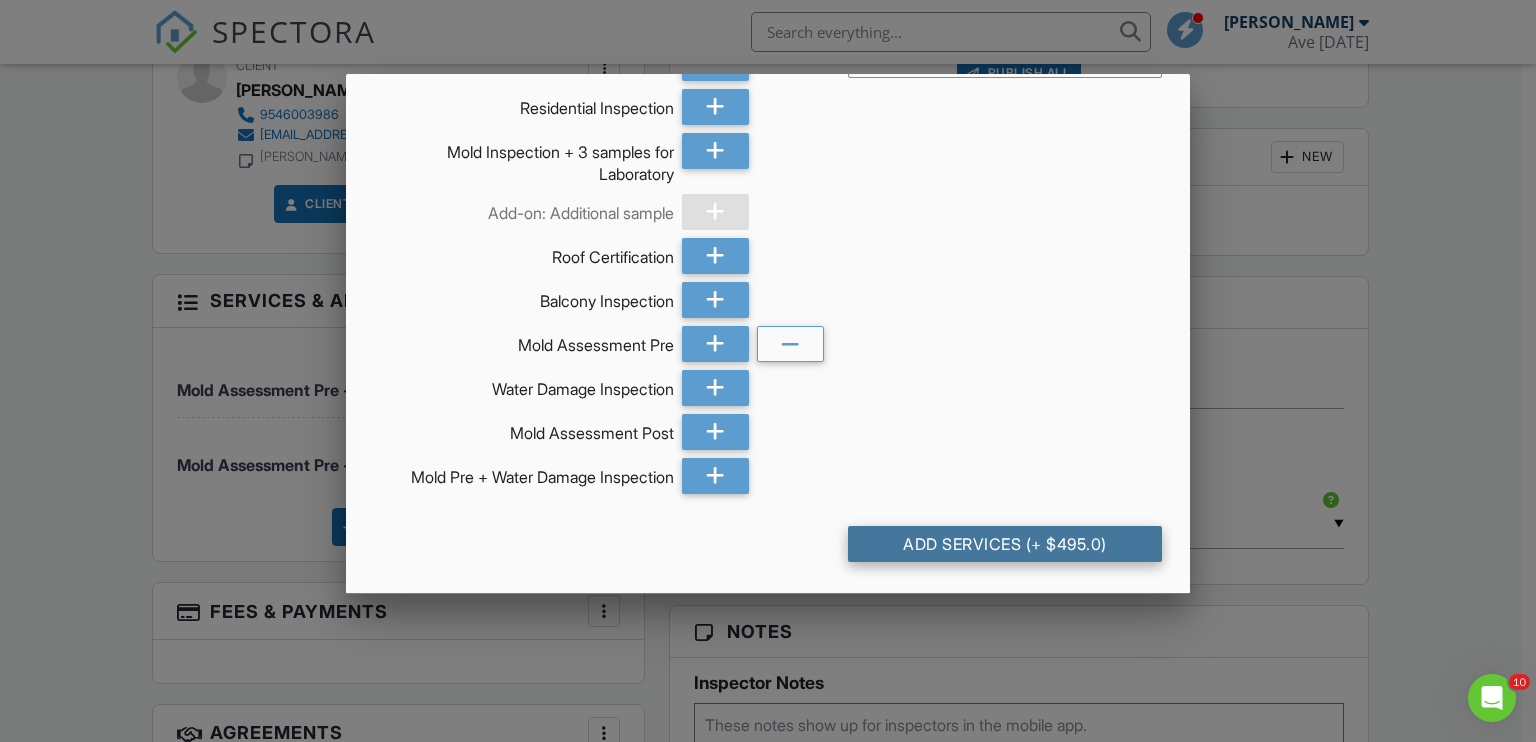 click on "Add Services
(+ $495.0)" at bounding box center (1005, 544) 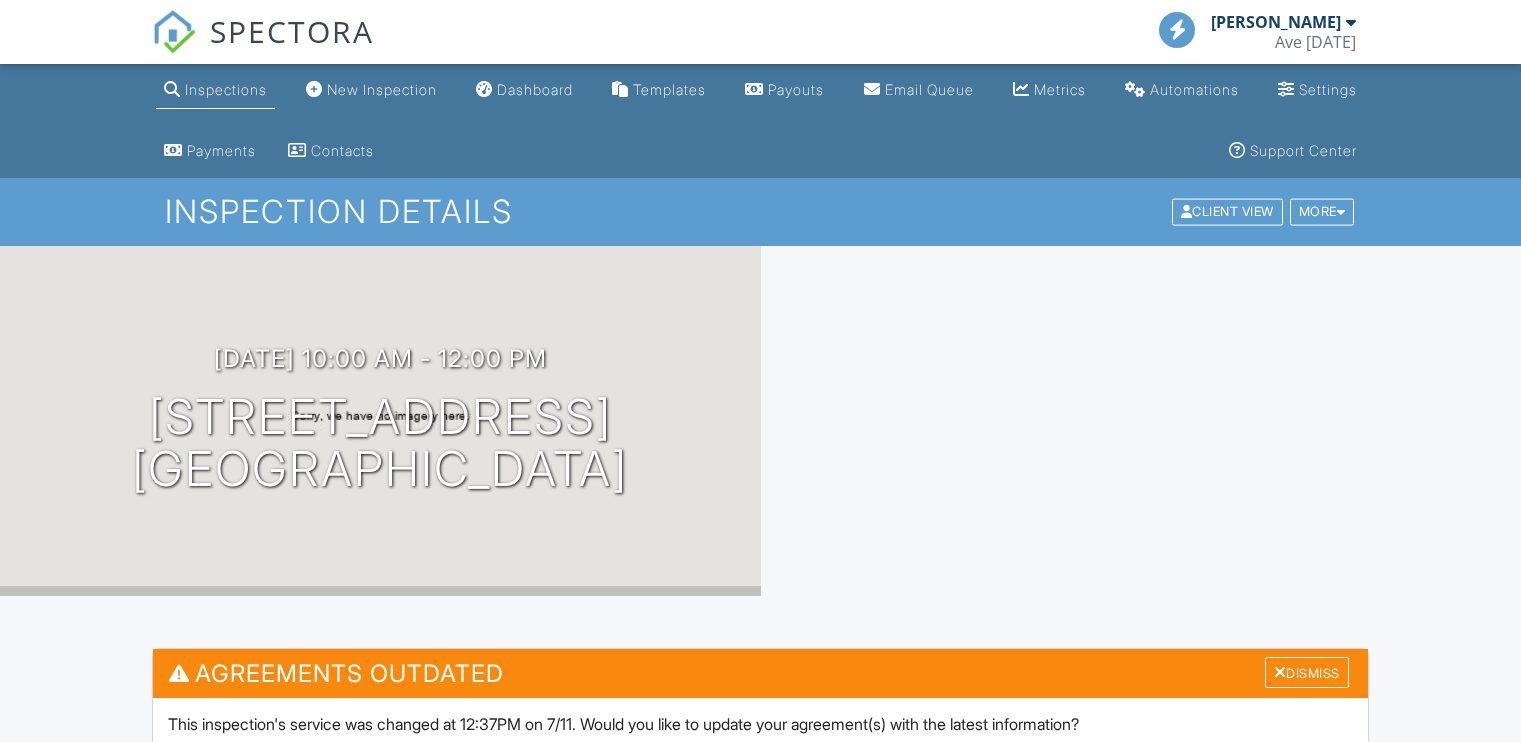 scroll, scrollTop: 0, scrollLeft: 0, axis: both 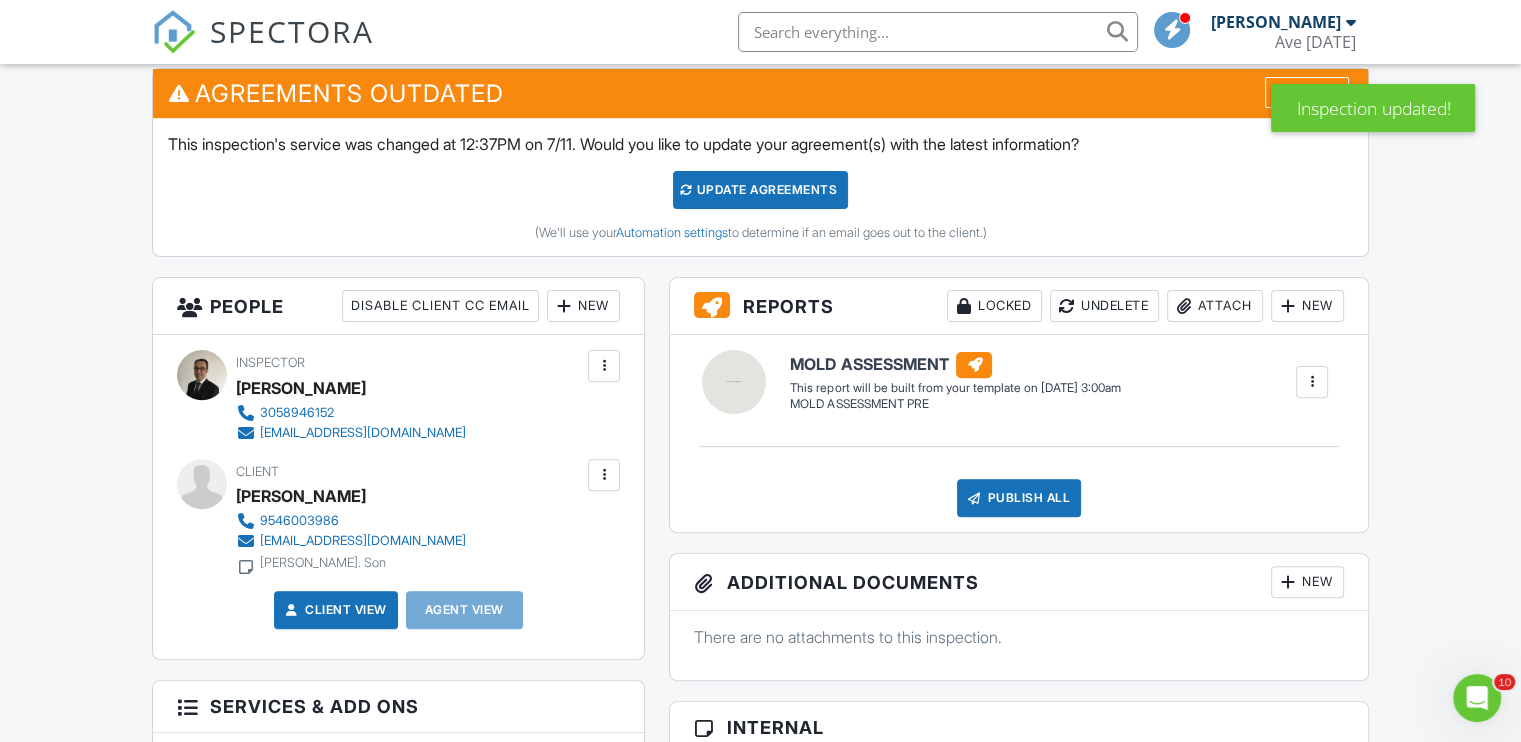 click on "Update Agreements" at bounding box center [760, 190] 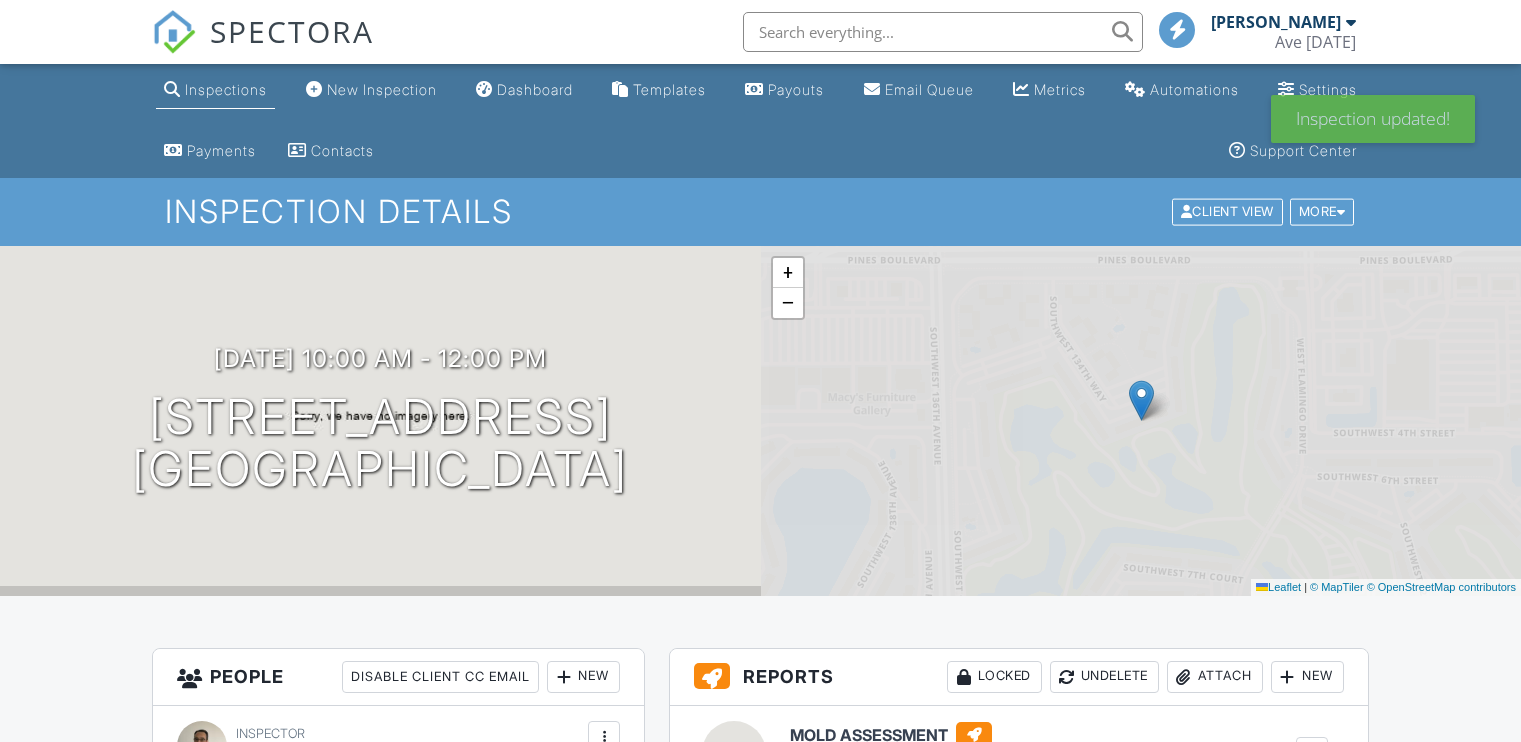scroll, scrollTop: 0, scrollLeft: 0, axis: both 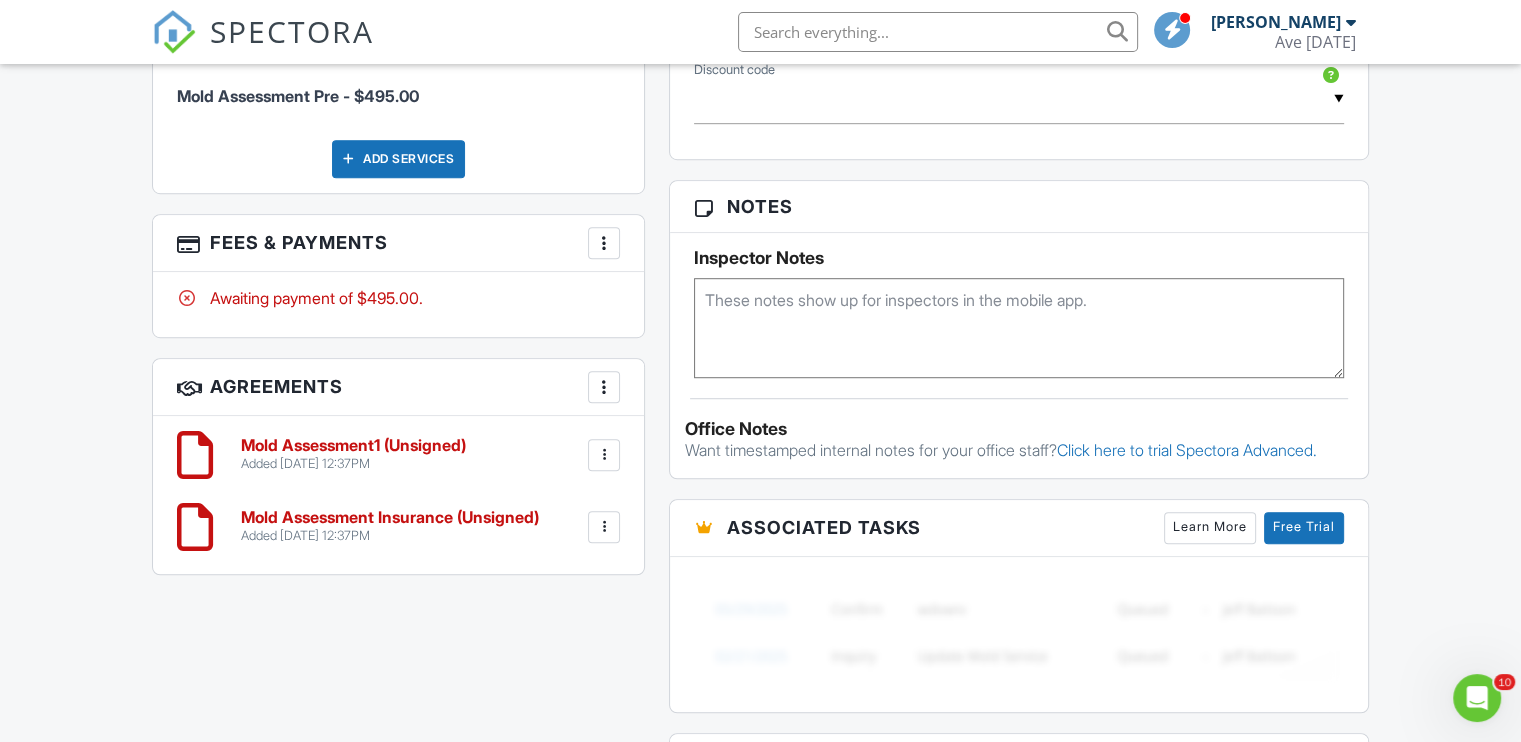 click at bounding box center (604, 527) 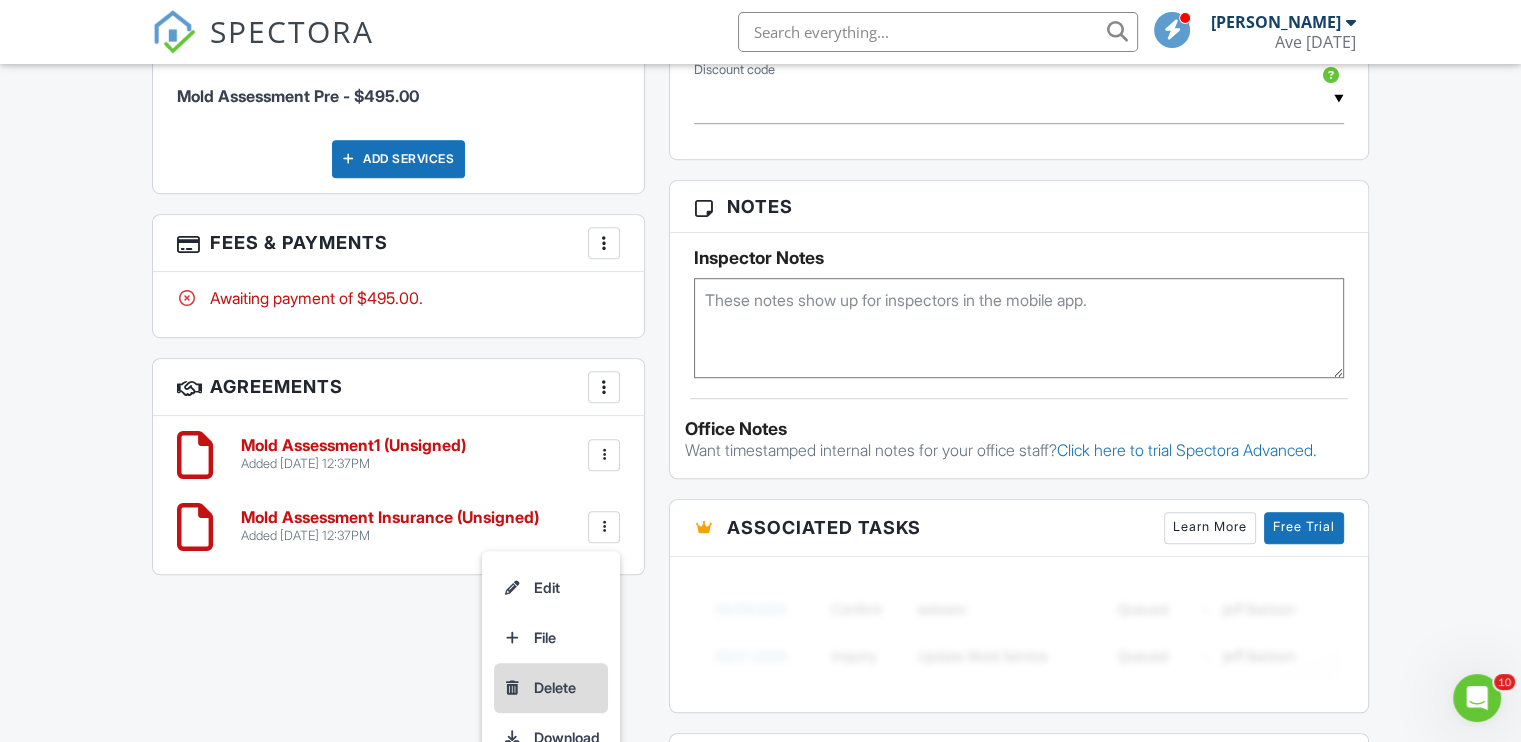 click on "Delete" at bounding box center (551, 688) 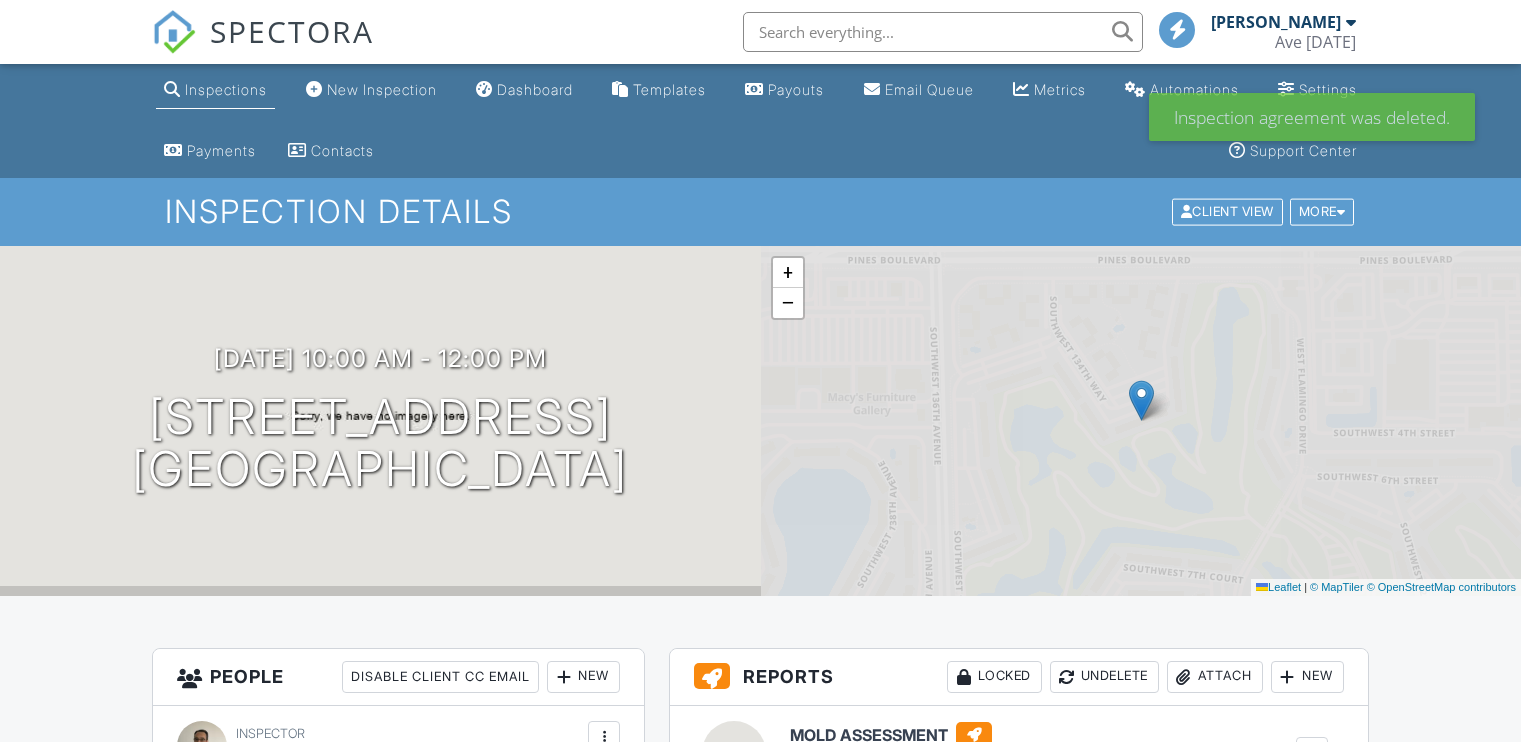 scroll, scrollTop: 0, scrollLeft: 0, axis: both 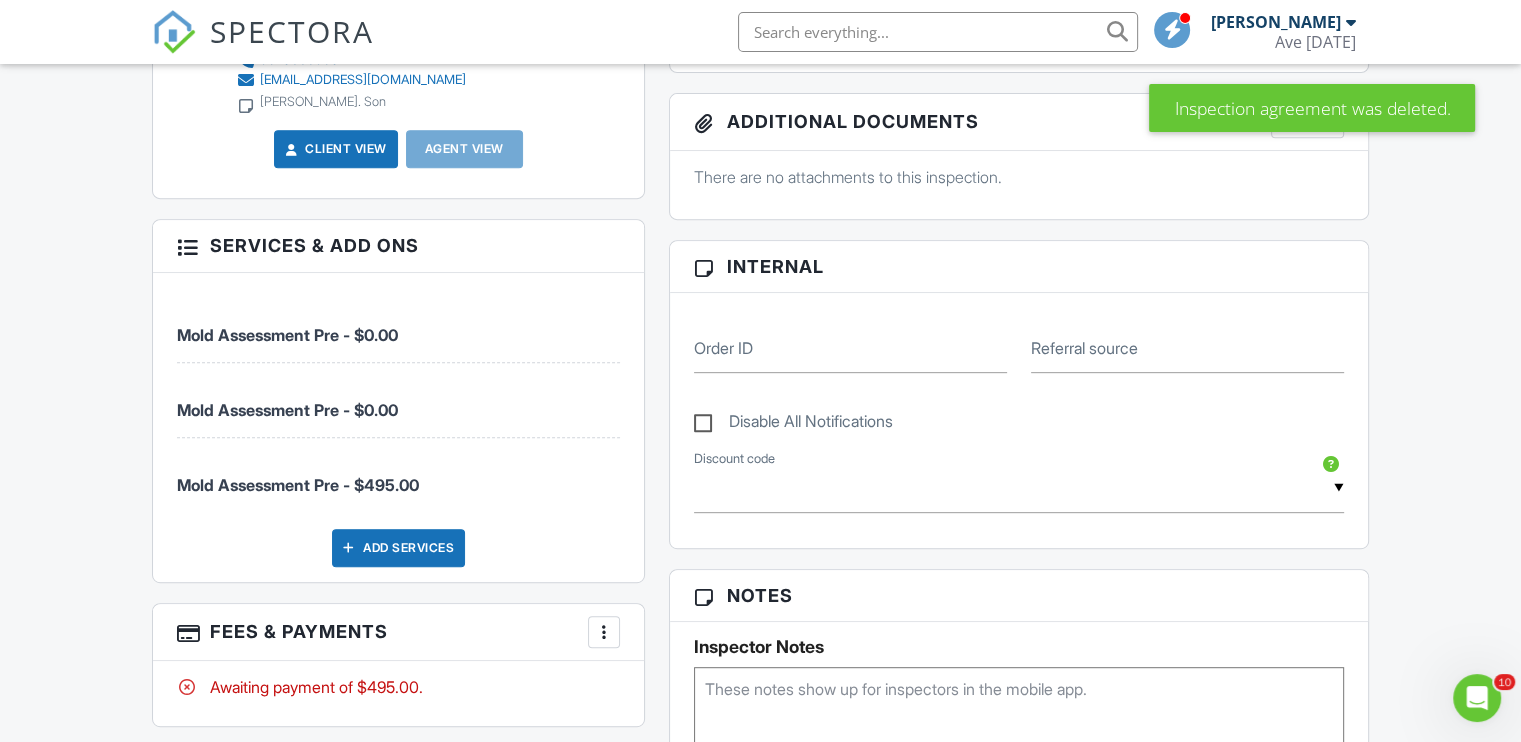 click at bounding box center [604, 632] 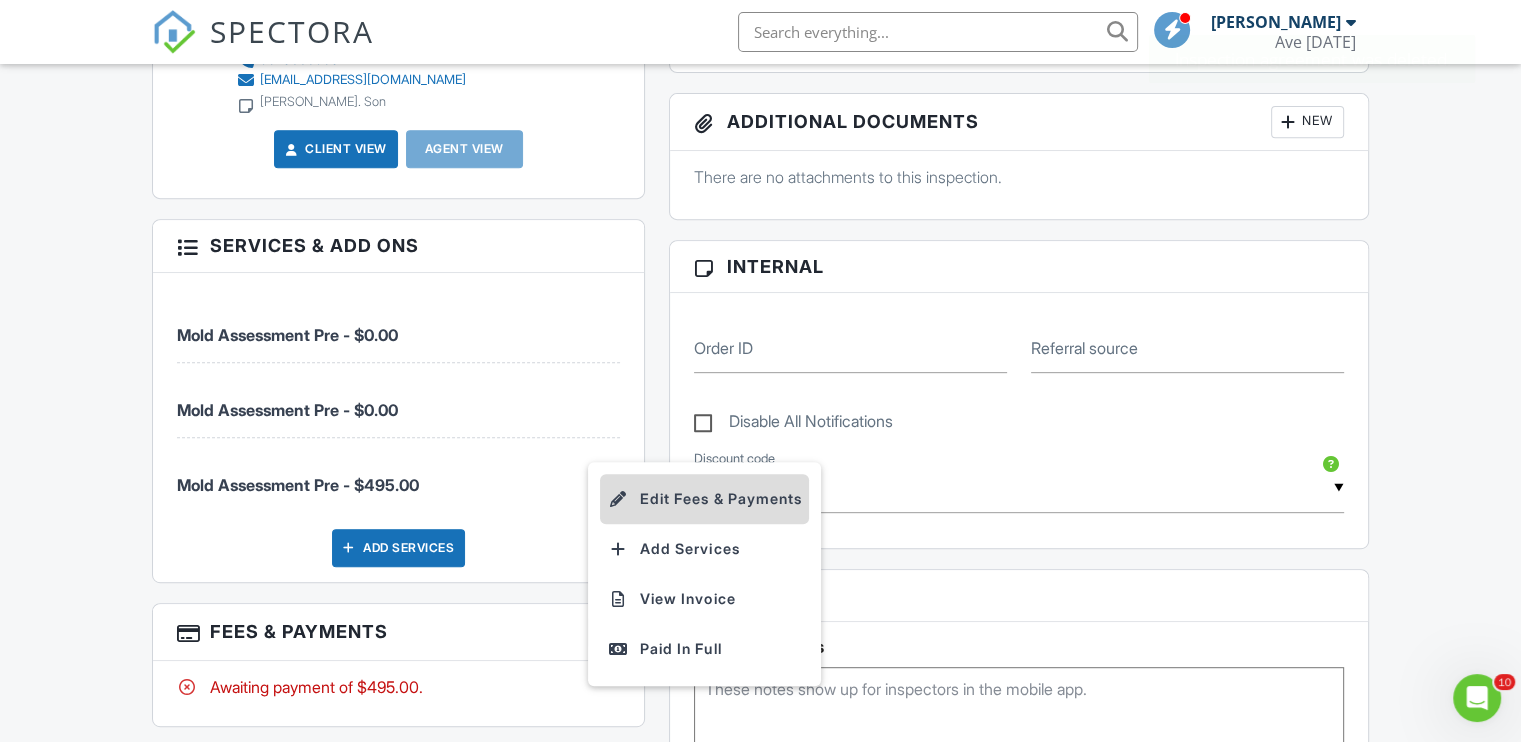 click on "Edit Fees & Payments" at bounding box center [704, 499] 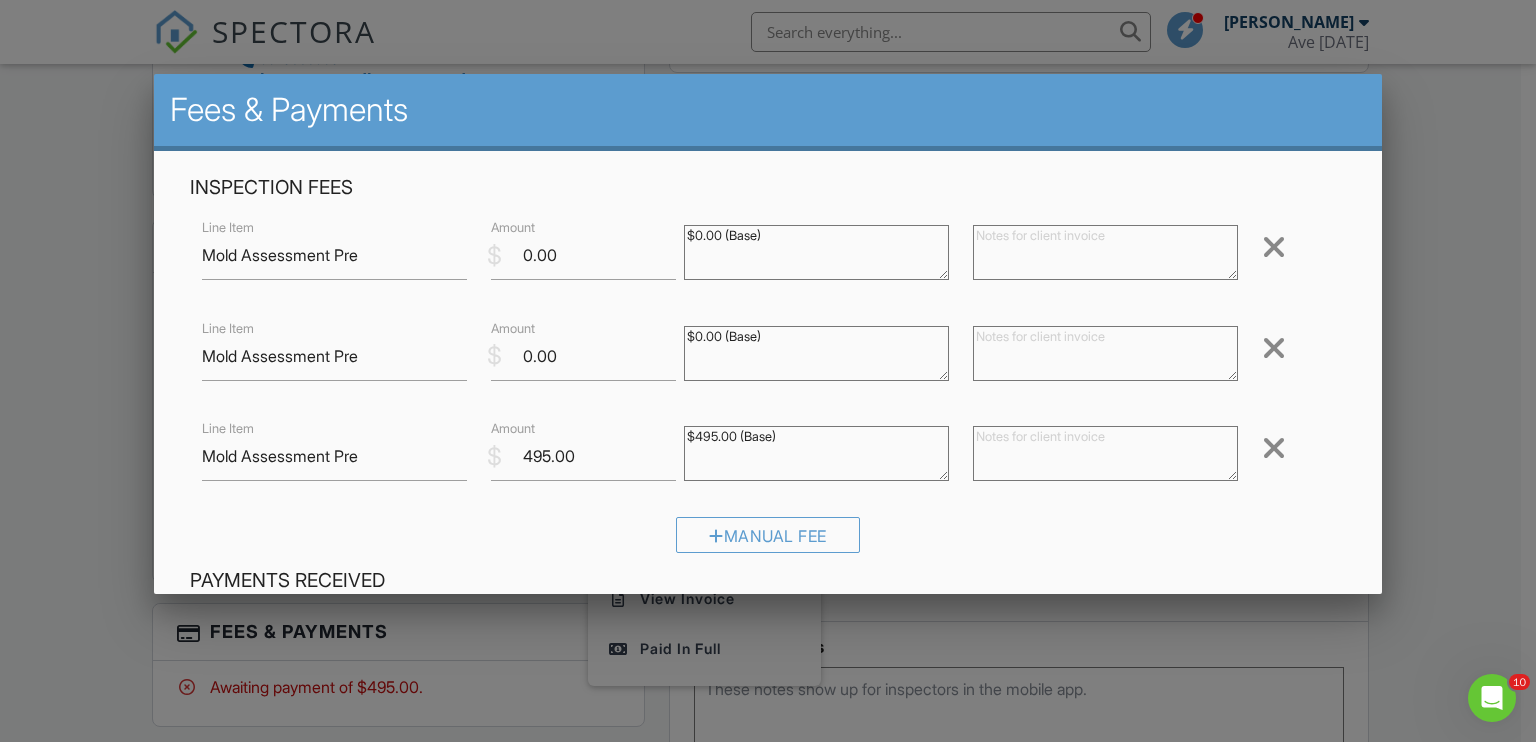 click at bounding box center [1274, 247] 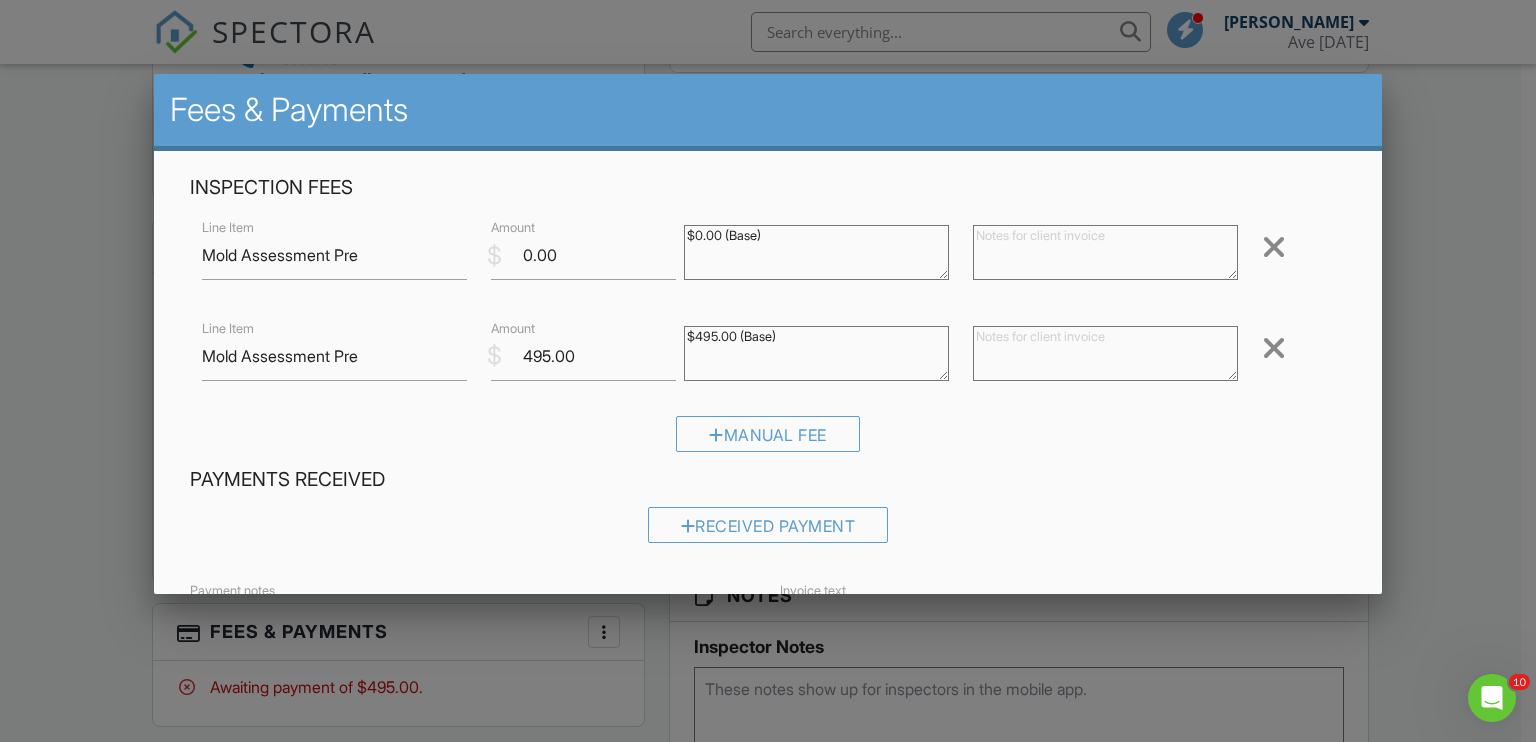 click at bounding box center (1274, 247) 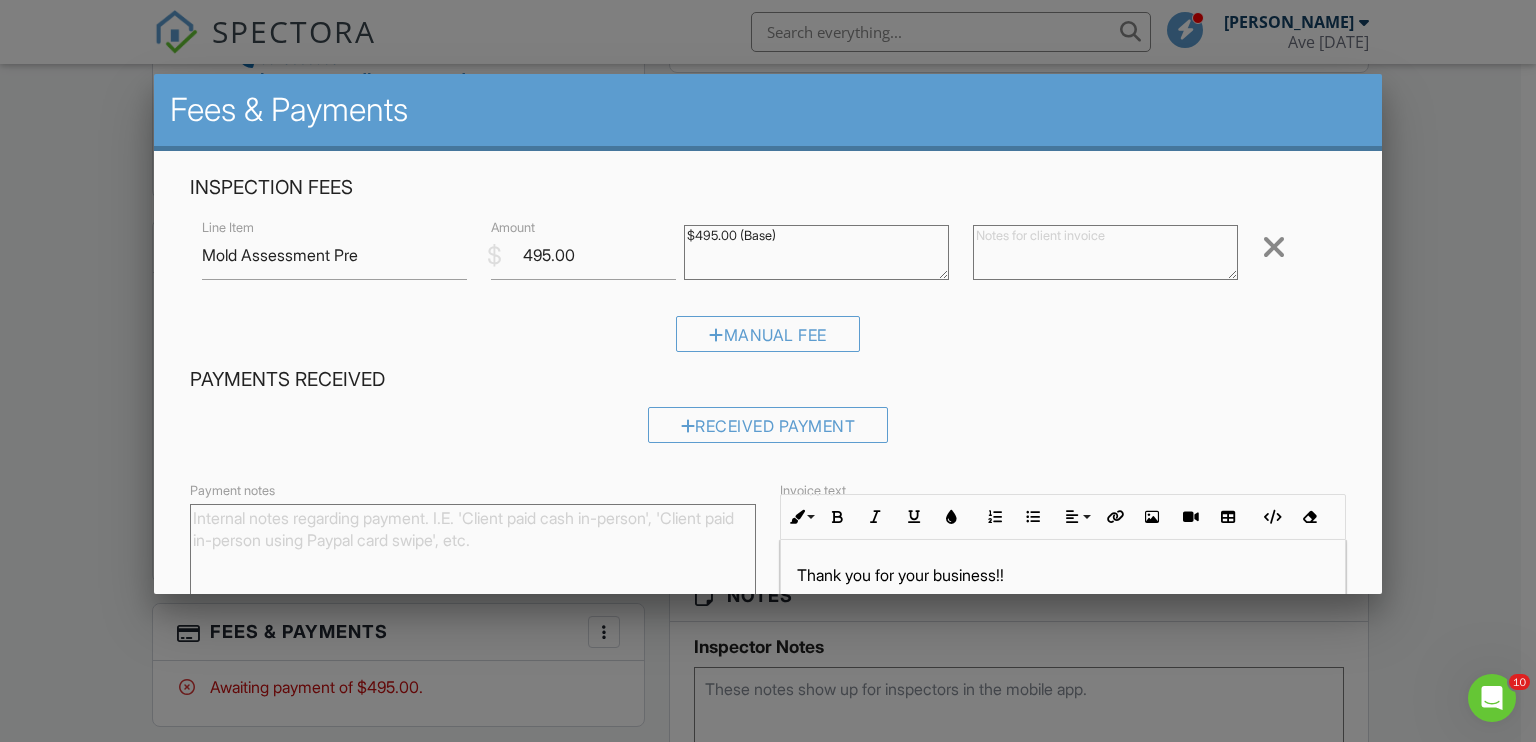 scroll, scrollTop: 190, scrollLeft: 0, axis: vertical 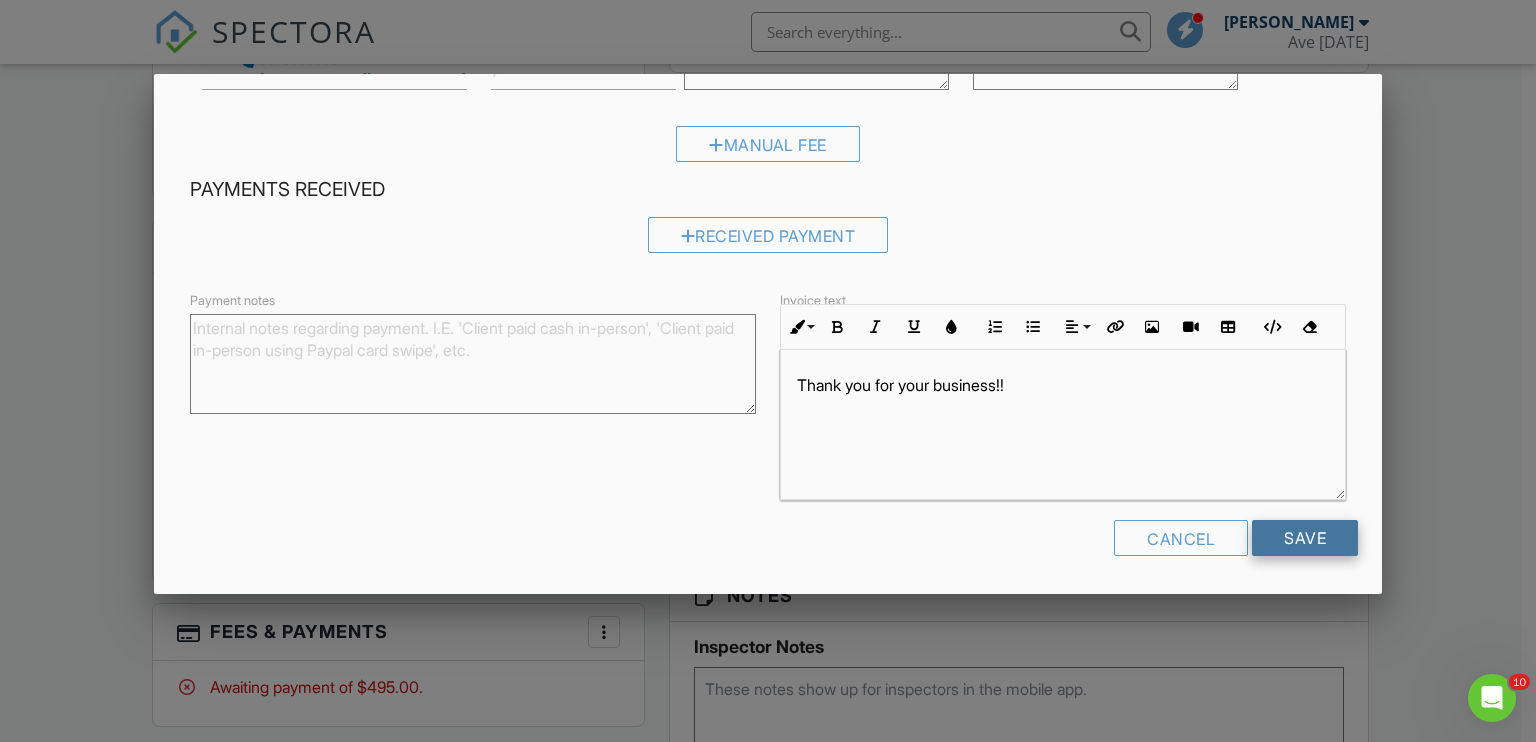 click on "Save" at bounding box center (1305, 538) 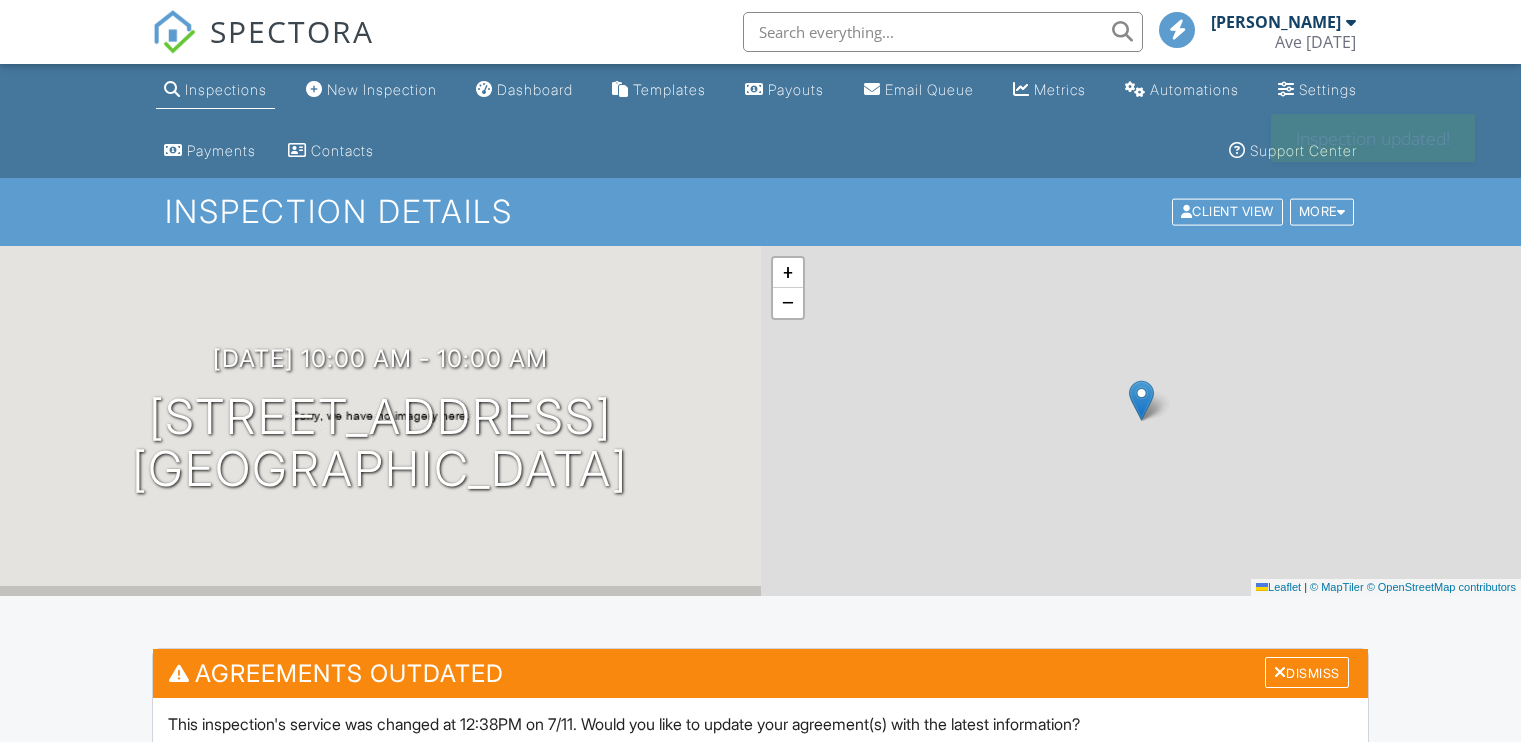 scroll, scrollTop: 0, scrollLeft: 0, axis: both 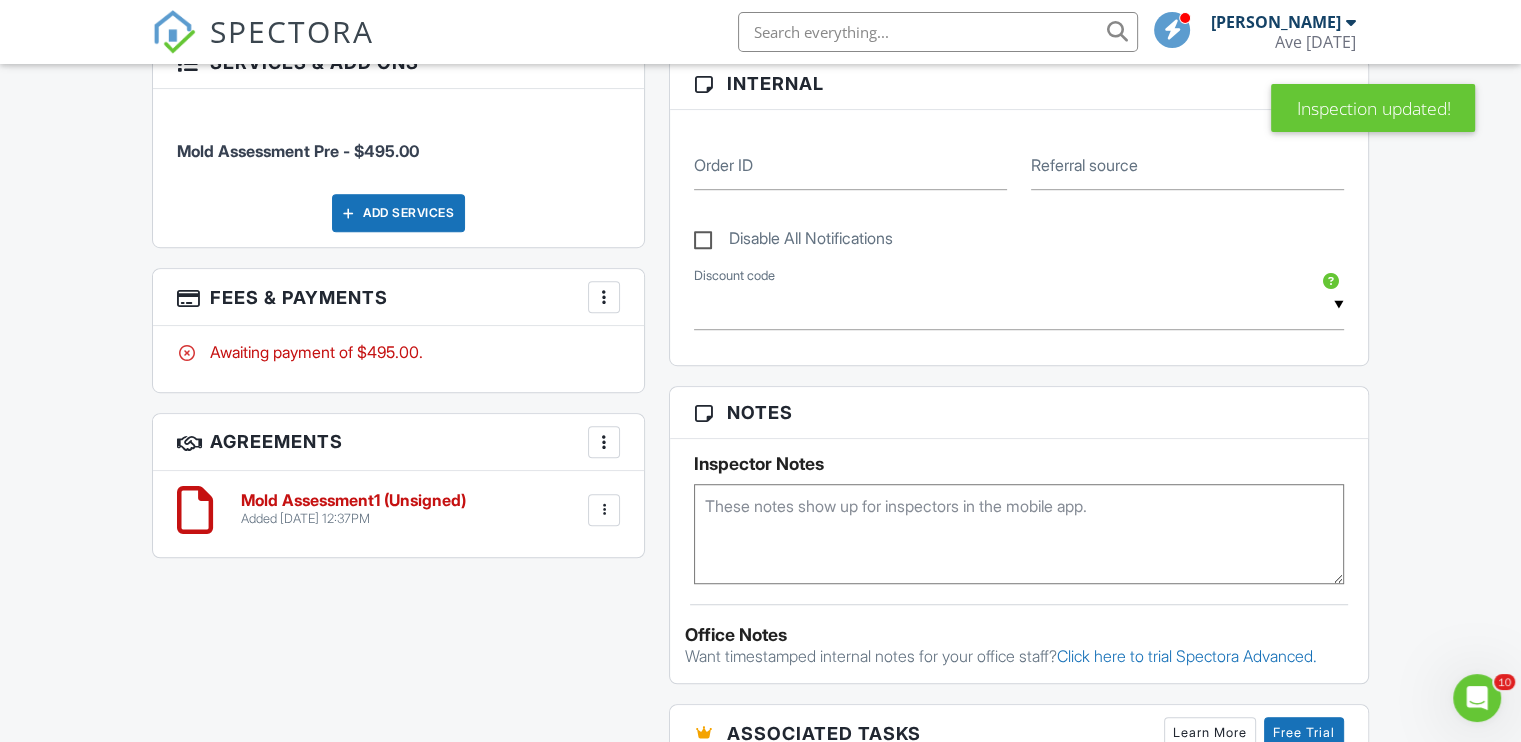 click on "Mold Assessment1
(Unsigned)" at bounding box center (353, 501) 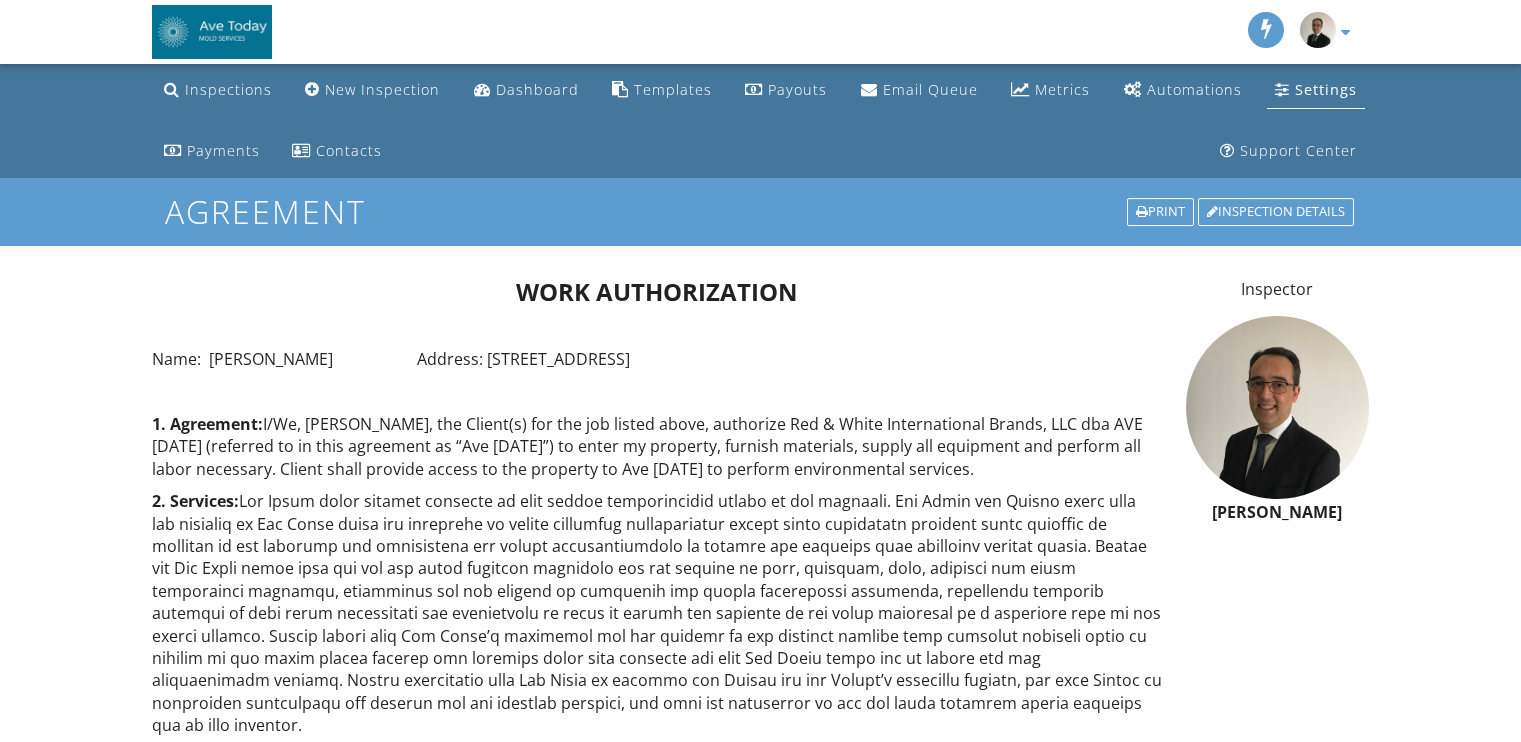 scroll, scrollTop: 0, scrollLeft: 0, axis: both 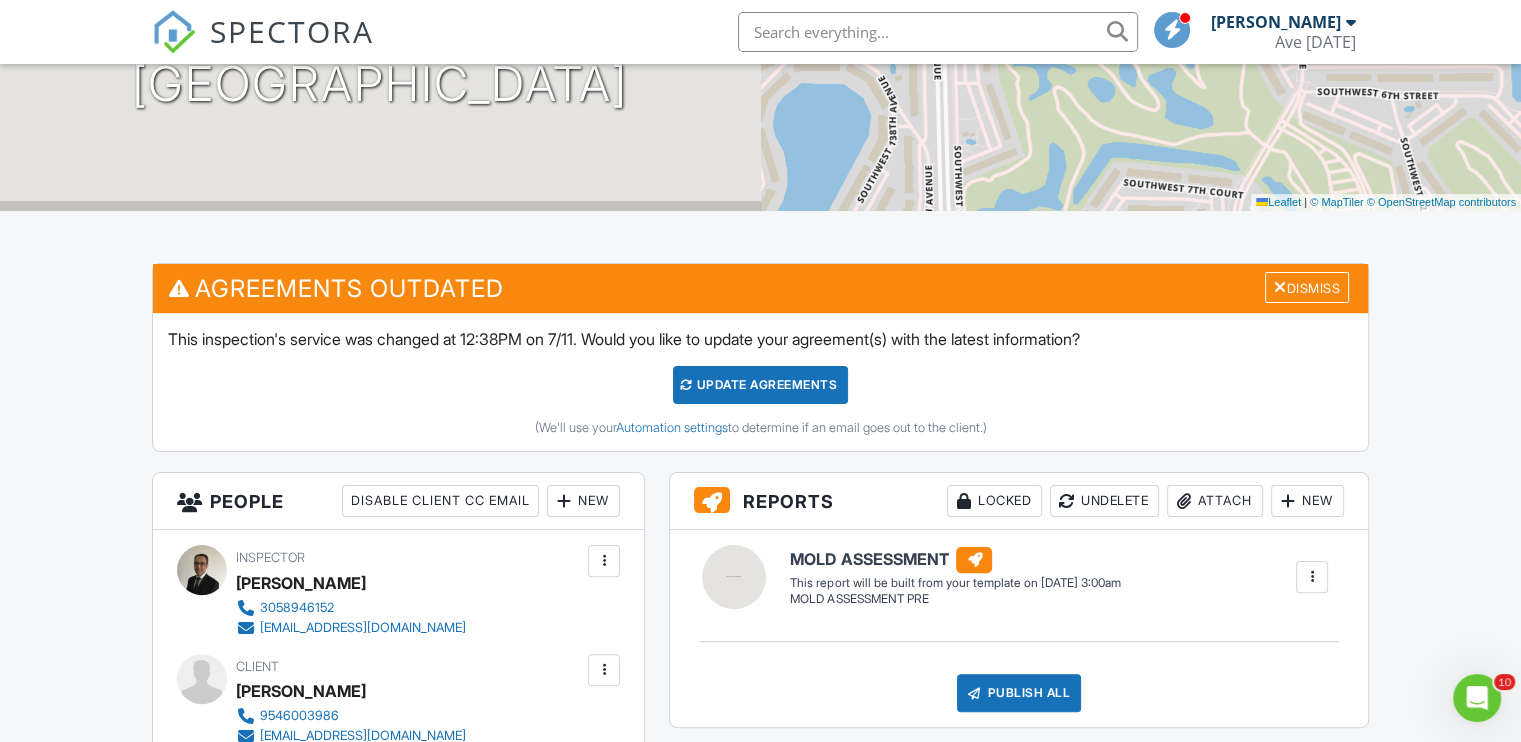 click on "Update Agreements" at bounding box center (760, 385) 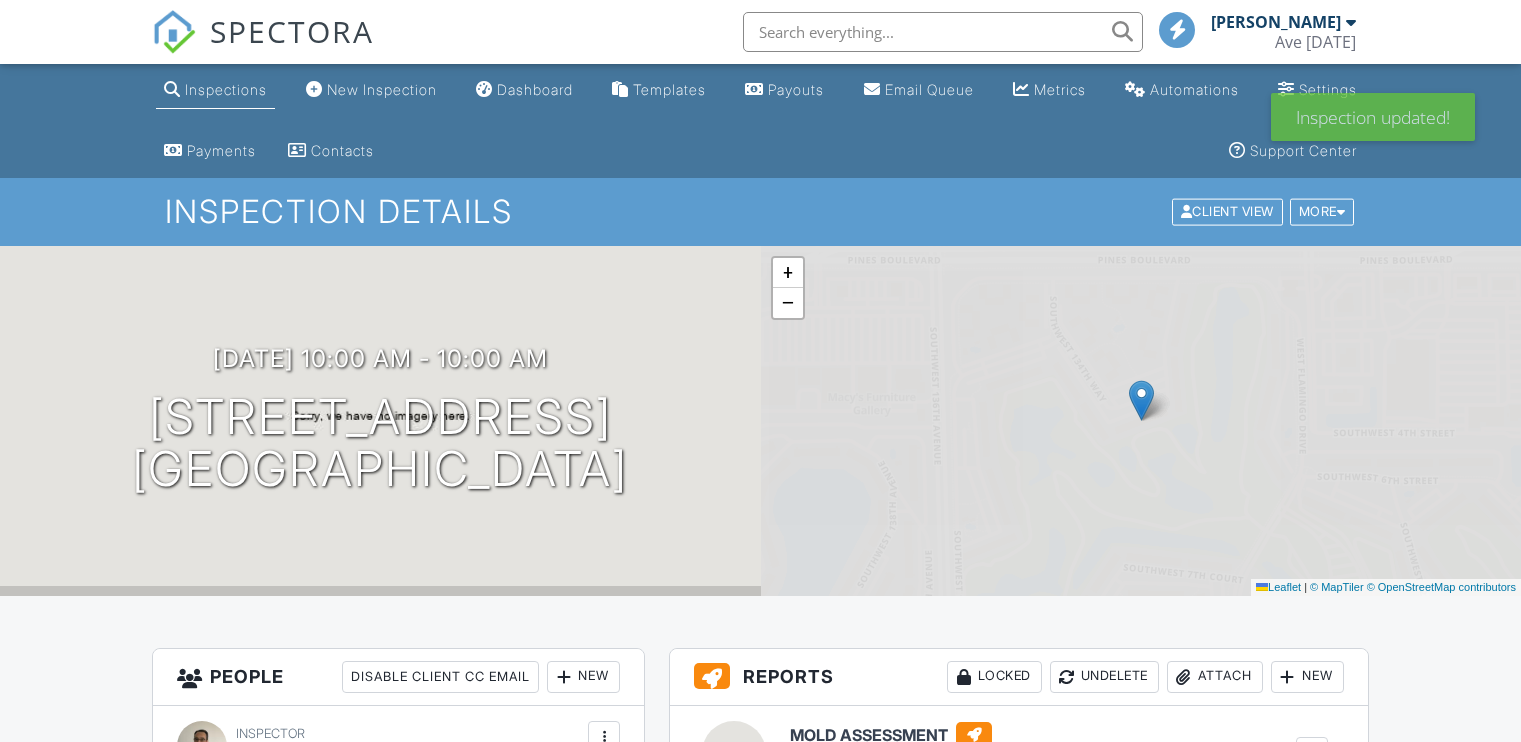scroll, scrollTop: 0, scrollLeft: 0, axis: both 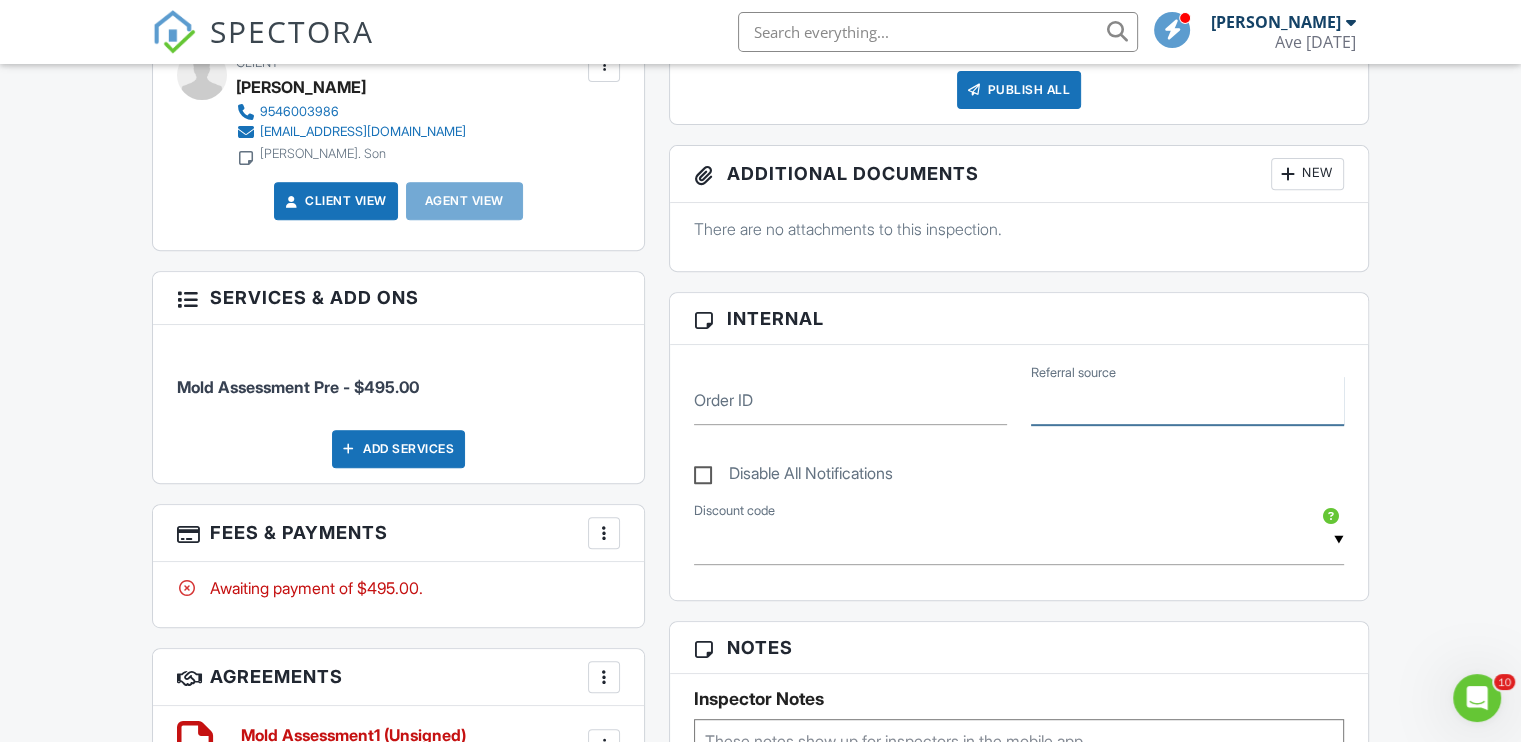 click on "Referral source" at bounding box center [1187, 400] 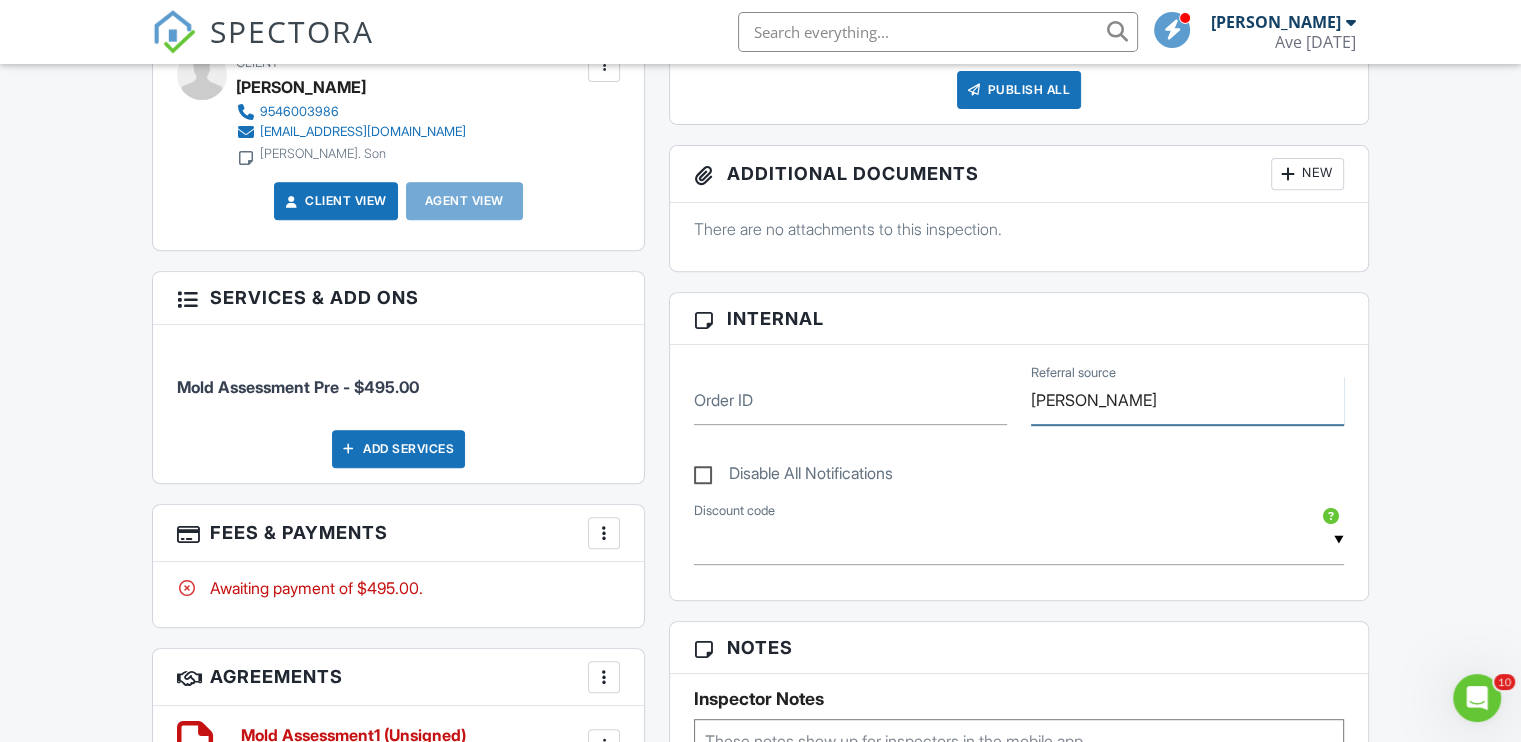 type on "[PERSON_NAME]" 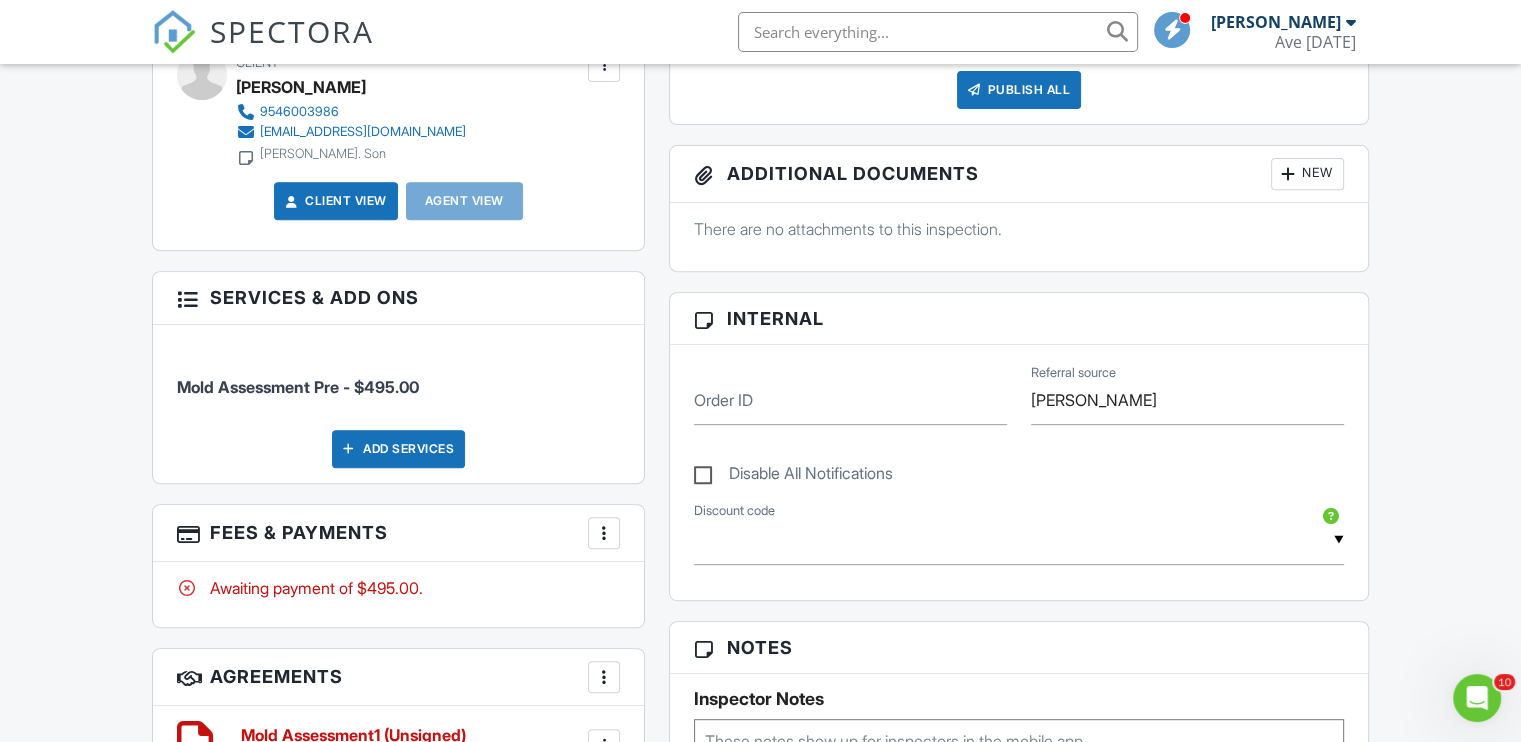 click on "Inspections
New Inspection
Dashboard
Templates
Payouts
Email Queue
Metrics
Automations
Settings
Payments
Contacts
Support Center
Inspection Details
Client View
More
Property Details
Reschedule
Reorder / Copy
Share
Cancel
[GEOGRAPHIC_DATA]
Print Order
Convert to V9
Disable Pass on CC Fees
View Change Log
[DATE] 10:00 am
- 10:00 am
[STREET_ADDRESS]
[GEOGRAPHIC_DATA], FL 33027
+ −  Leaflet   |   © MapTiler   © OpenStreetMap contributors
All emails and texts are disabled for this inspection!
Turn on emails and texts
Turn on and Requeue Notifications
Reports
Locked
Undelete
Attach
New
MOLD ASSESSMENT
MOLD ASSESSMENT PRE" at bounding box center [760, 537] 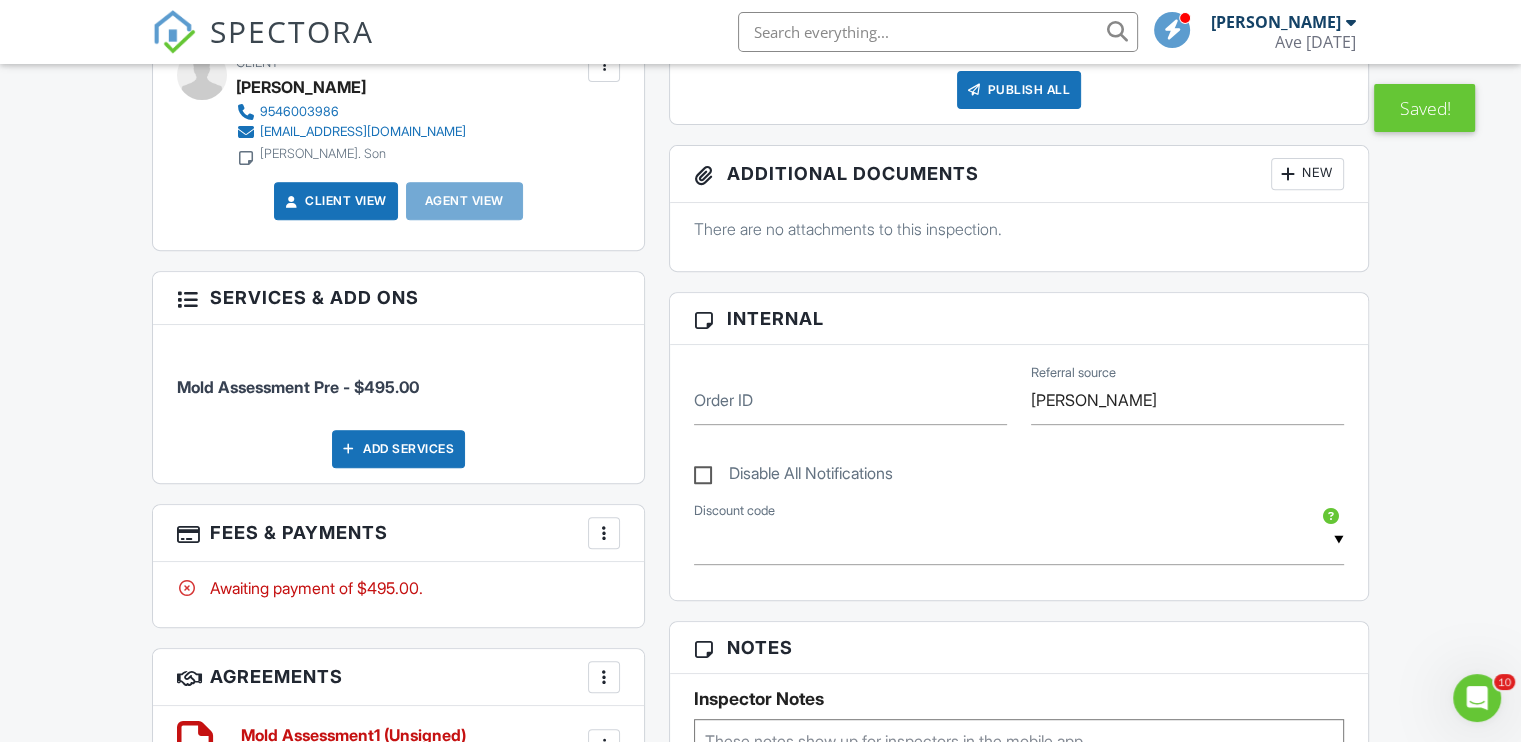 click on "Inspections
New Inspection
Dashboard
Templates
Payouts
Email Queue
Metrics
Automations
Settings
Payments
Contacts
Support Center
Inspection Details
Client View
More
Property Details
Reschedule
Reorder / Copy
Share
Cancel
[GEOGRAPHIC_DATA]
Print Order
Convert to V9
Disable Pass on CC Fees
View Change Log
[DATE] 10:00 am
- 10:00 am
[STREET_ADDRESS]
[GEOGRAPHIC_DATA], FL 33027
+ −  Leaflet   |   © MapTiler   © OpenStreetMap contributors
All emails and texts are disabled for this inspection!
Turn on emails and texts
Turn on and Requeue Notifications
Reports
Locked
Undelete
Attach
New
MOLD ASSESSMENT
MOLD ASSESSMENT PRE" at bounding box center [760, 537] 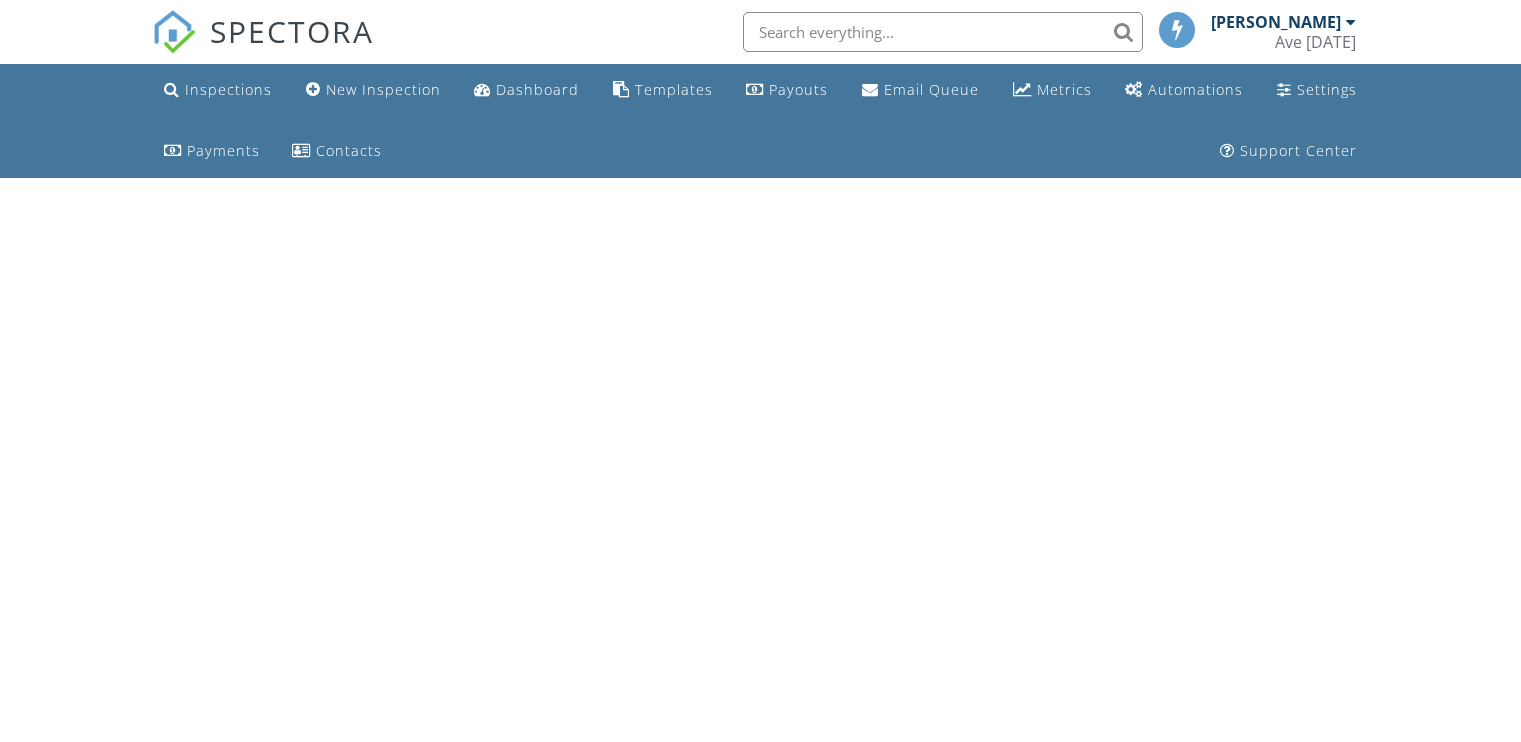 scroll, scrollTop: 277, scrollLeft: 0, axis: vertical 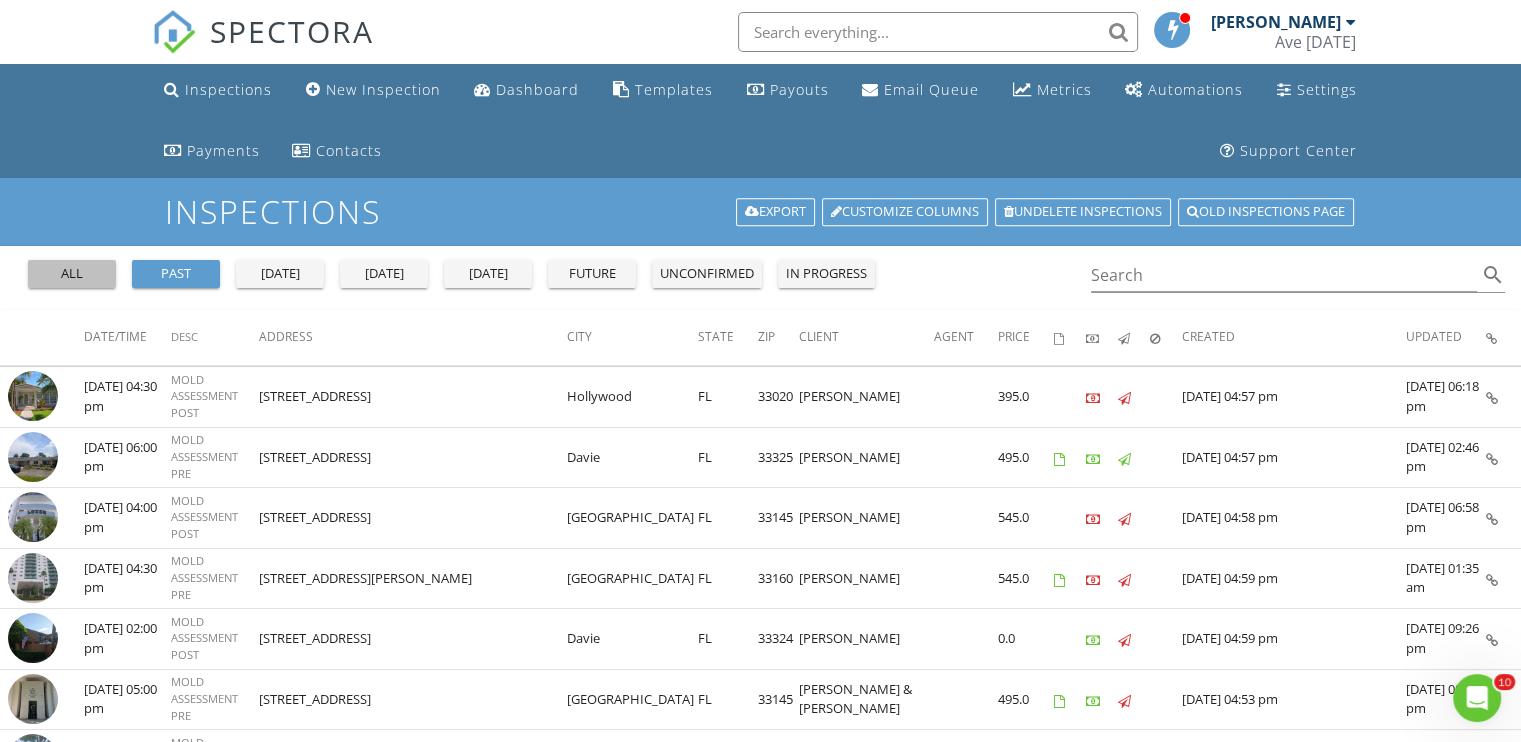 click on "all" at bounding box center [72, 274] 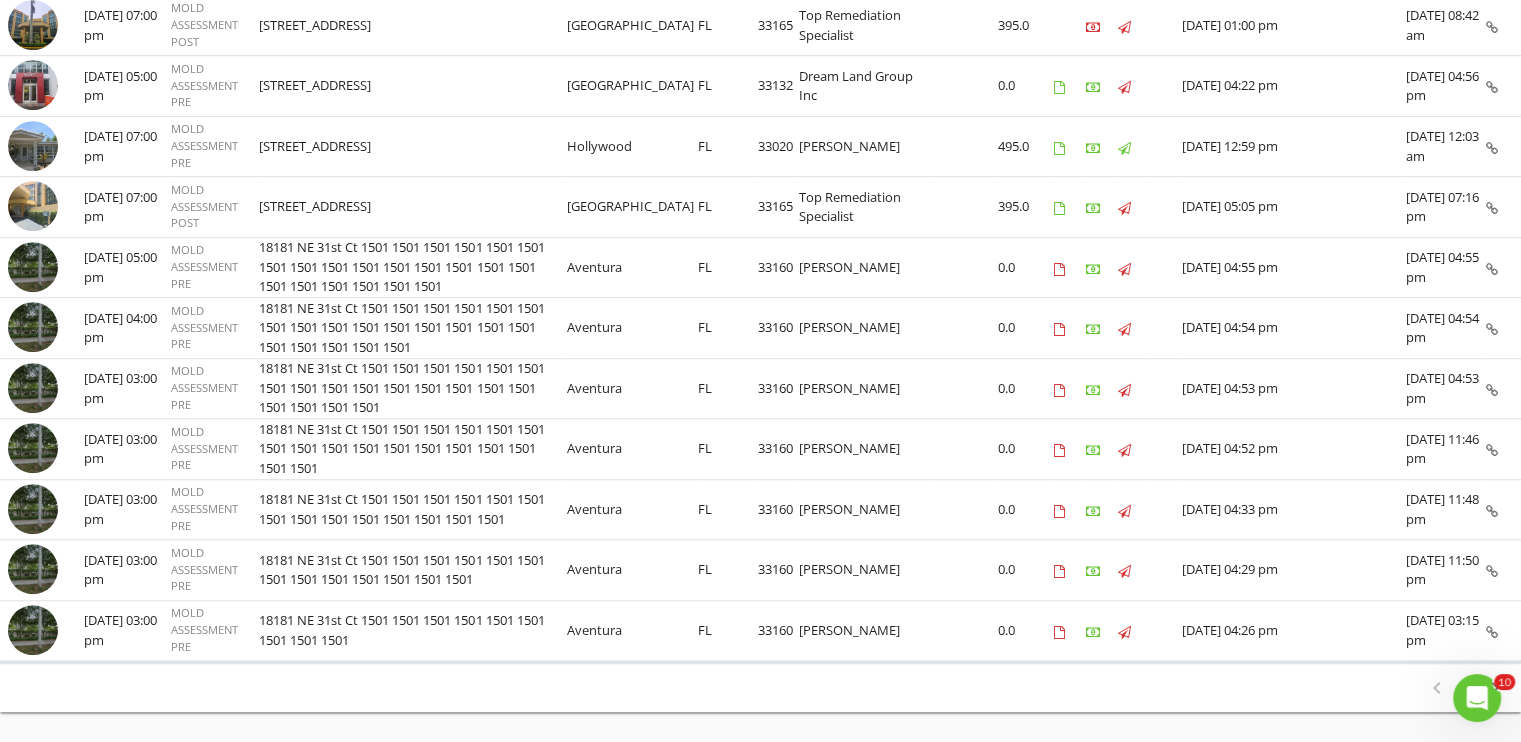 scroll, scrollTop: 1255, scrollLeft: 0, axis: vertical 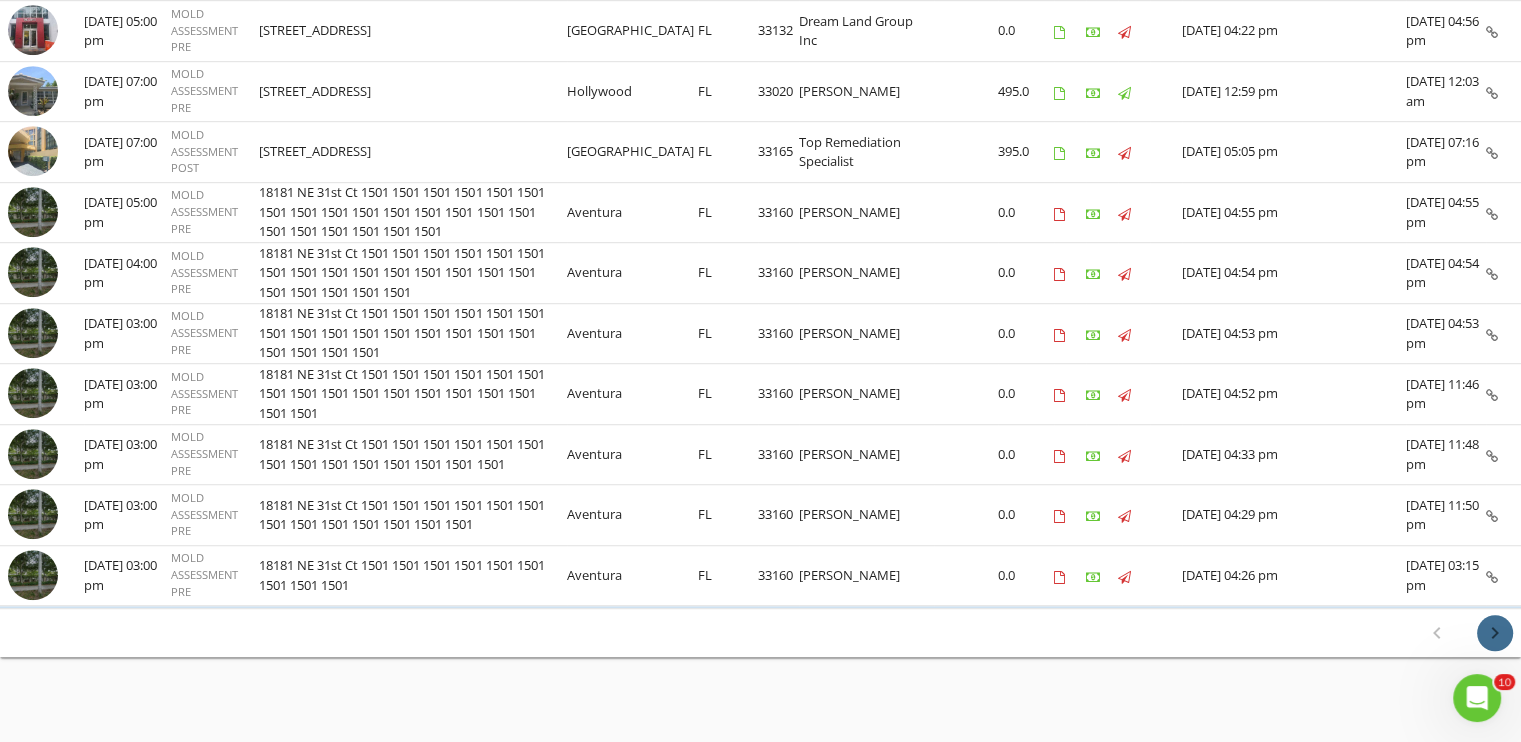 click on "chevron_right" at bounding box center [1495, 633] 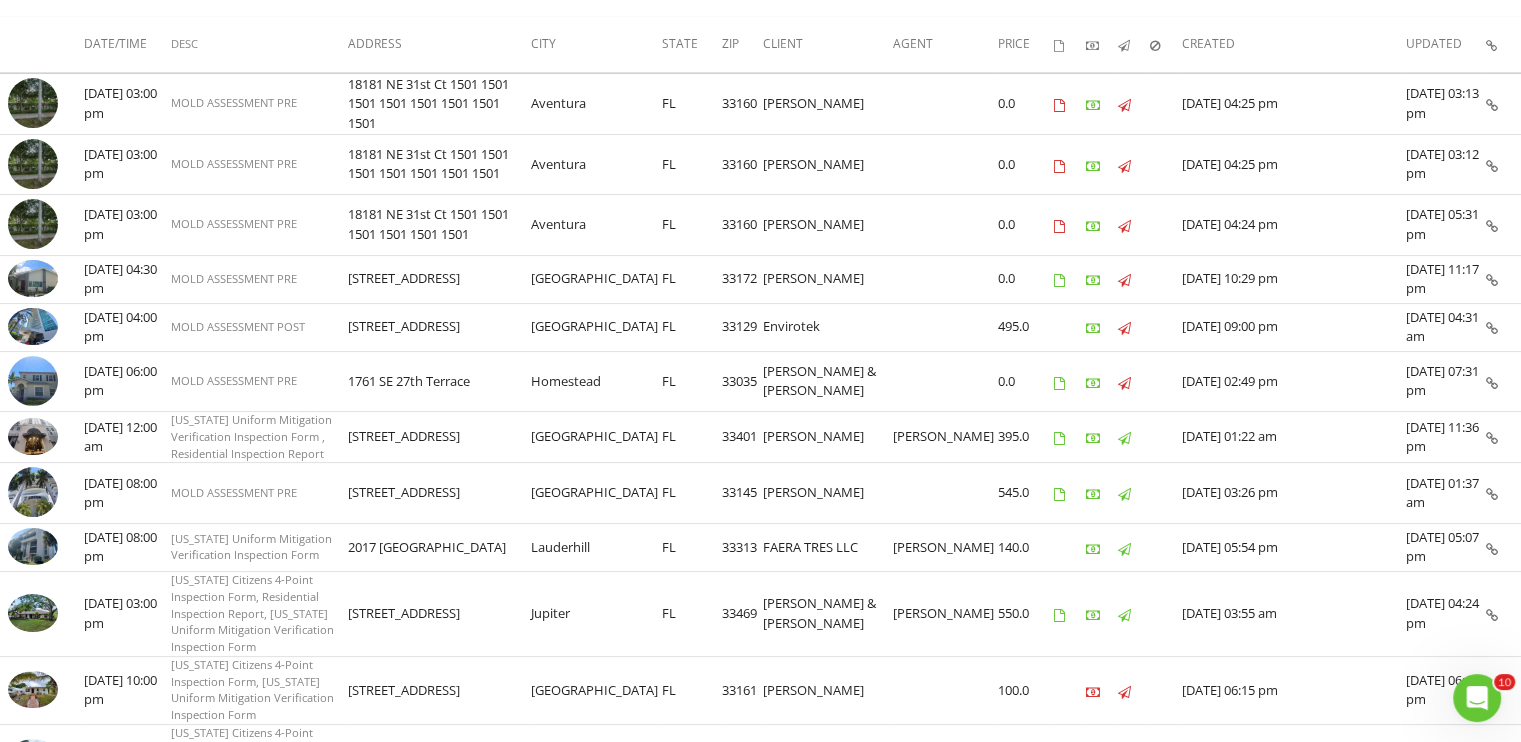 scroll, scrollTop: 0, scrollLeft: 0, axis: both 